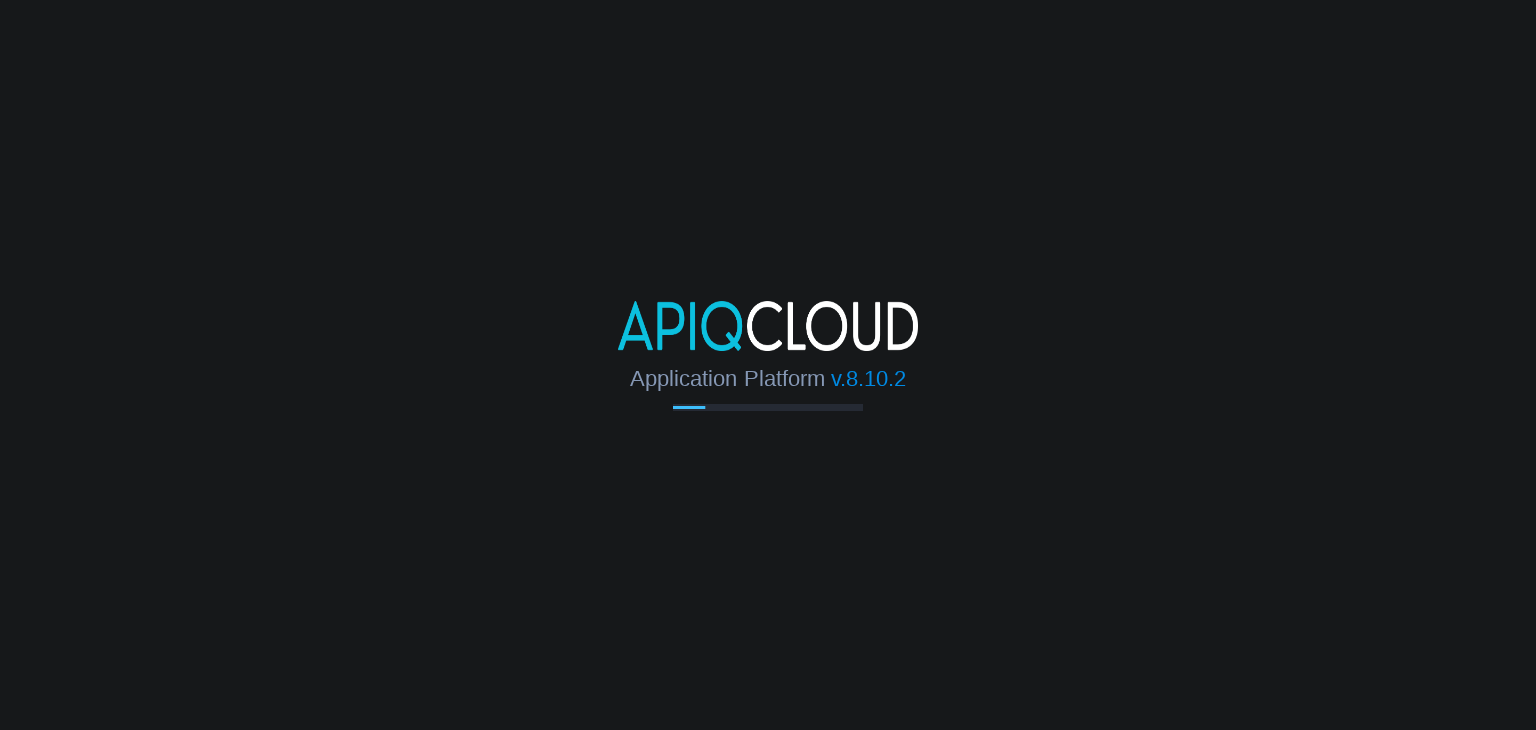 scroll, scrollTop: 0, scrollLeft: 0, axis: both 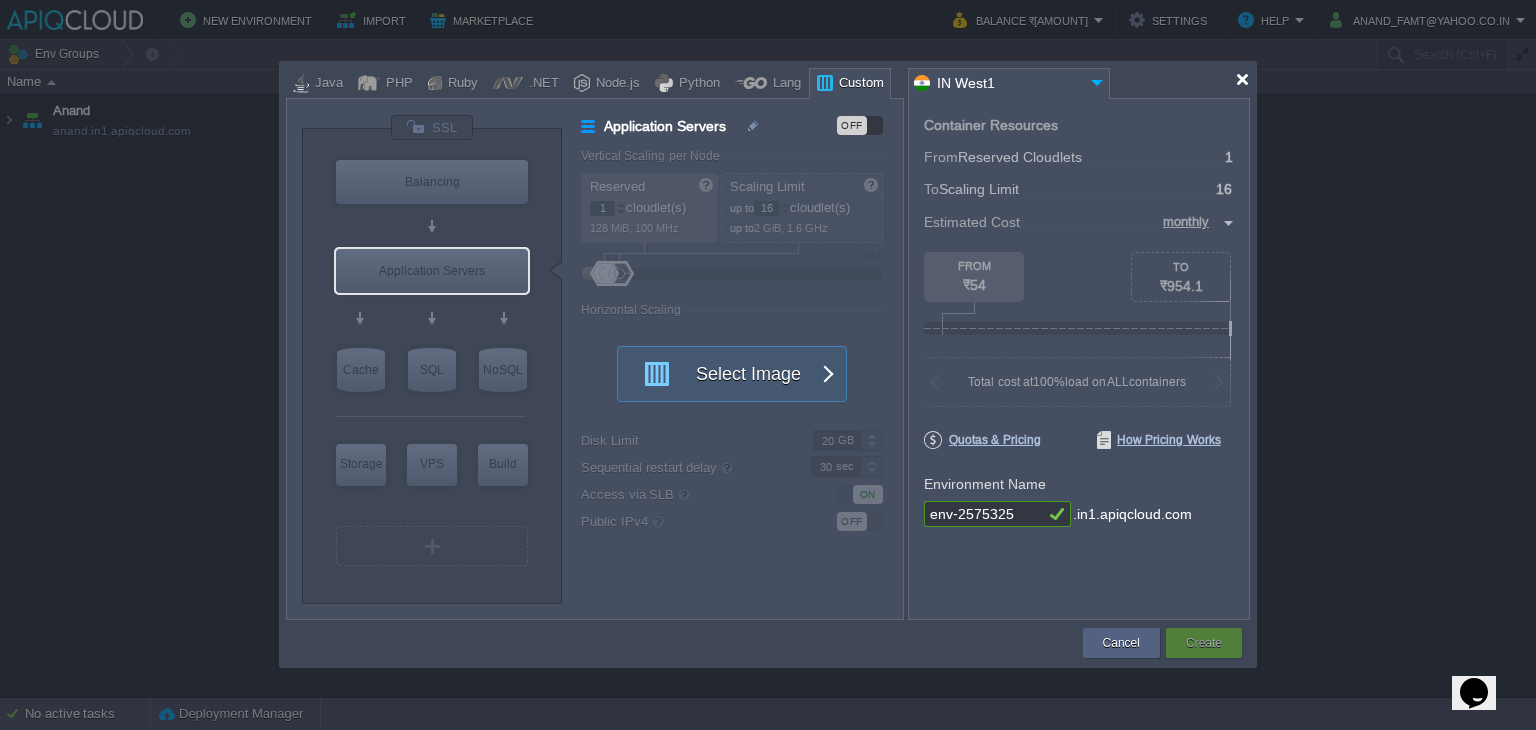 click at bounding box center (1242, 79) 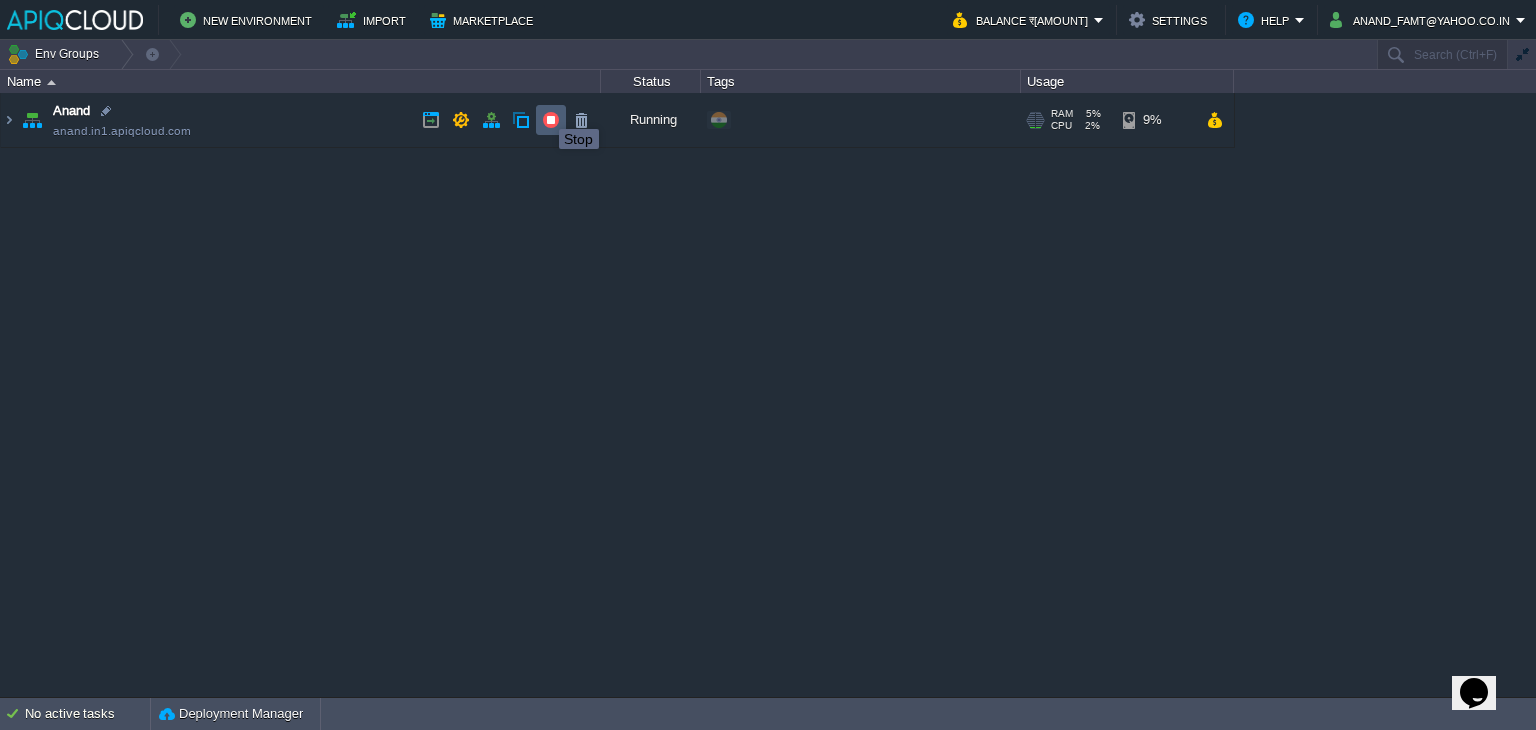 click at bounding box center (551, 120) 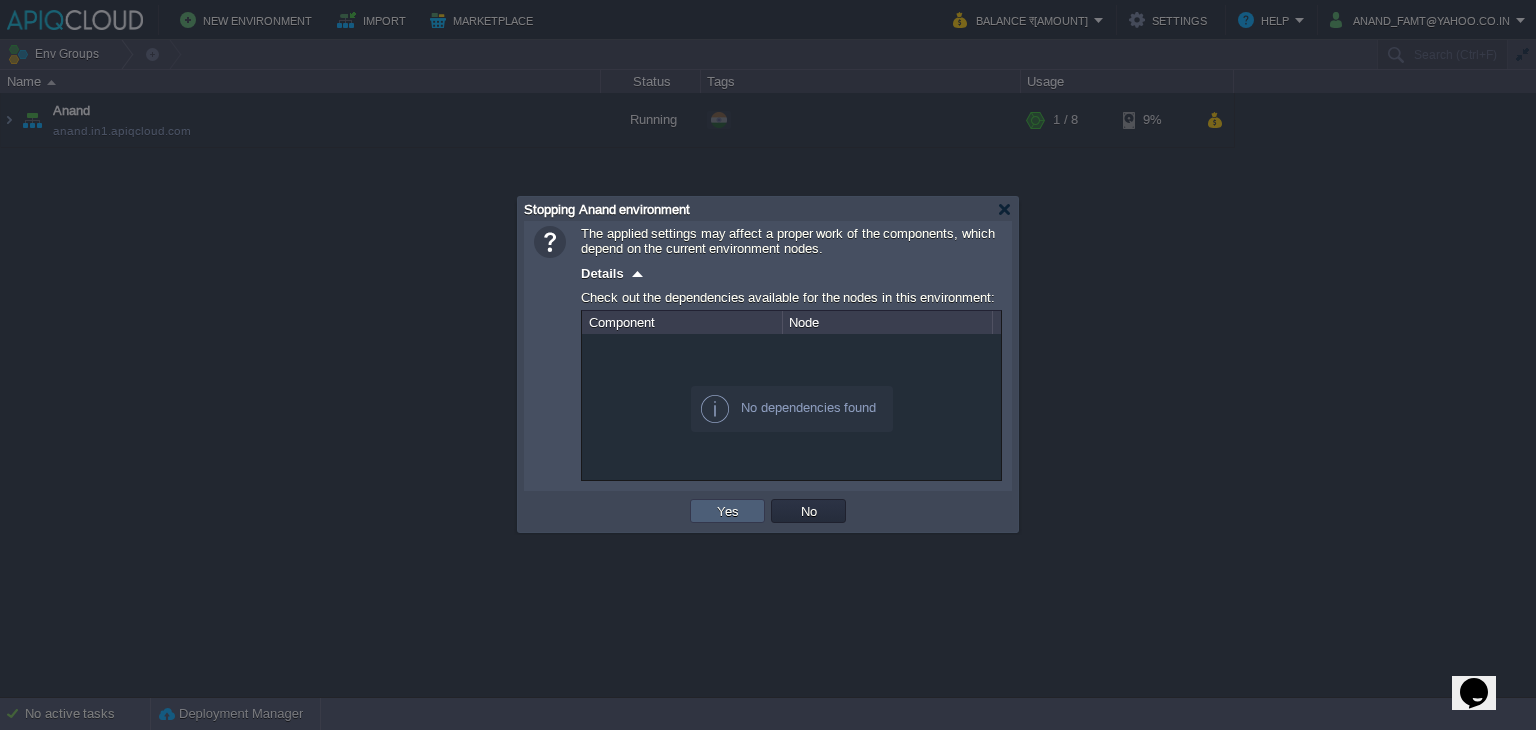 click on "Yes" at bounding box center [728, 511] 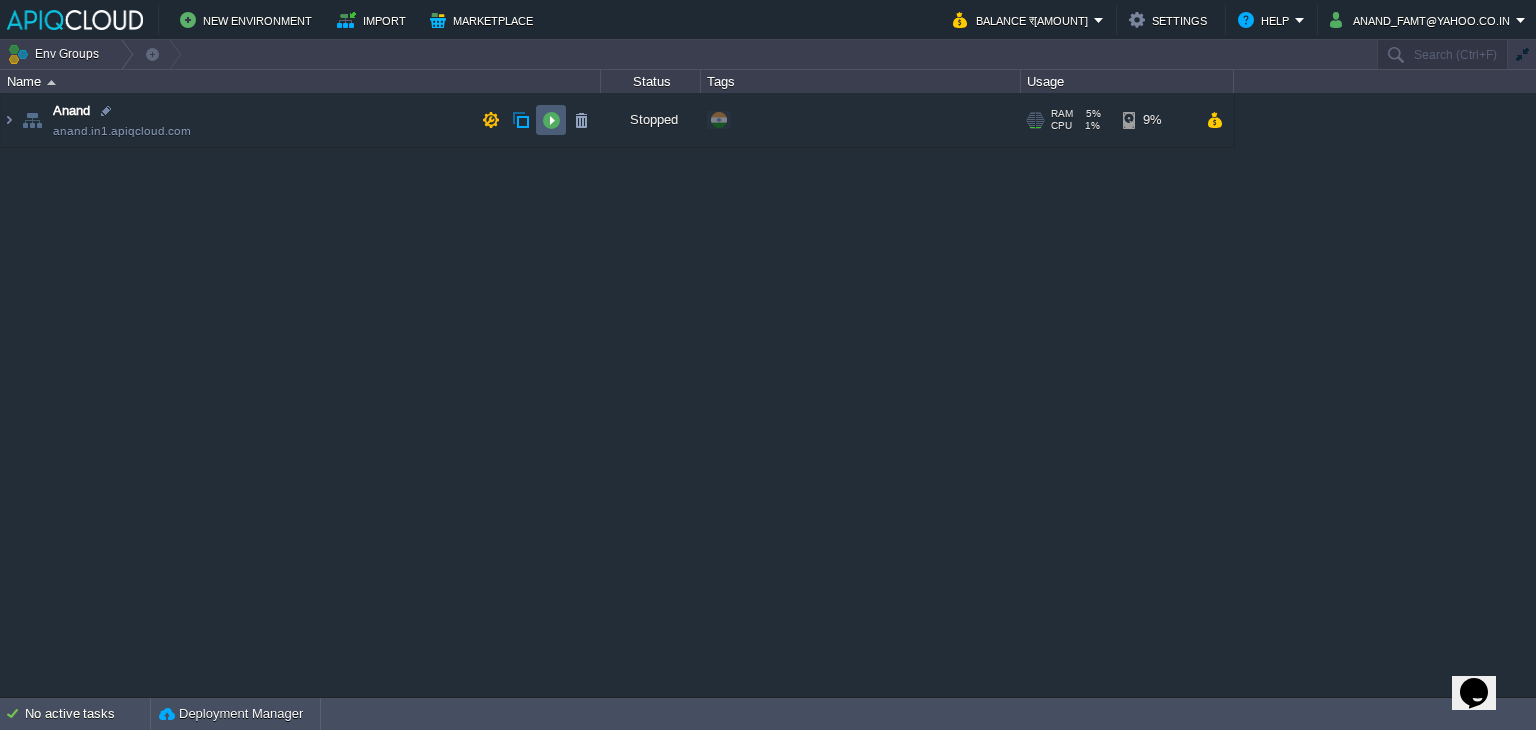 click at bounding box center [551, 120] 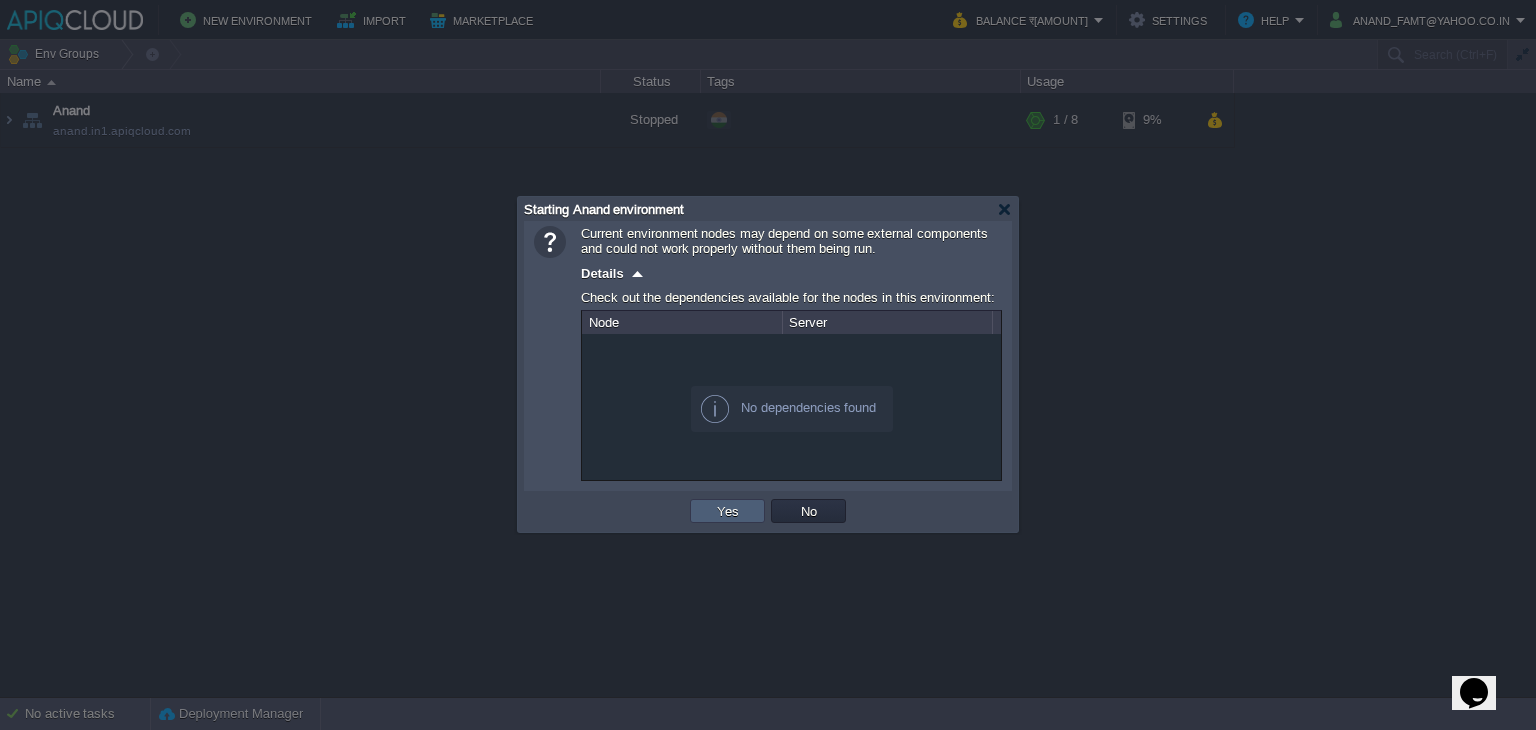 click on "Yes" at bounding box center (728, 511) 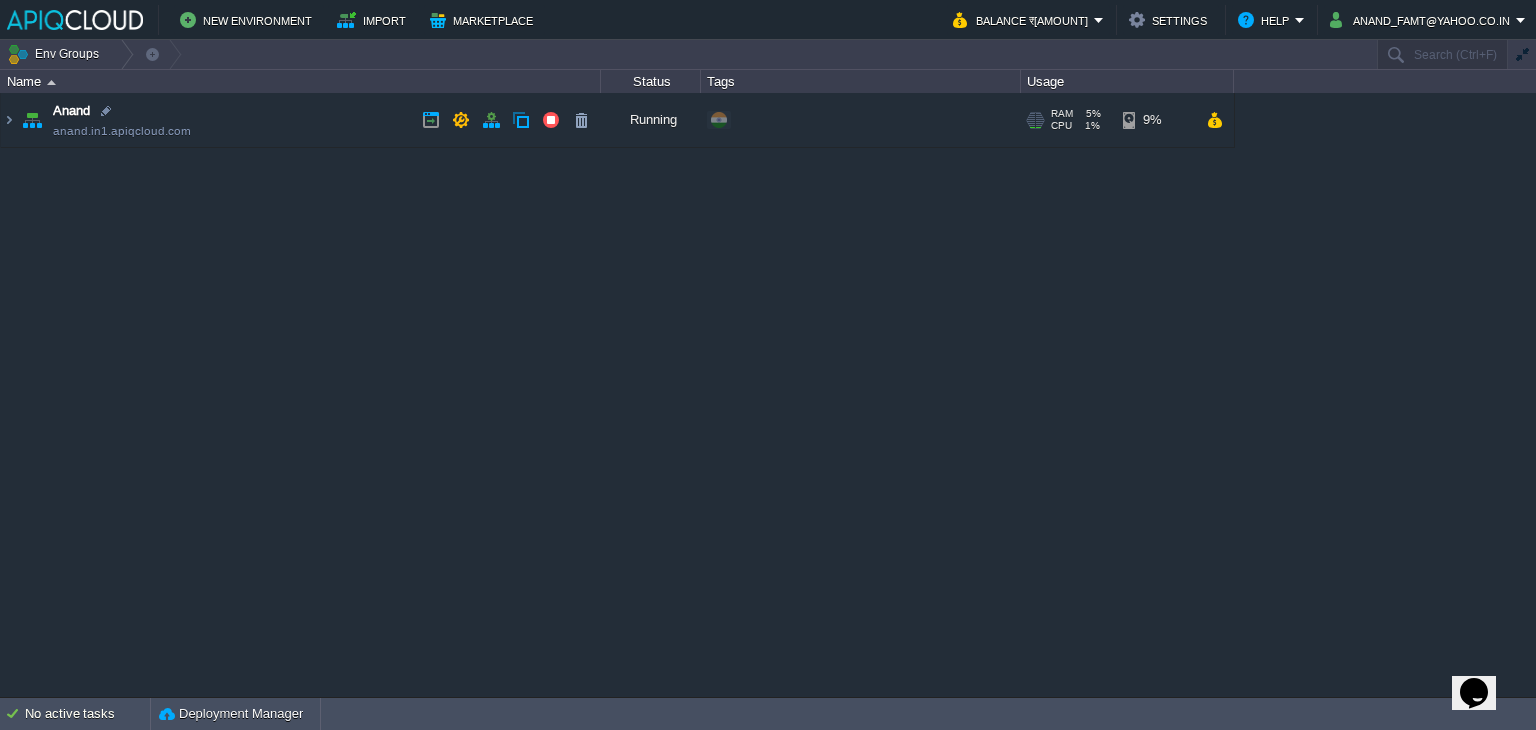 click on "[NAME] [EMAIL]" at bounding box center [301, 120] 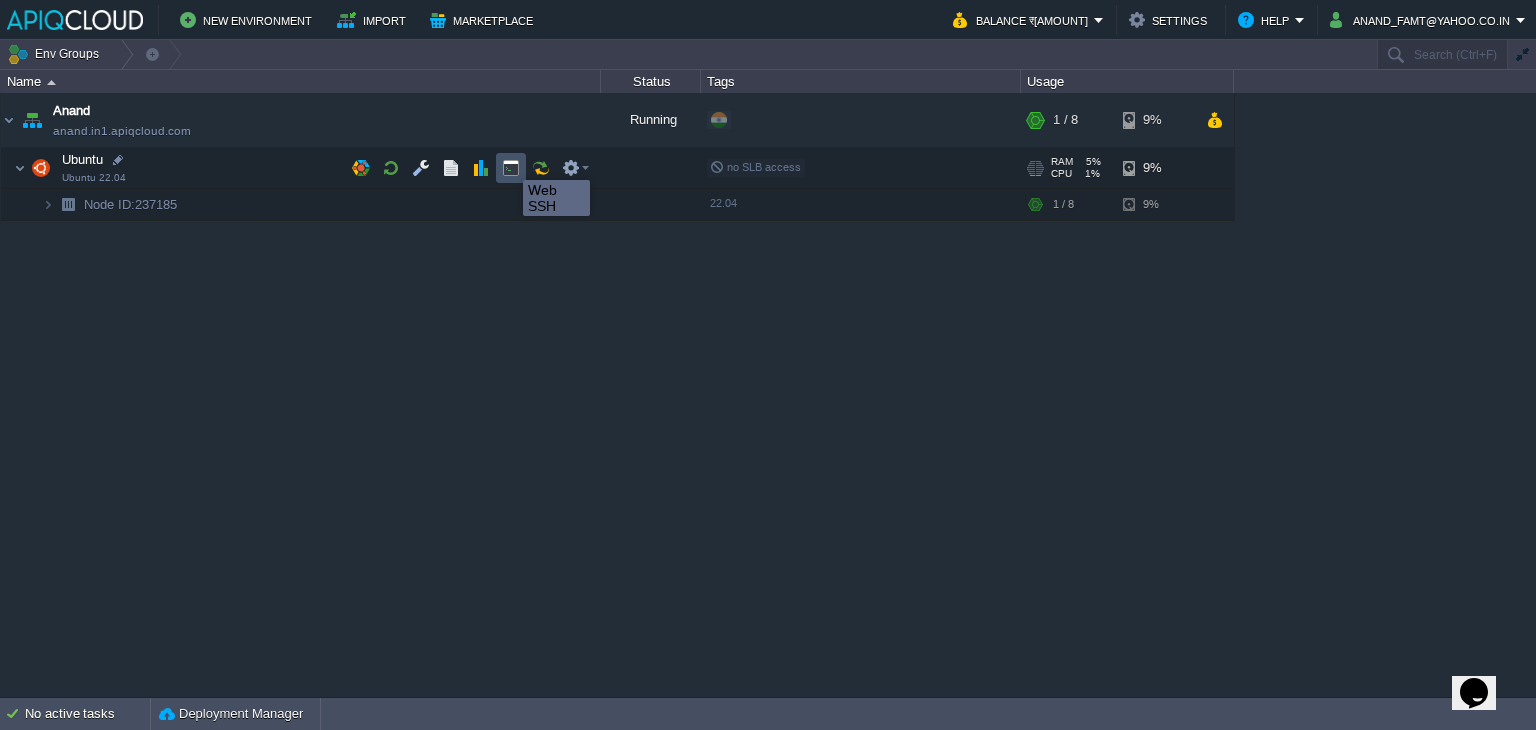 click at bounding box center (511, 168) 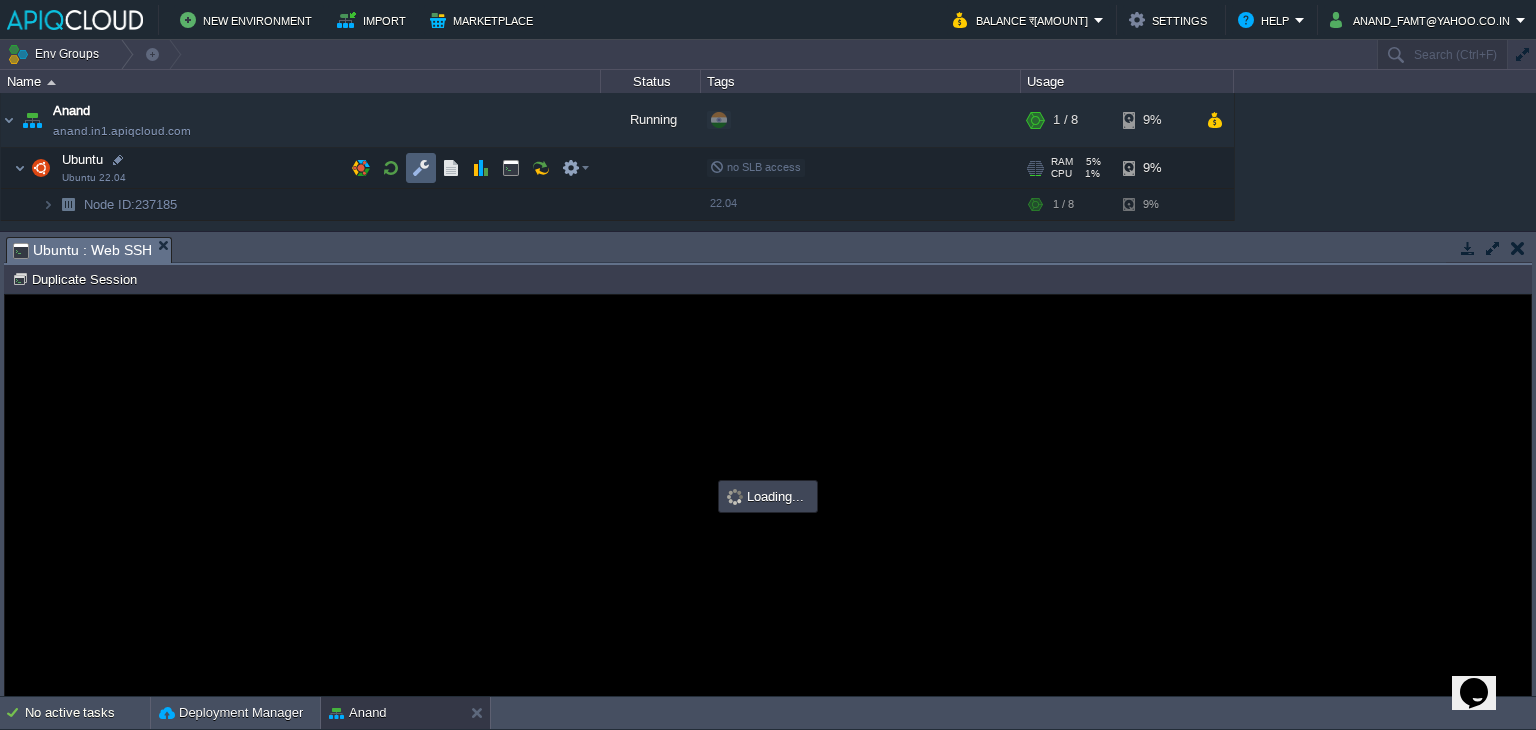 click at bounding box center (421, 168) 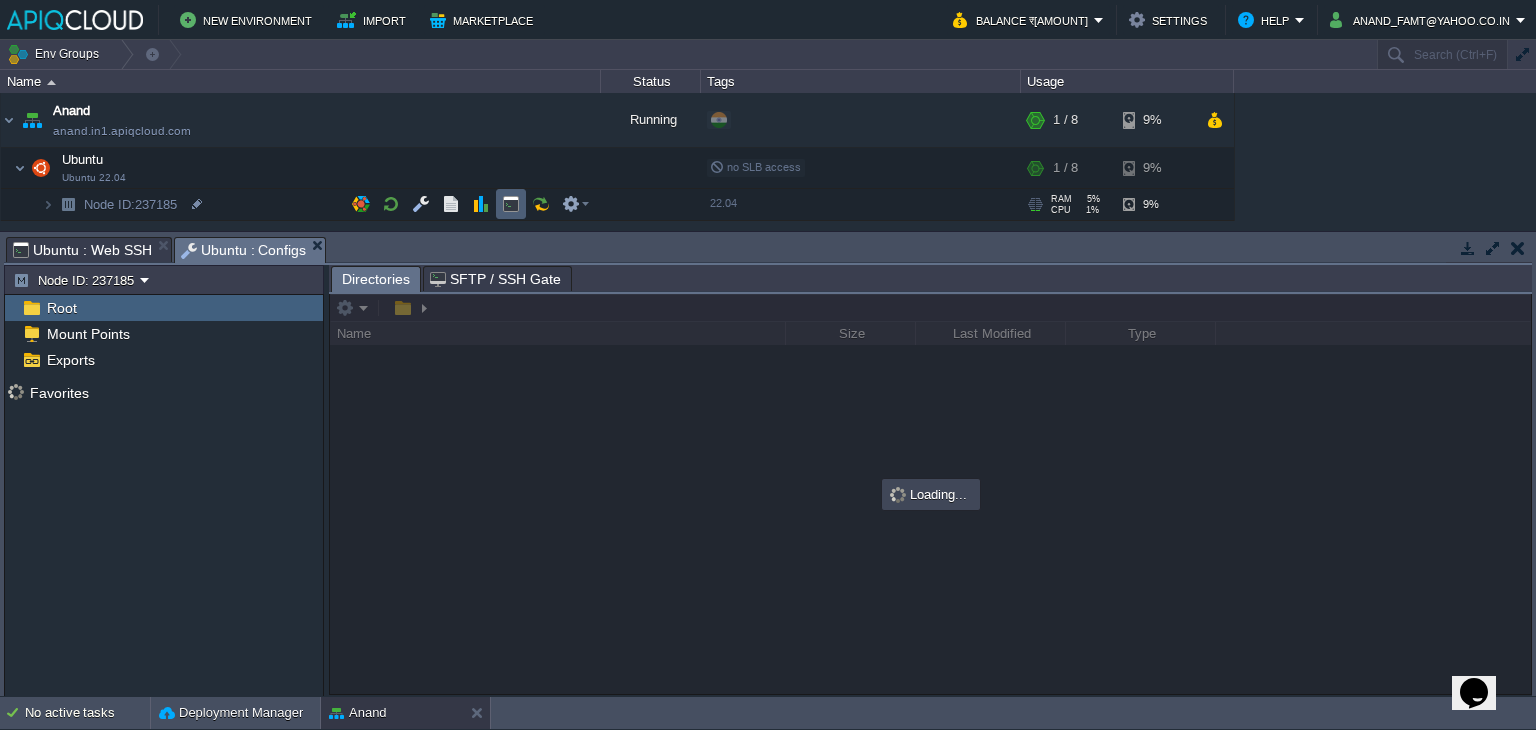 scroll, scrollTop: 0, scrollLeft: 0, axis: both 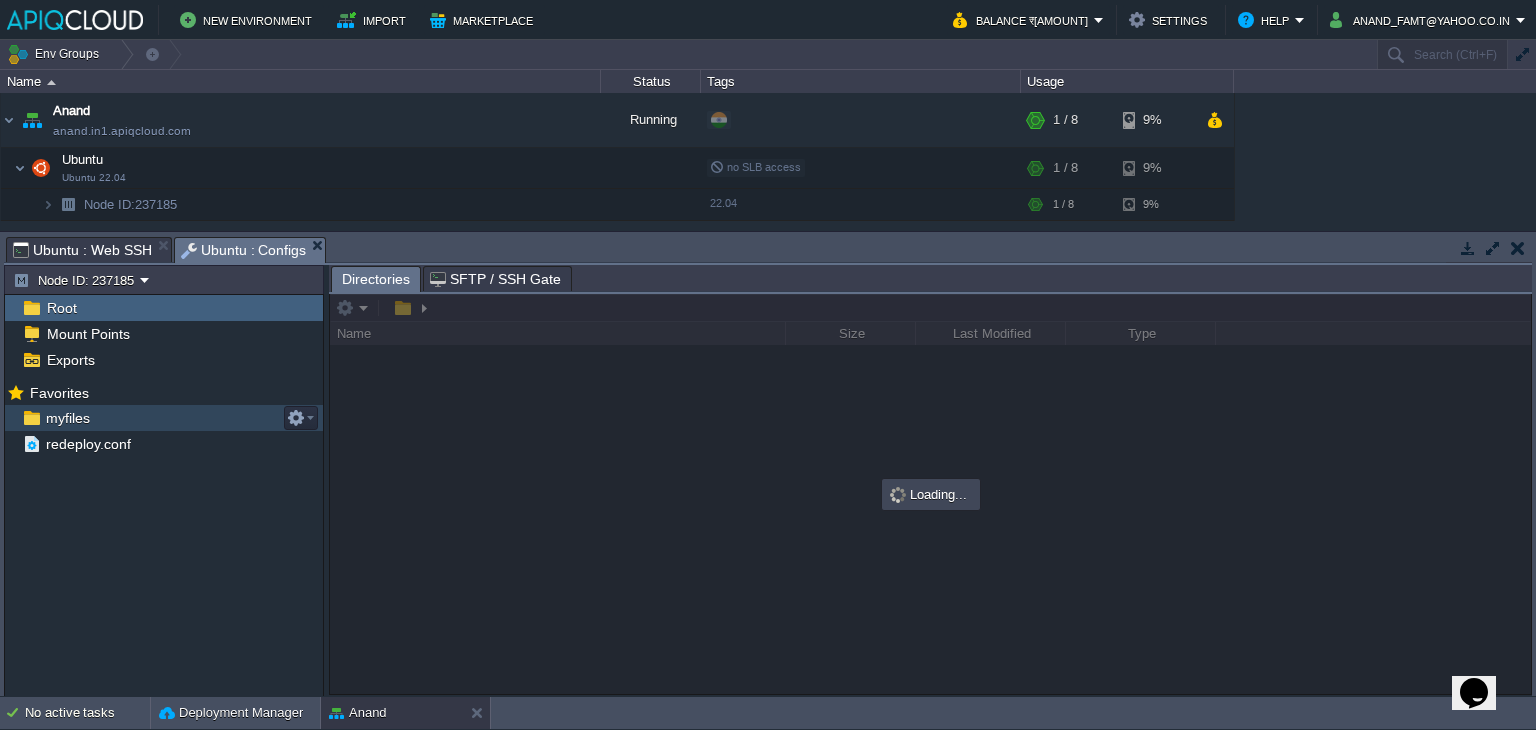 click on "myfiles" at bounding box center [67, 418] 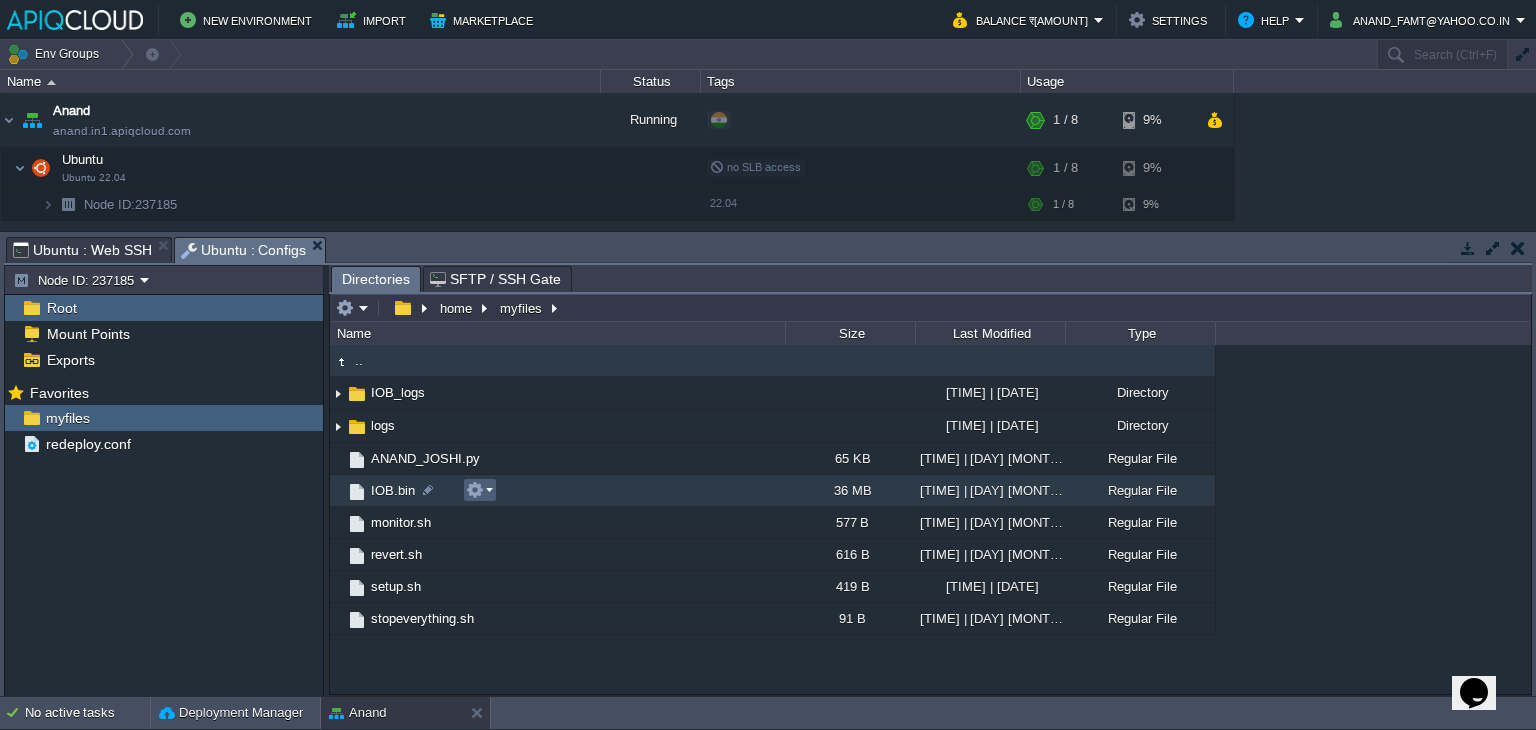 click at bounding box center [475, 490] 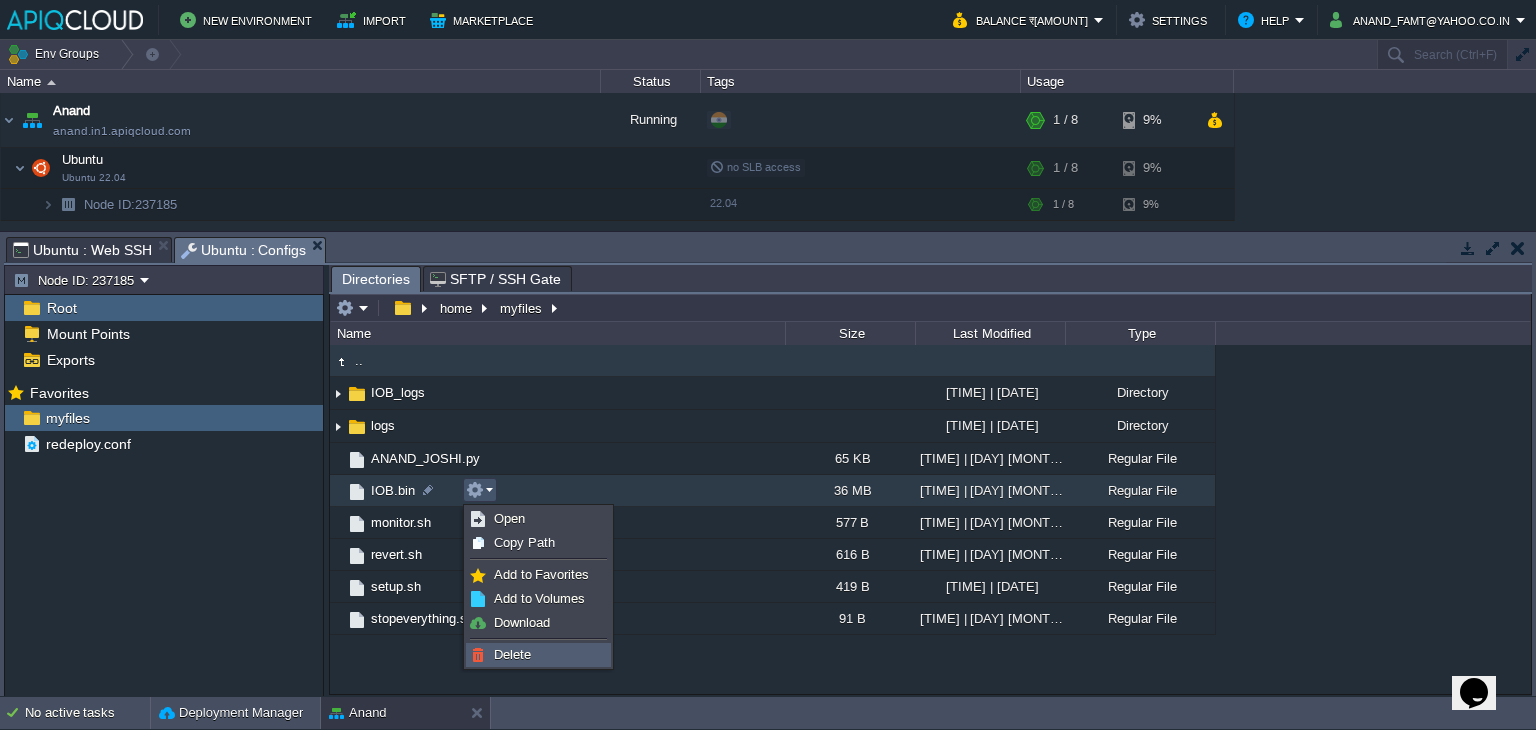 click on "Delete" at bounding box center [512, 654] 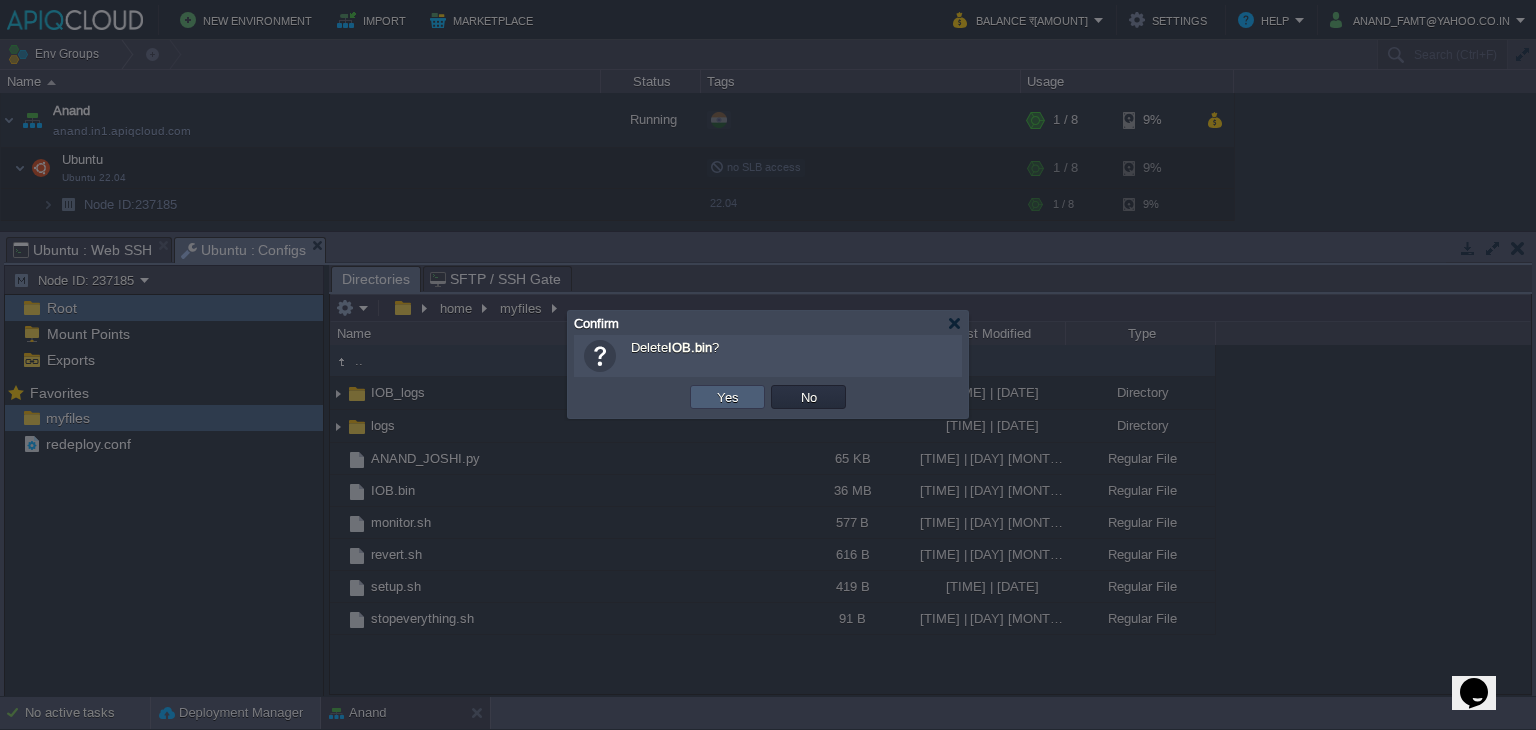 click on "Yes" at bounding box center [728, 397] 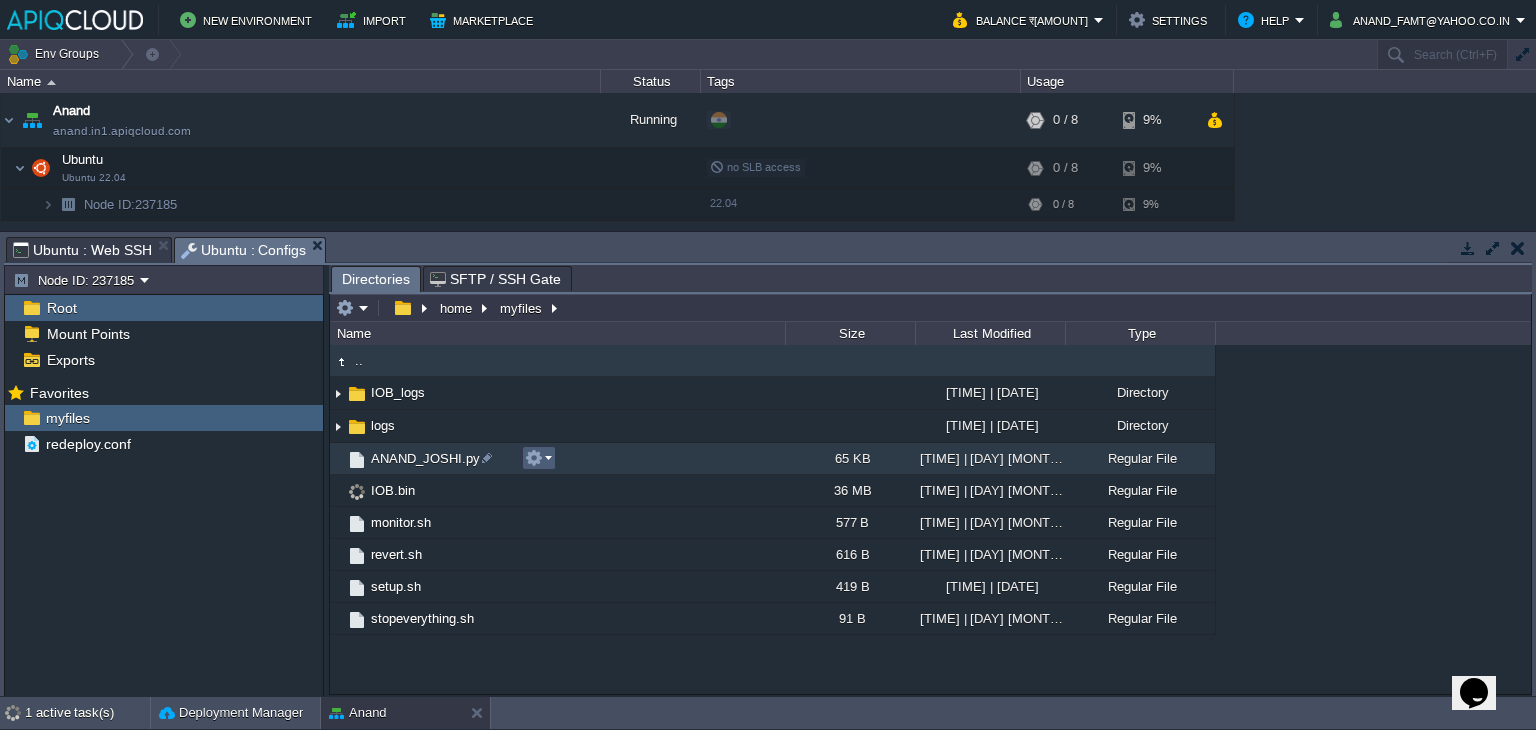 click at bounding box center [534, 458] 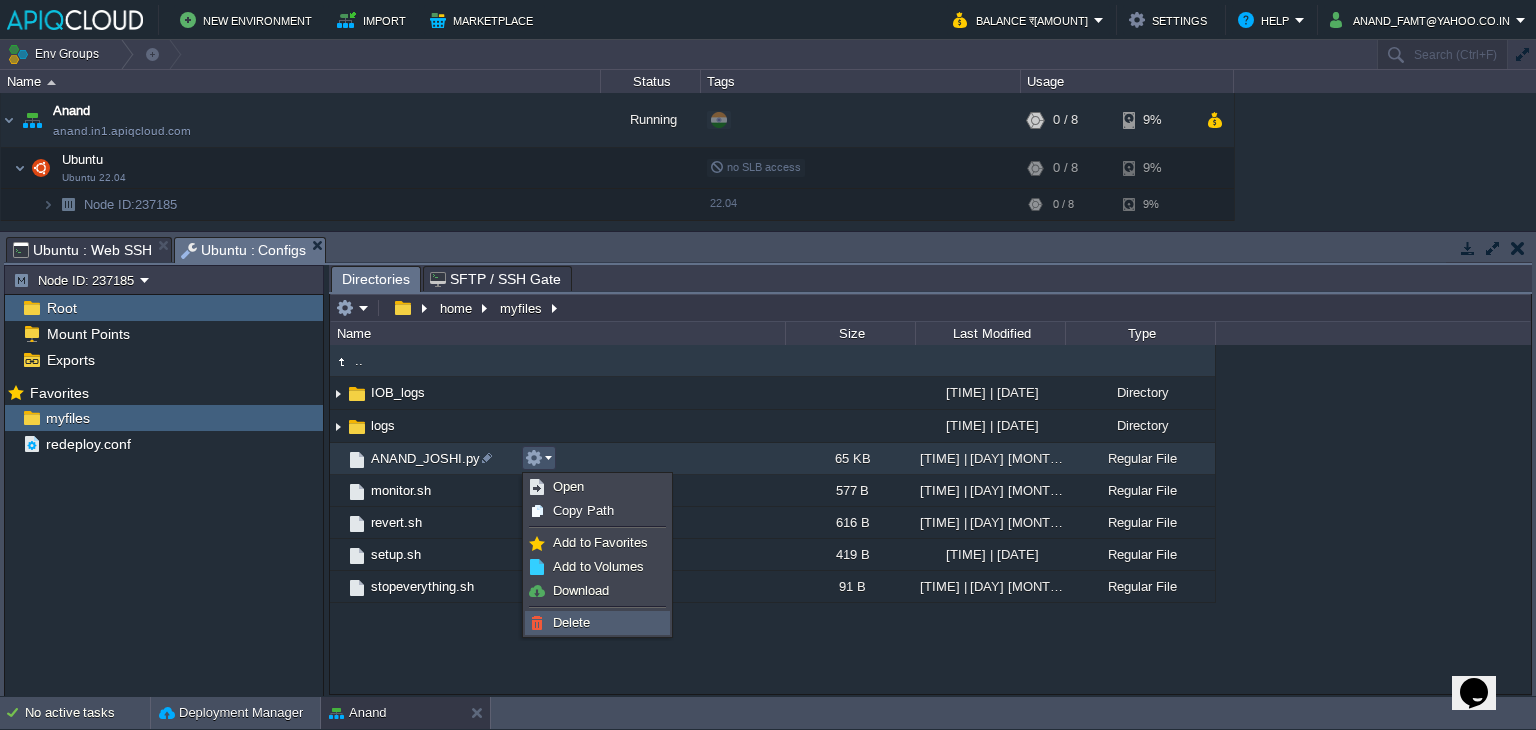 click on "Delete" at bounding box center (571, 622) 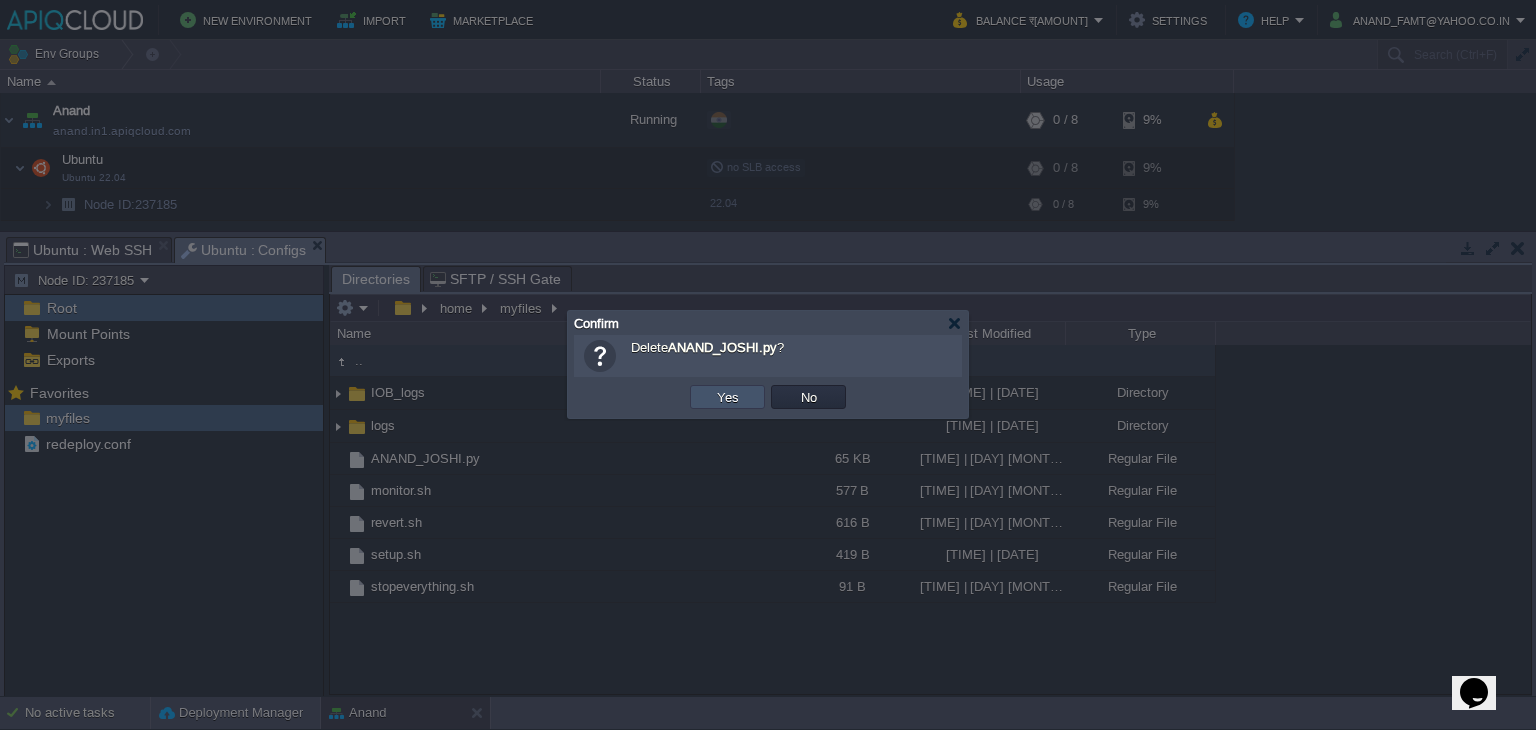 click on "Yes" at bounding box center [728, 397] 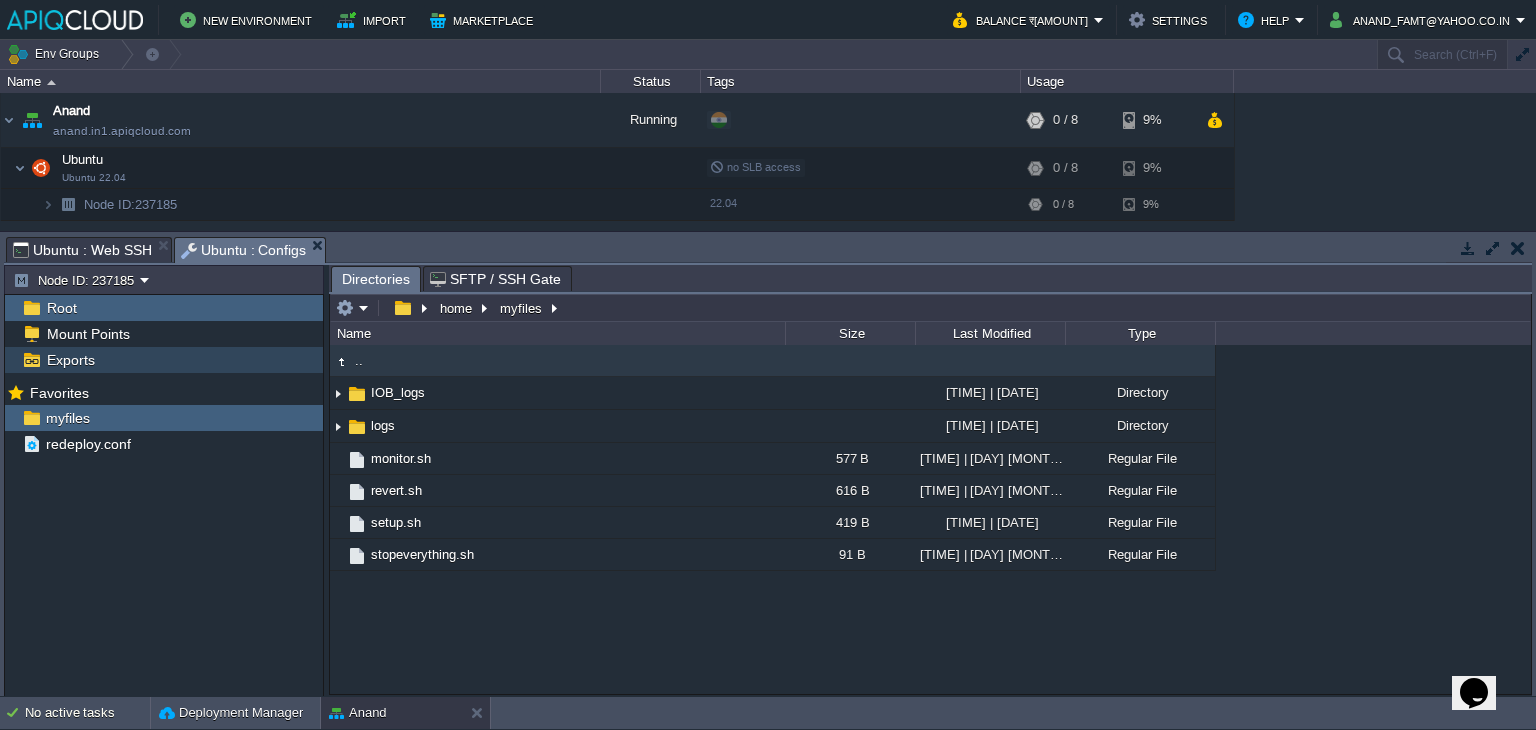 click on "Exports" at bounding box center (164, 360) 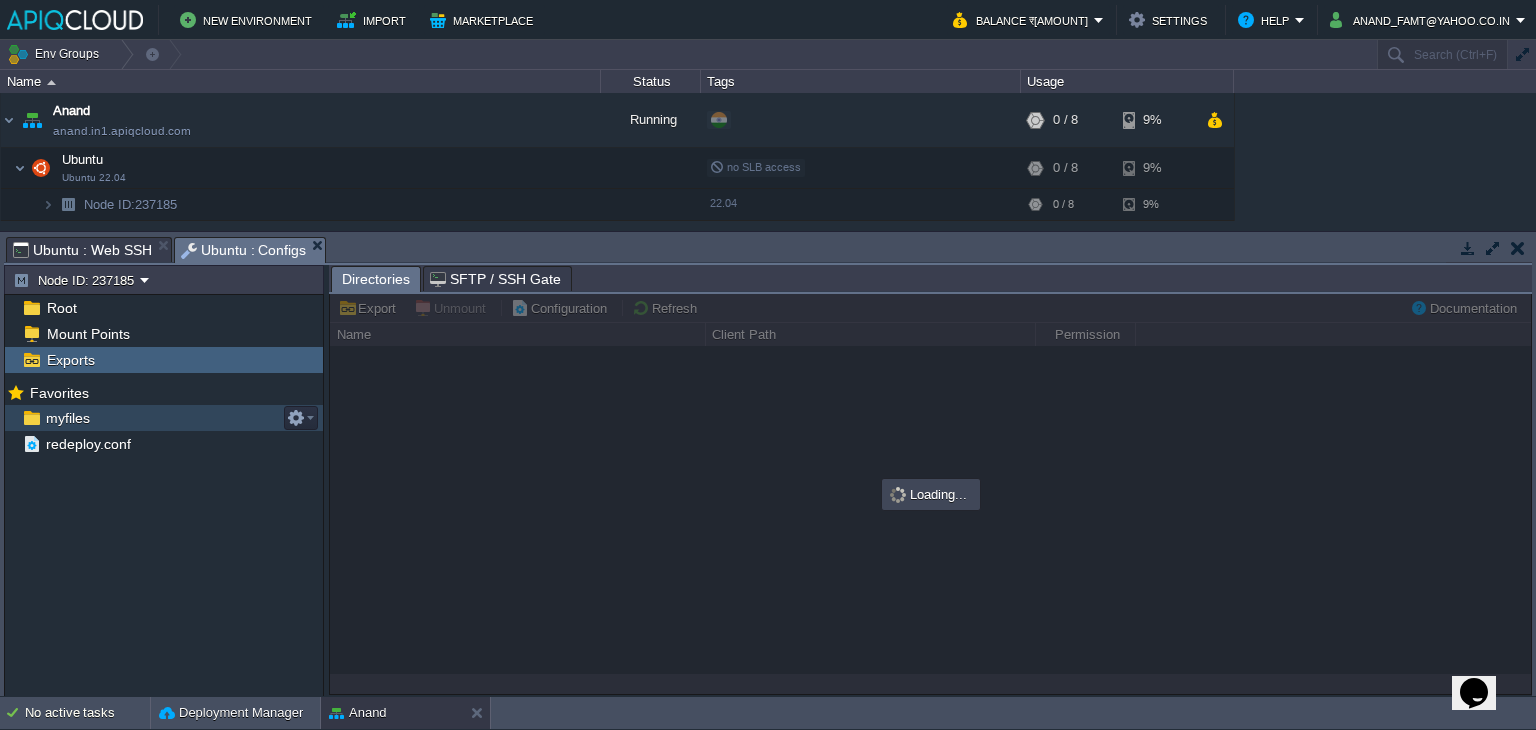 click on "myfiles" at bounding box center [67, 418] 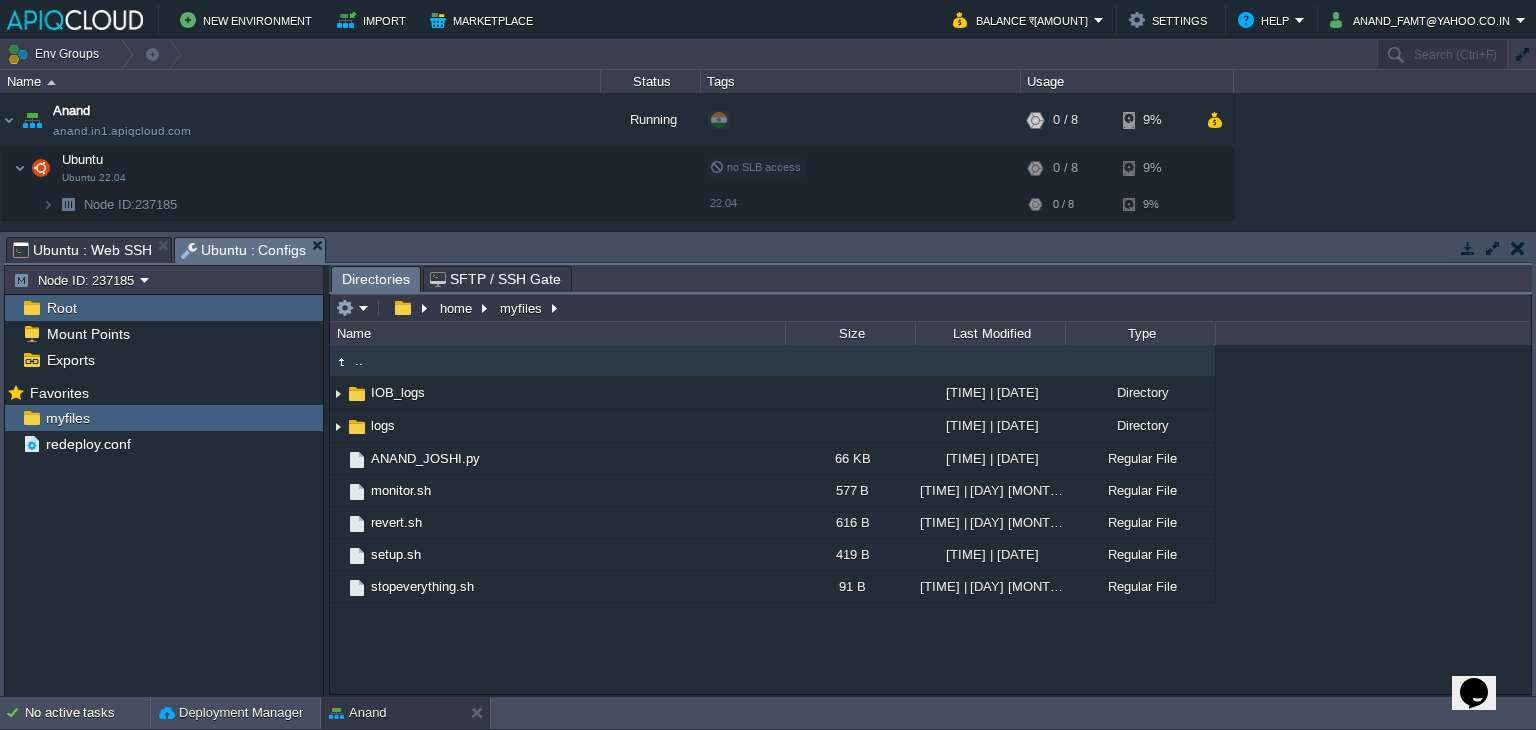 click on "Ubuntu : Web SSH" at bounding box center (82, 250) 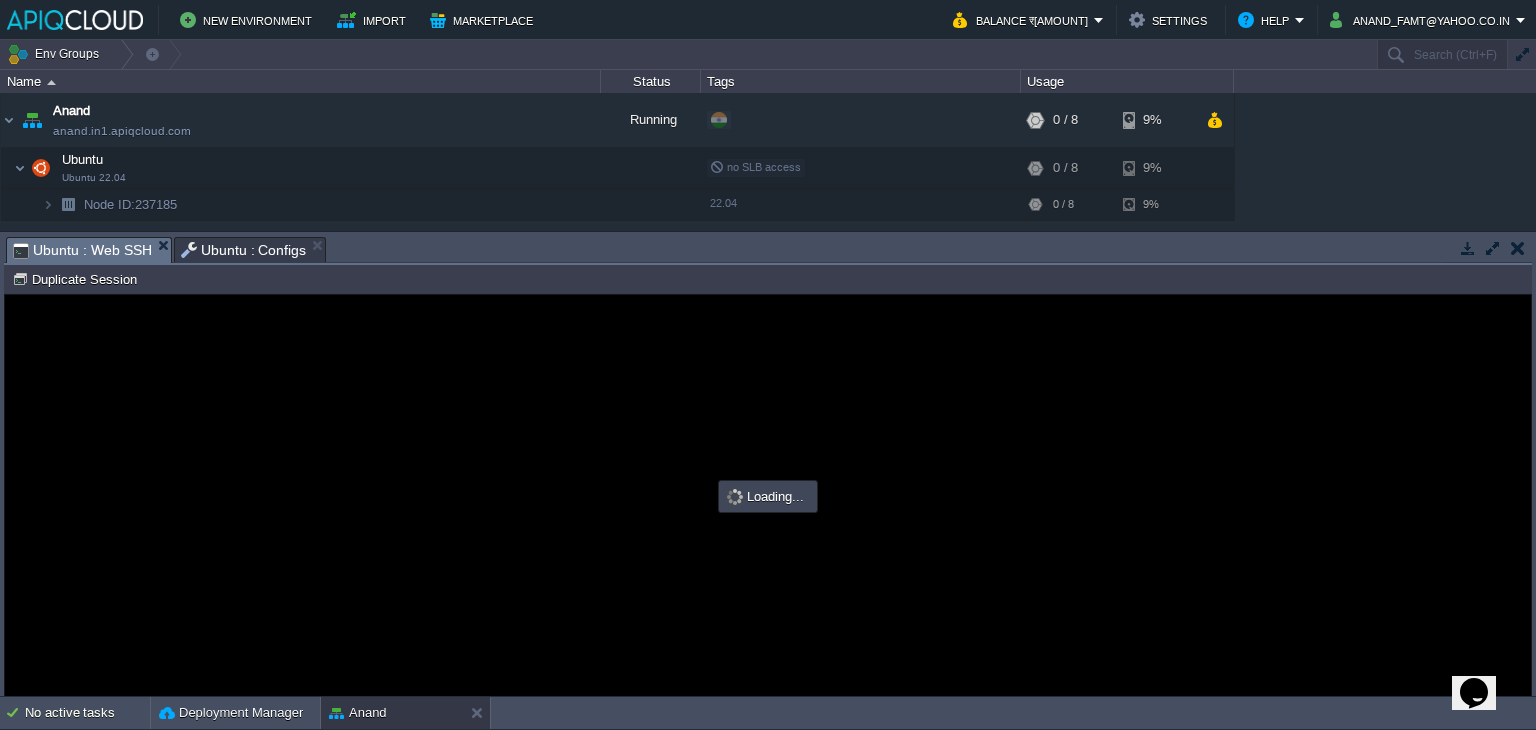 type on "#000000" 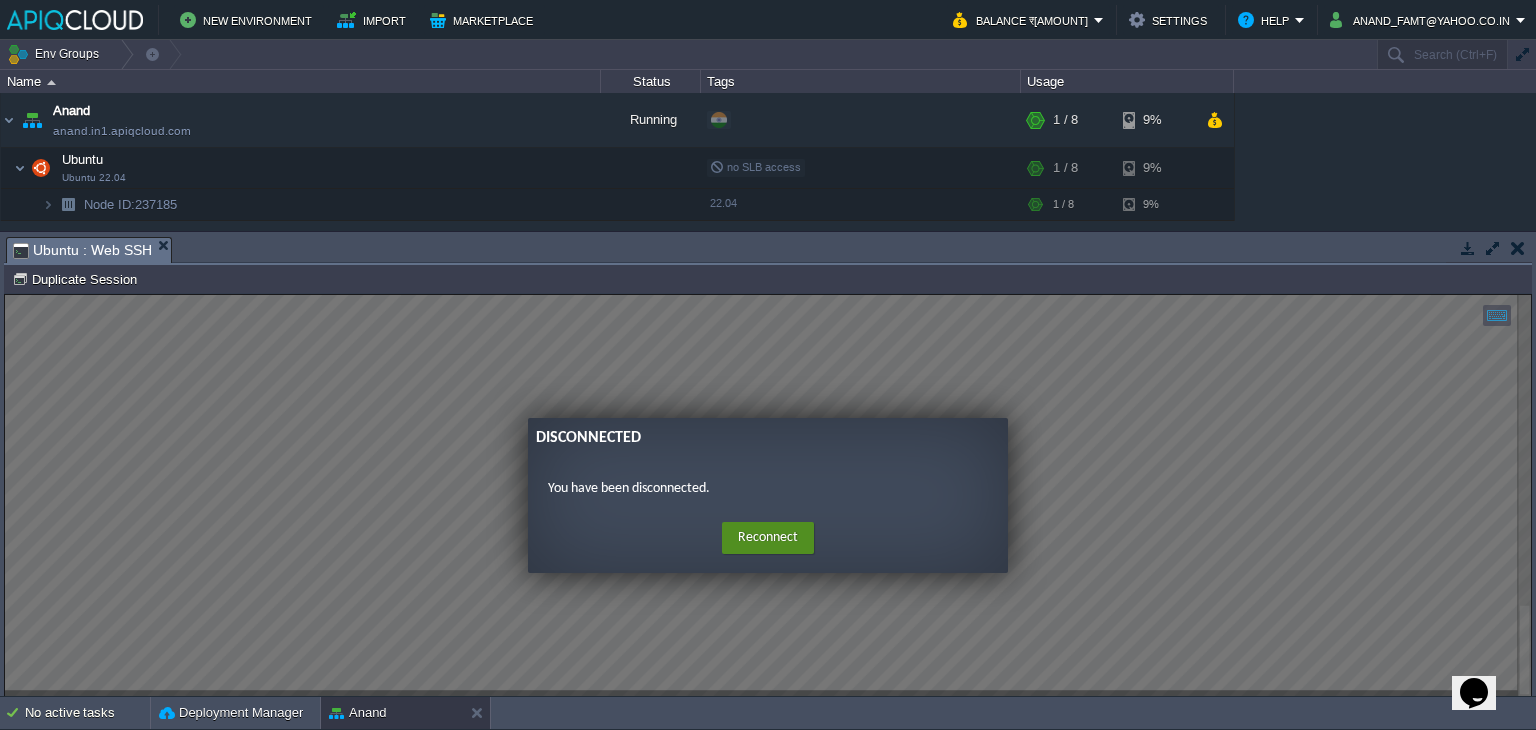 click on "Reconnect" at bounding box center [768, 538] 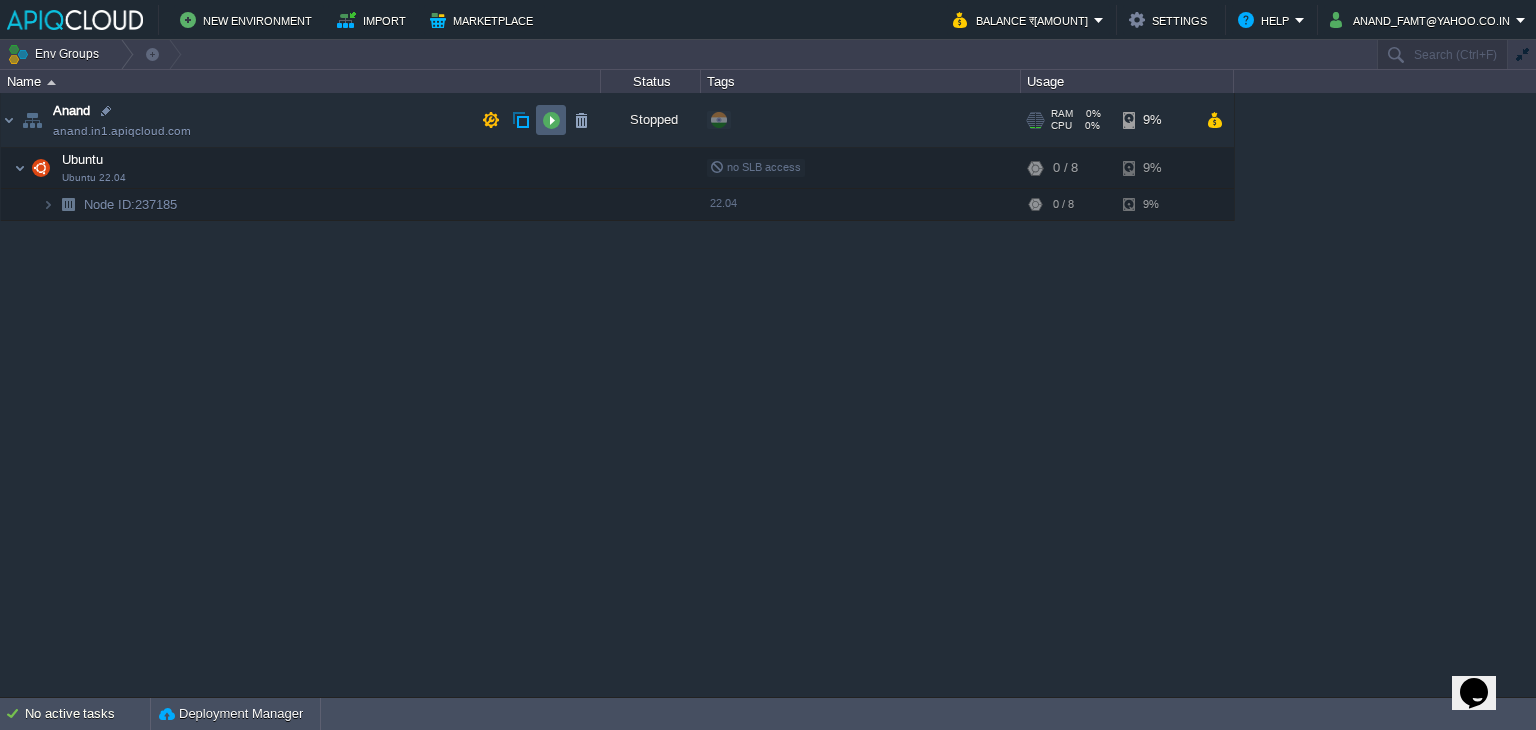 click at bounding box center [551, 120] 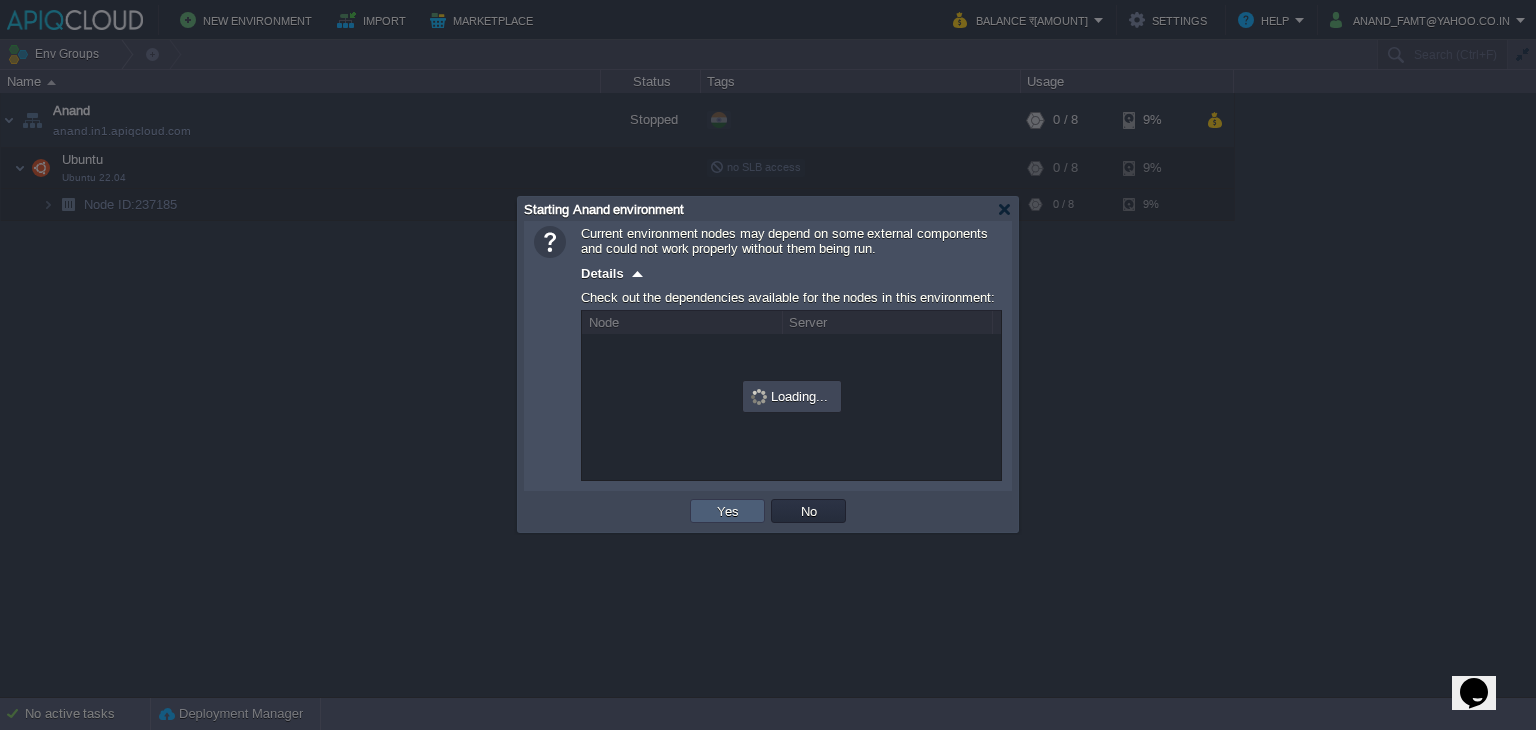 click on "Yes" at bounding box center [728, 511] 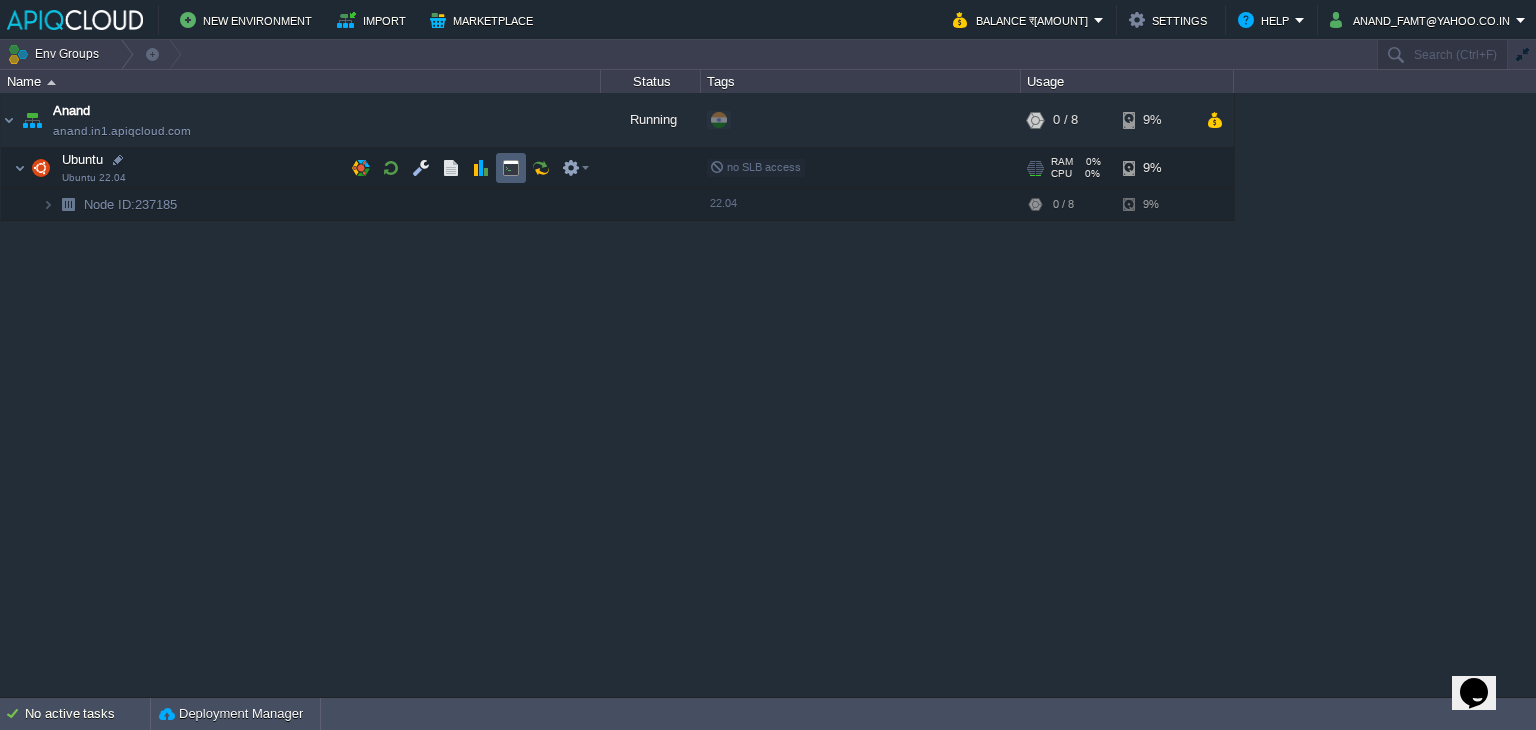 click at bounding box center [511, 168] 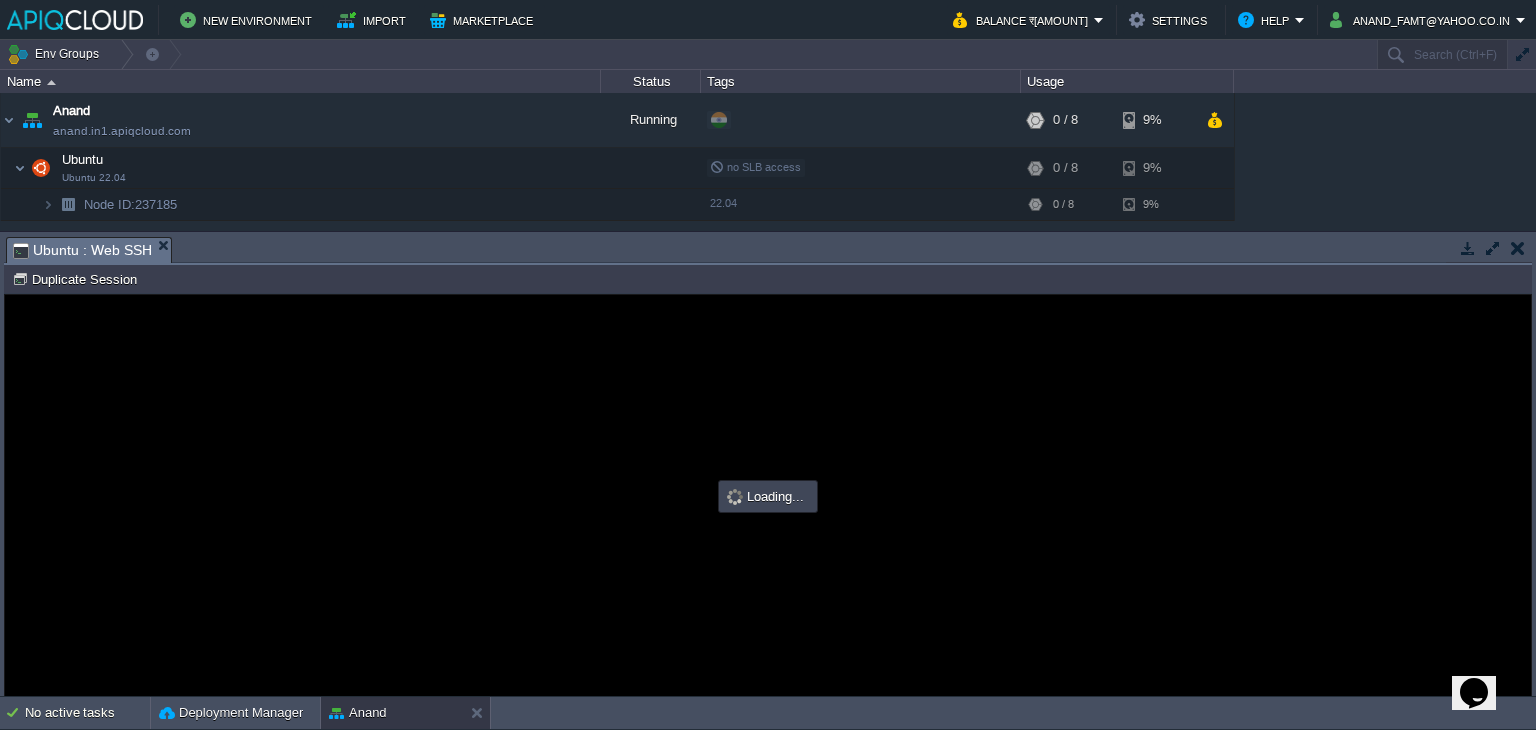 scroll, scrollTop: 0, scrollLeft: 0, axis: both 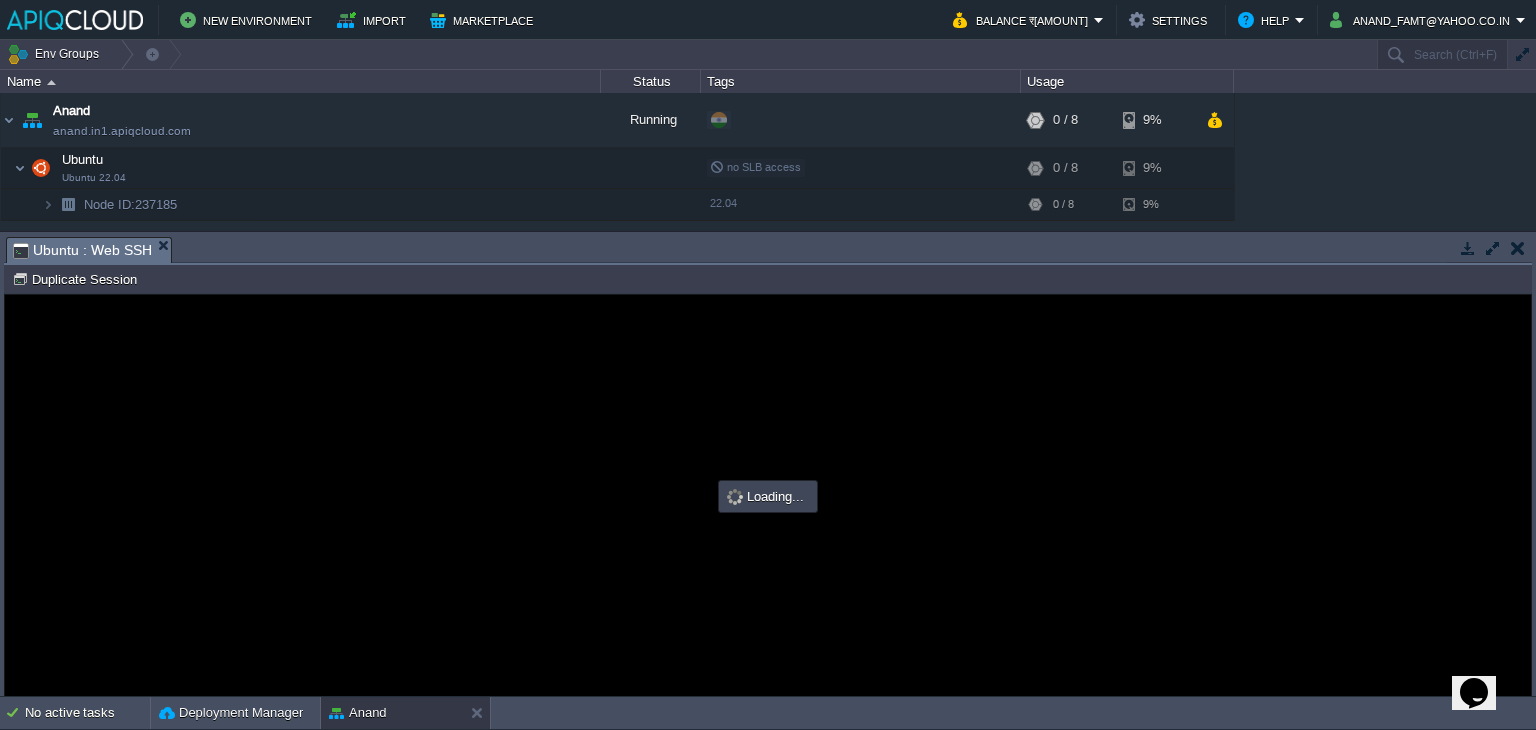 type on "#000000" 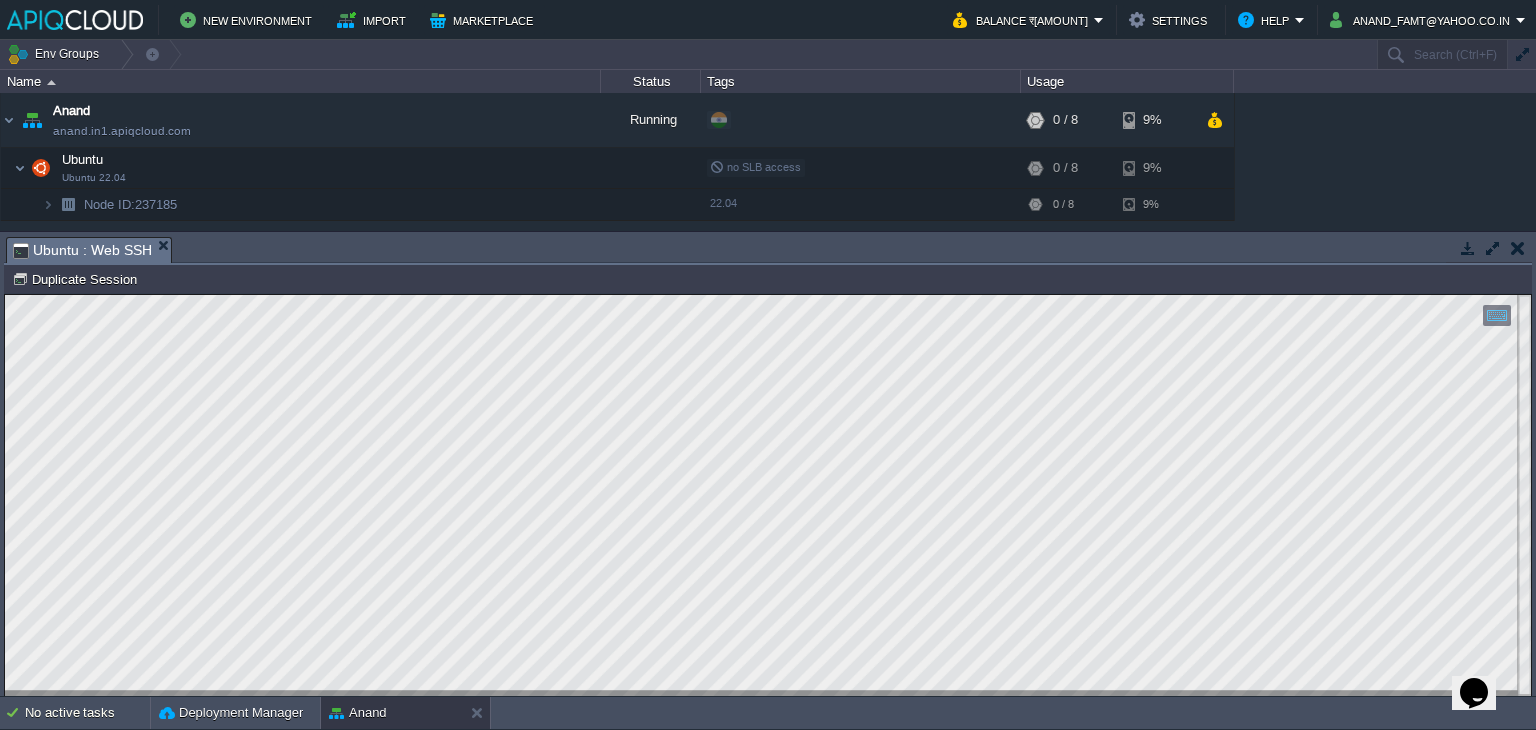 click on "Copy:                  Ctrl + Shift + C                                          Paste:                  Ctrl + V                                         Settings:                  Ctrl + Shift + Alt
0" at bounding box center [768, 295] 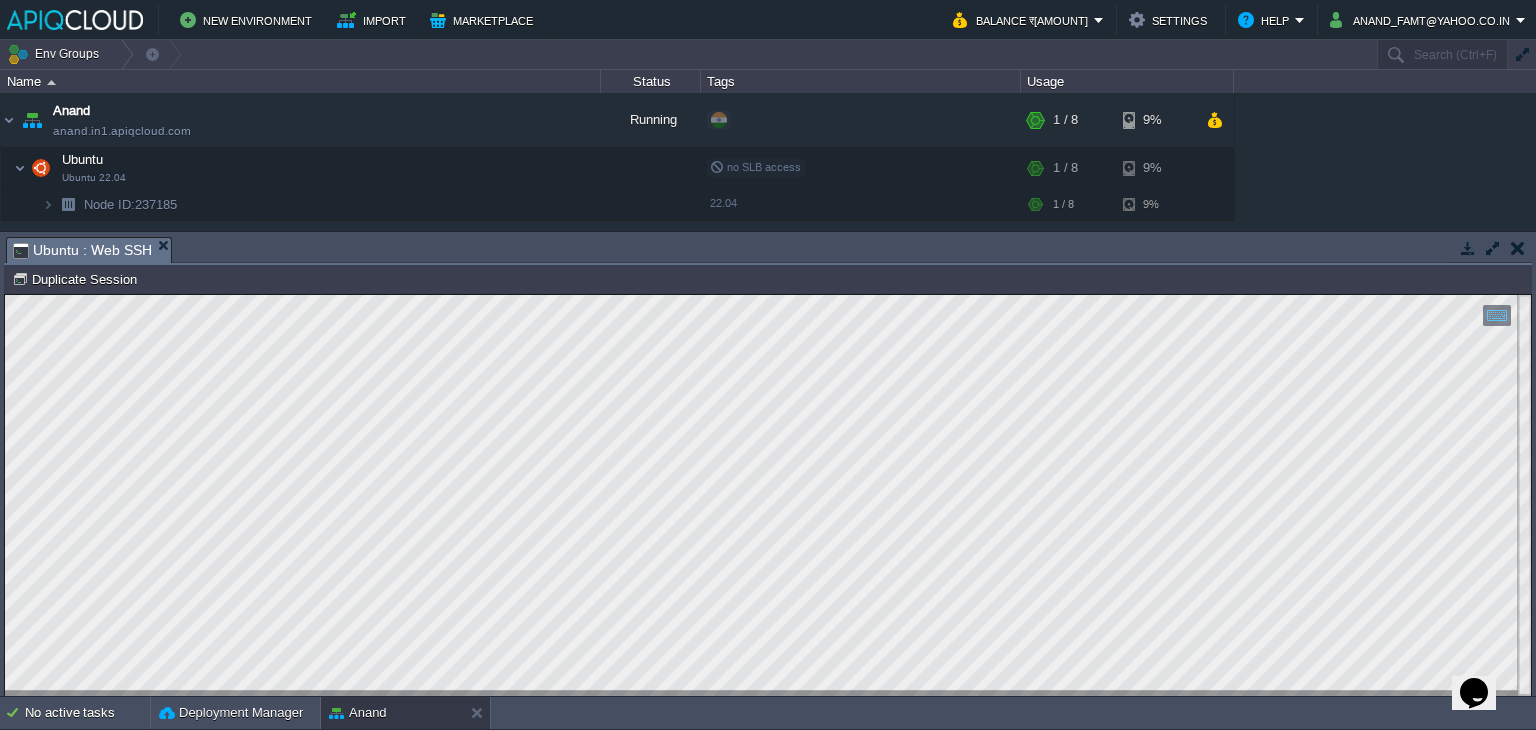 type on "/home/myfiles/monitor.sh" 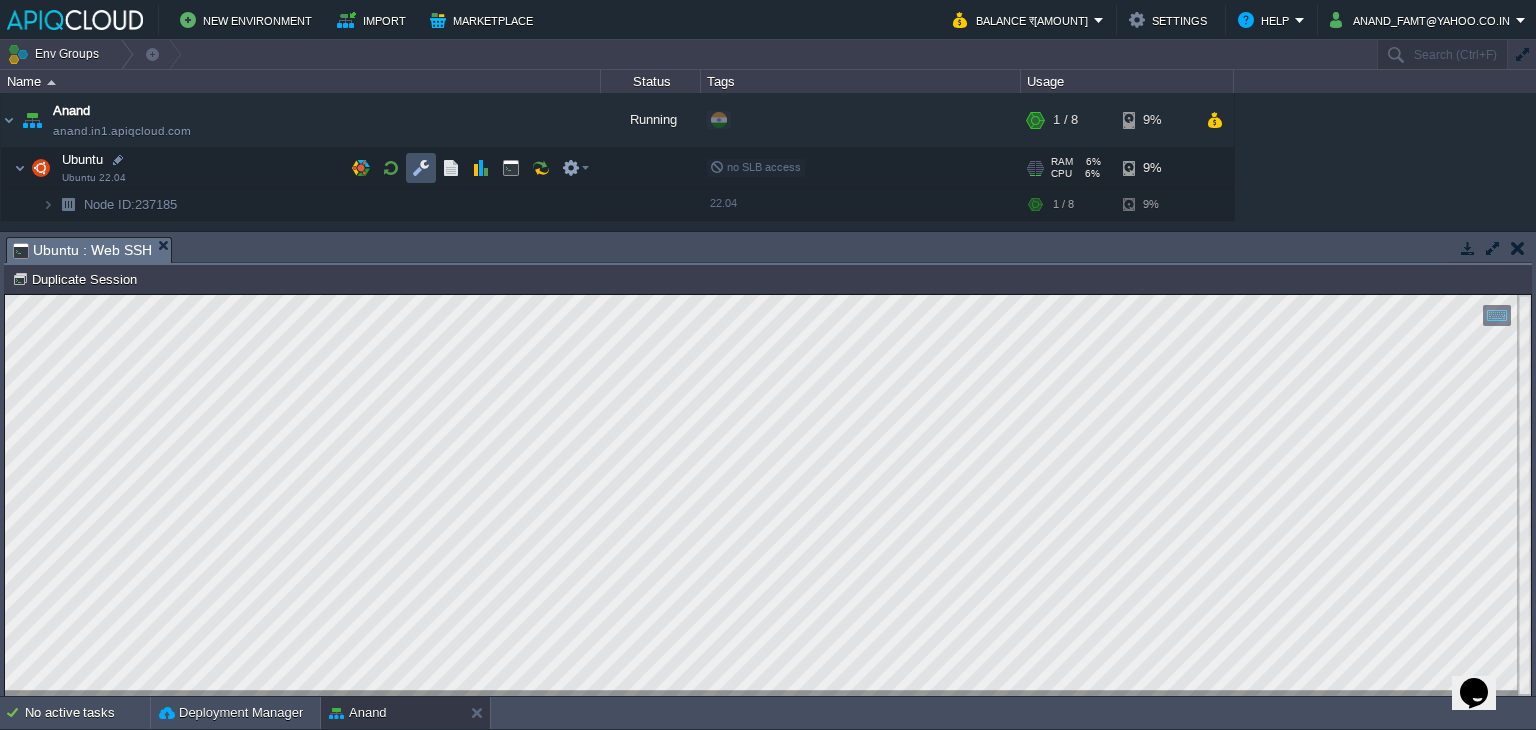 click at bounding box center [421, 168] 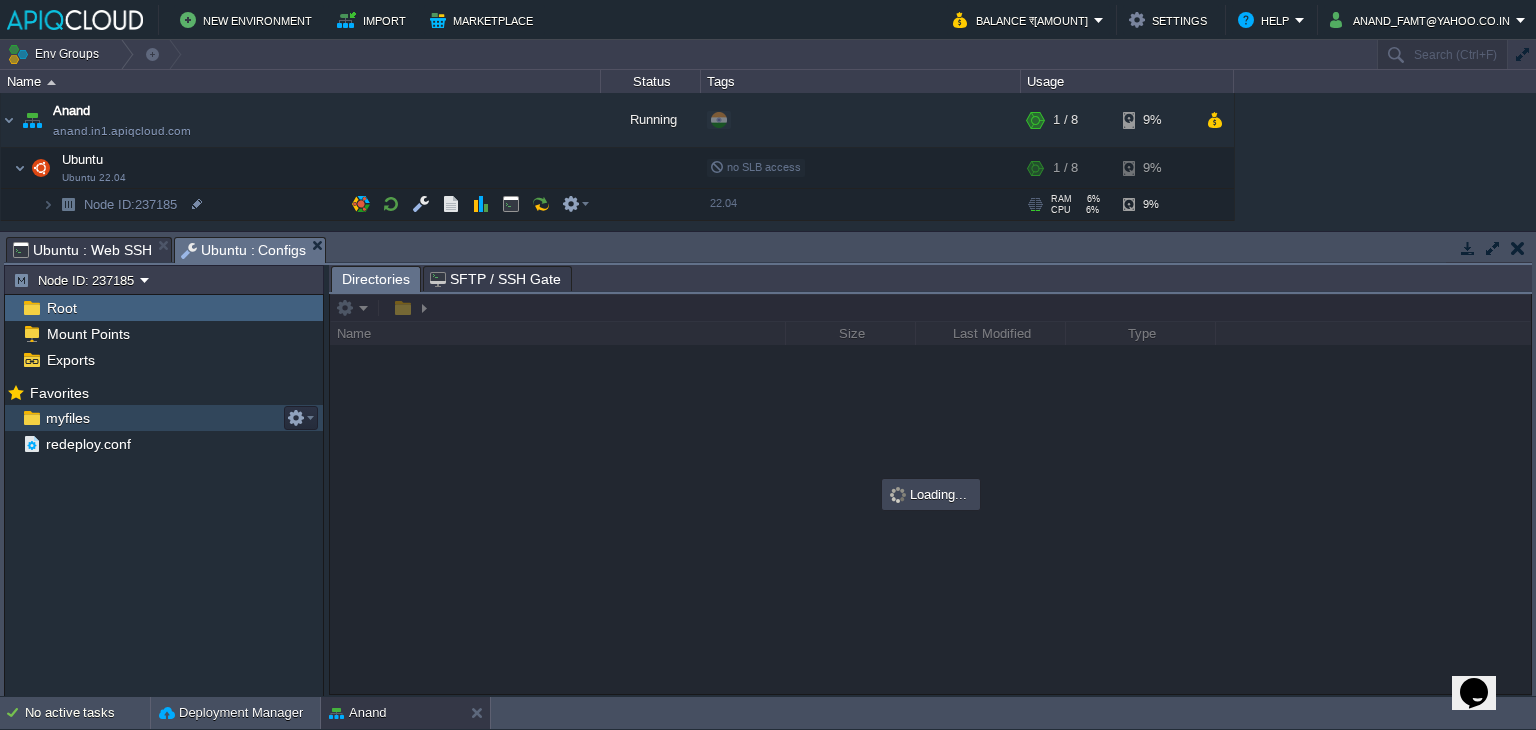 click on "myfiles" at bounding box center (67, 418) 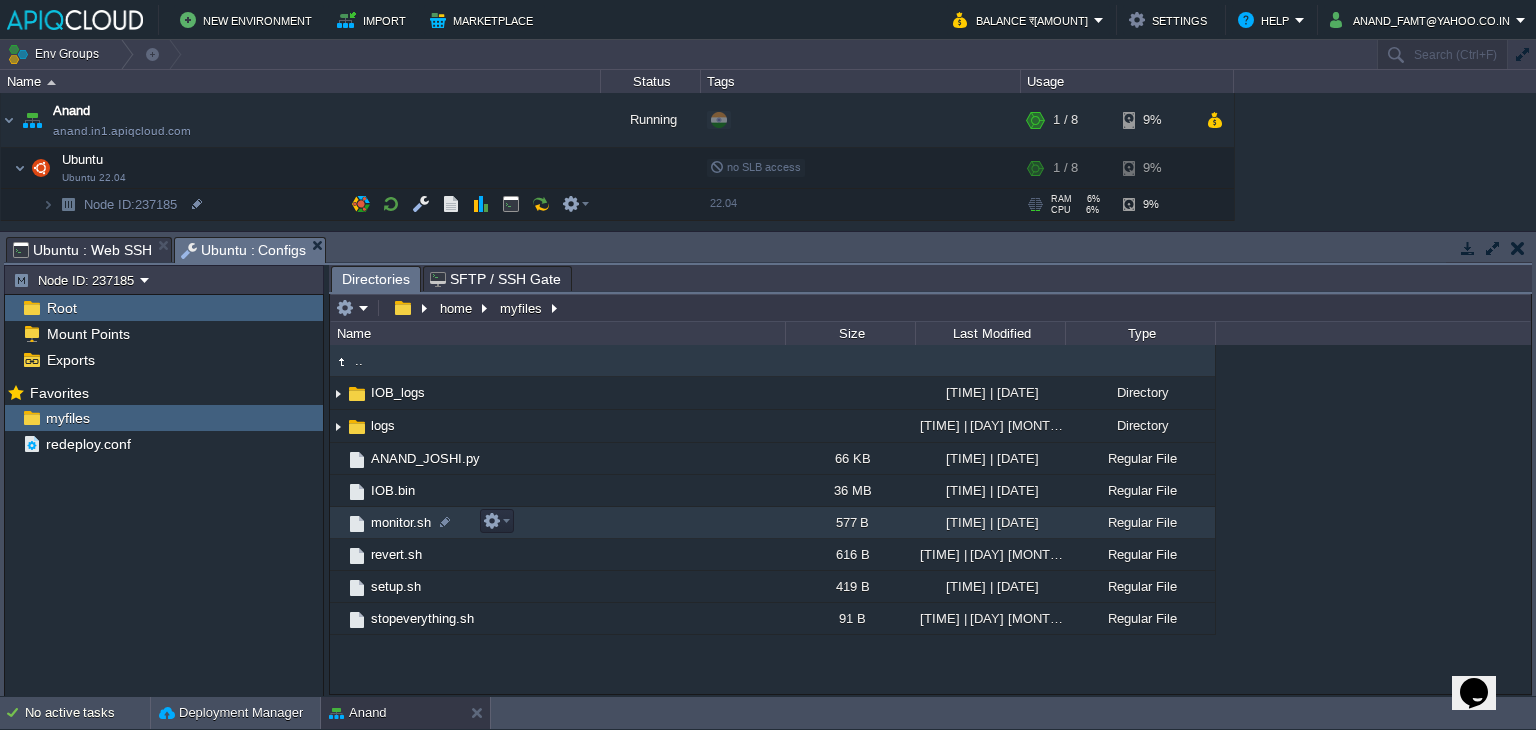 click on "monitor.sh" at bounding box center (401, 522) 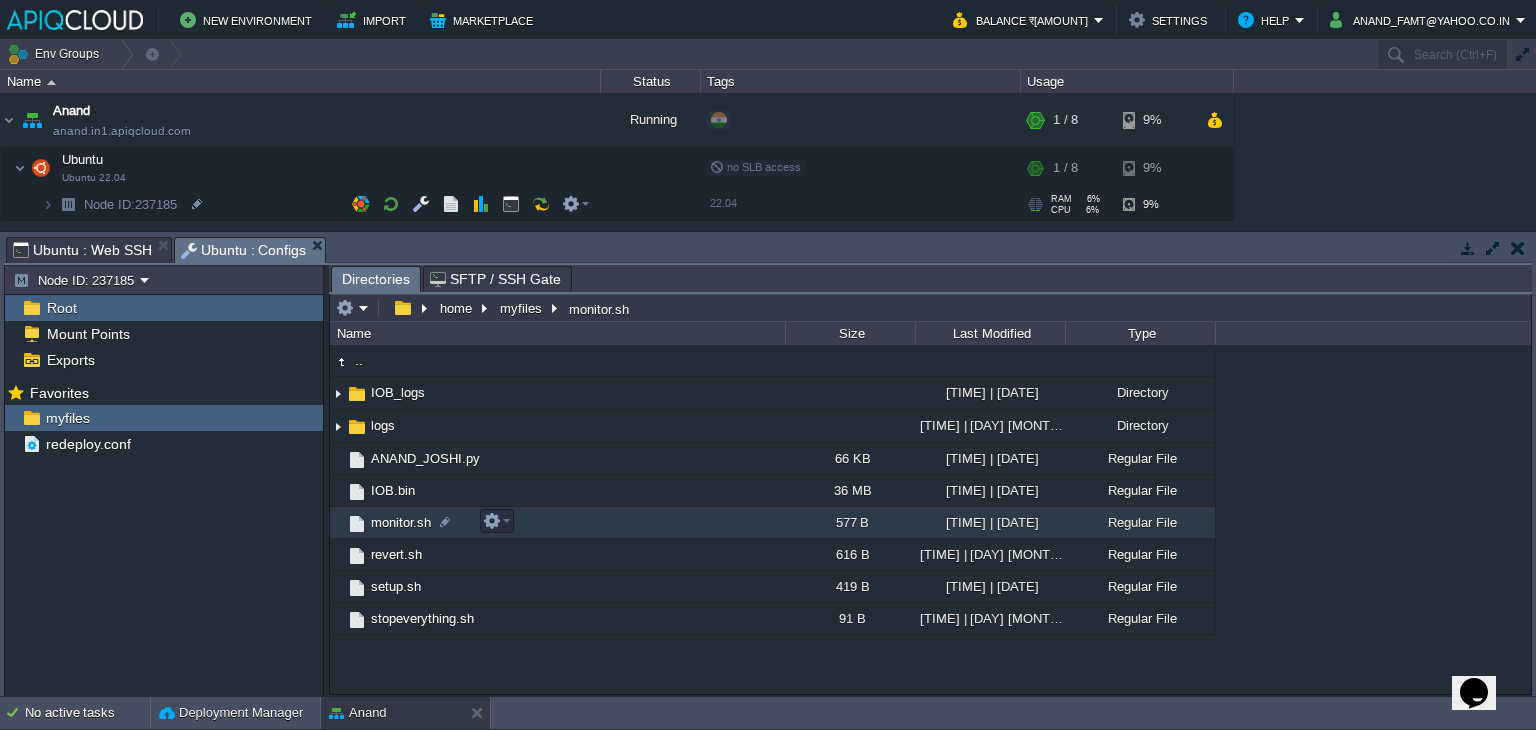 click on "monitor.sh" at bounding box center (401, 522) 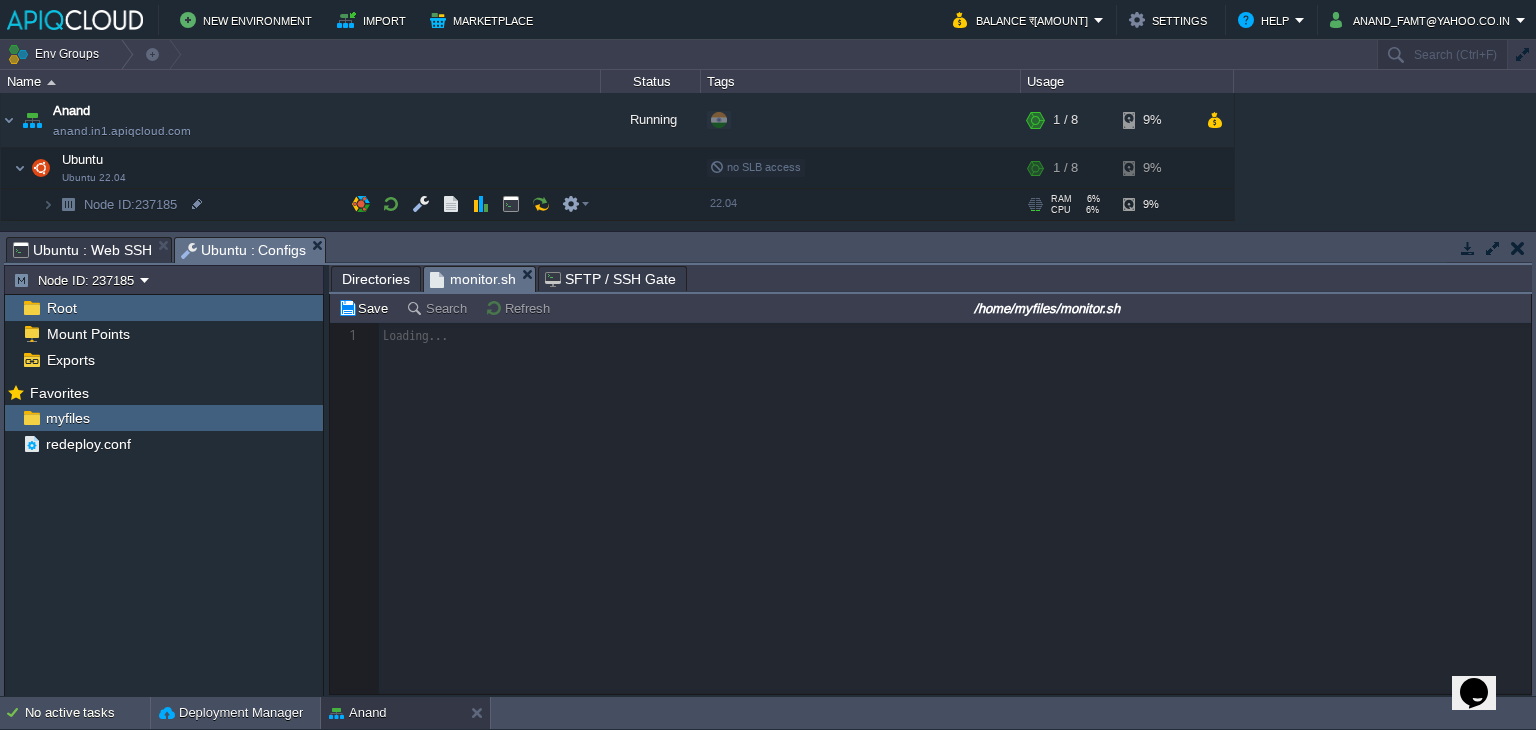 scroll, scrollTop: 6, scrollLeft: 0, axis: vertical 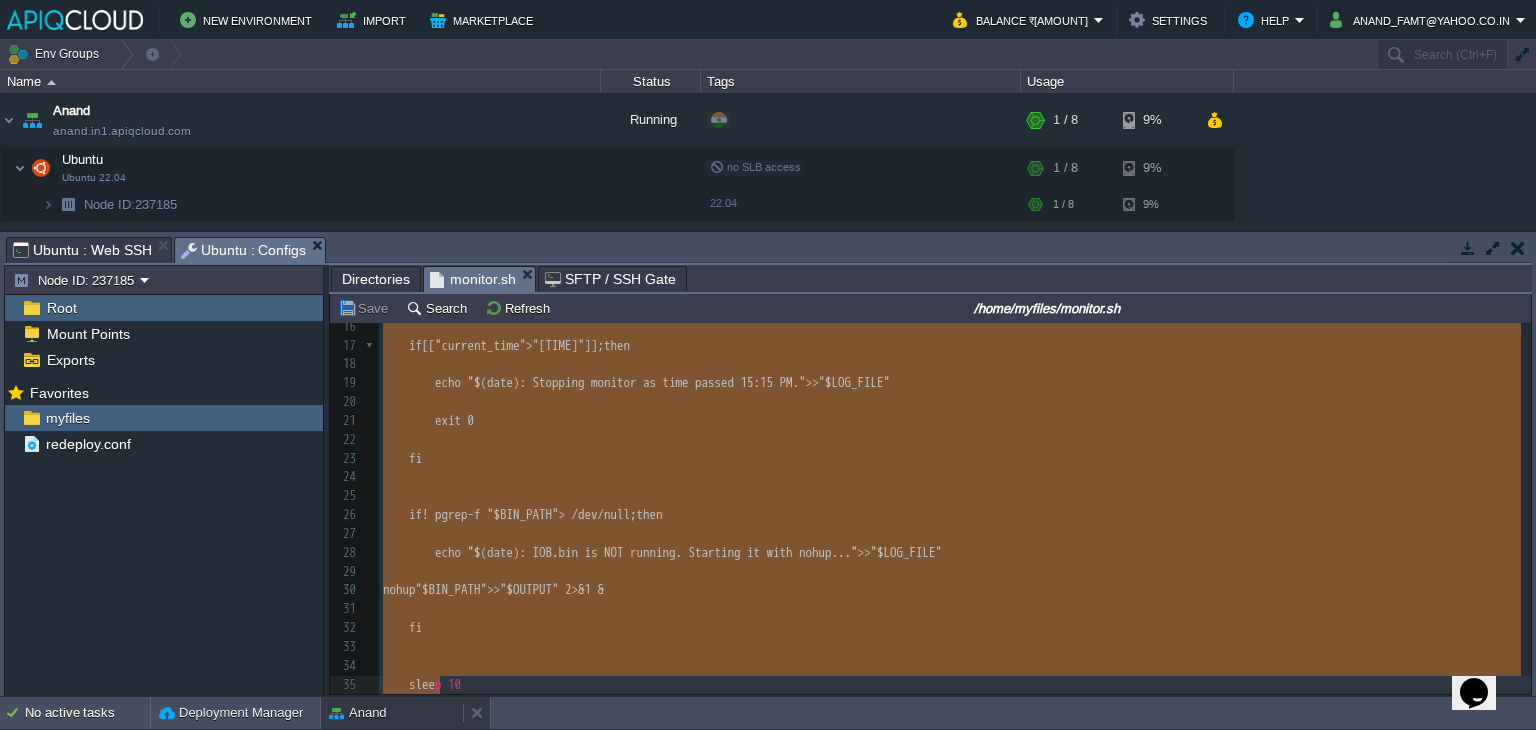 type on "#!/bin/bash
mkdir -p /home/myfiles/logs
BIN_PATH="/home/myfiles/IOB.bin"
LOG_FILE="/home/myfiles/logs/monitor.log"
OUTPUT="/home/myfiles/logs/output.log"
while true; do
current_time=$(date +%H:%M)
if [[ "$current_time" > "15:15" ]]; then
echo "$(date): Stopping monitor as time passed 15:15 PM." >> "$LOG_FILE"
exit 0
fi
if ! pgrep -f "$BIN_PATH" > /dev/null; then
echo "$(date): IOB.bin is NOT running. Starting it with nohup..." >> "$LOG_FILE"
nohup "$BIN_PATH" >> "$OUTPUT" 2>&1 &
fi
sleep 10
done" 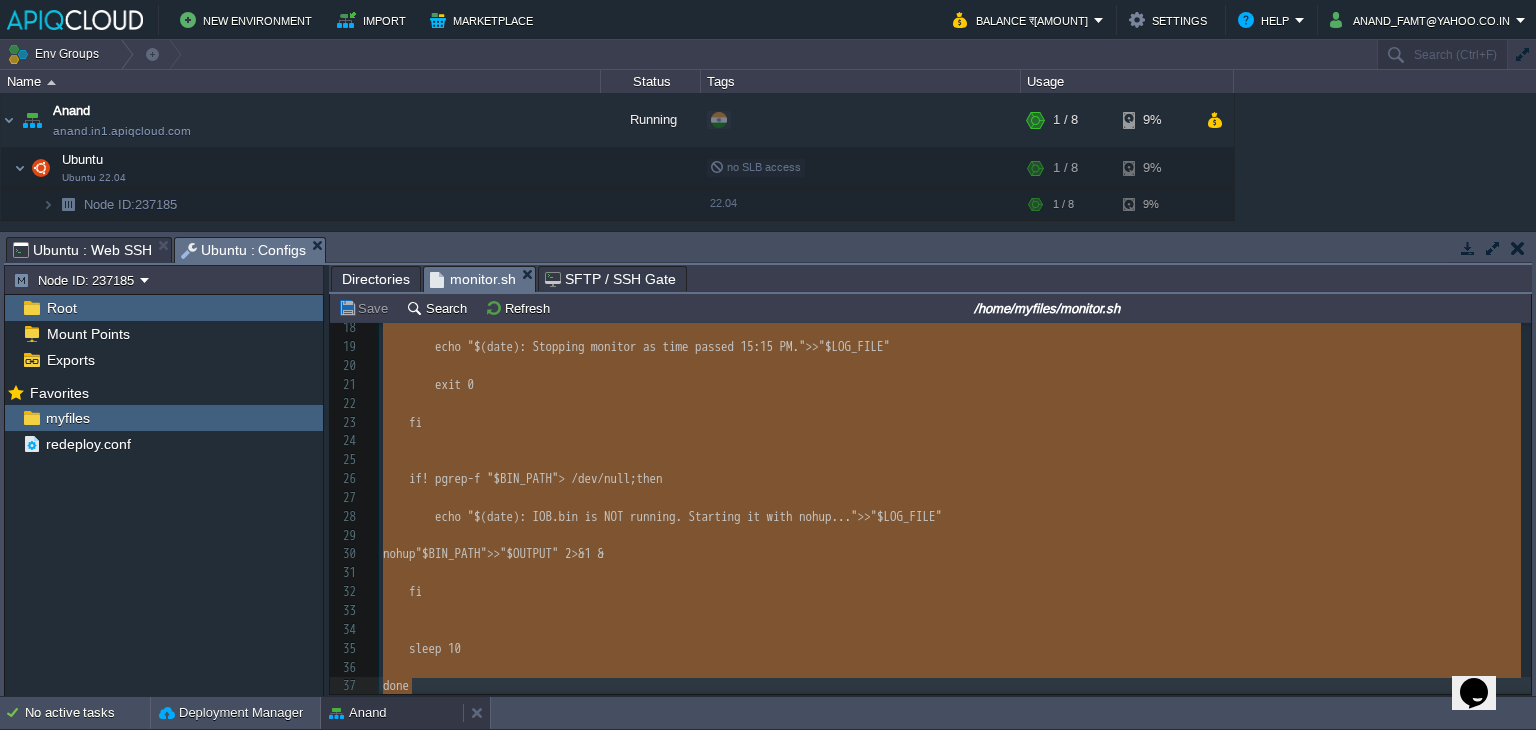 scroll, scrollTop: 335, scrollLeft: 0, axis: vertical 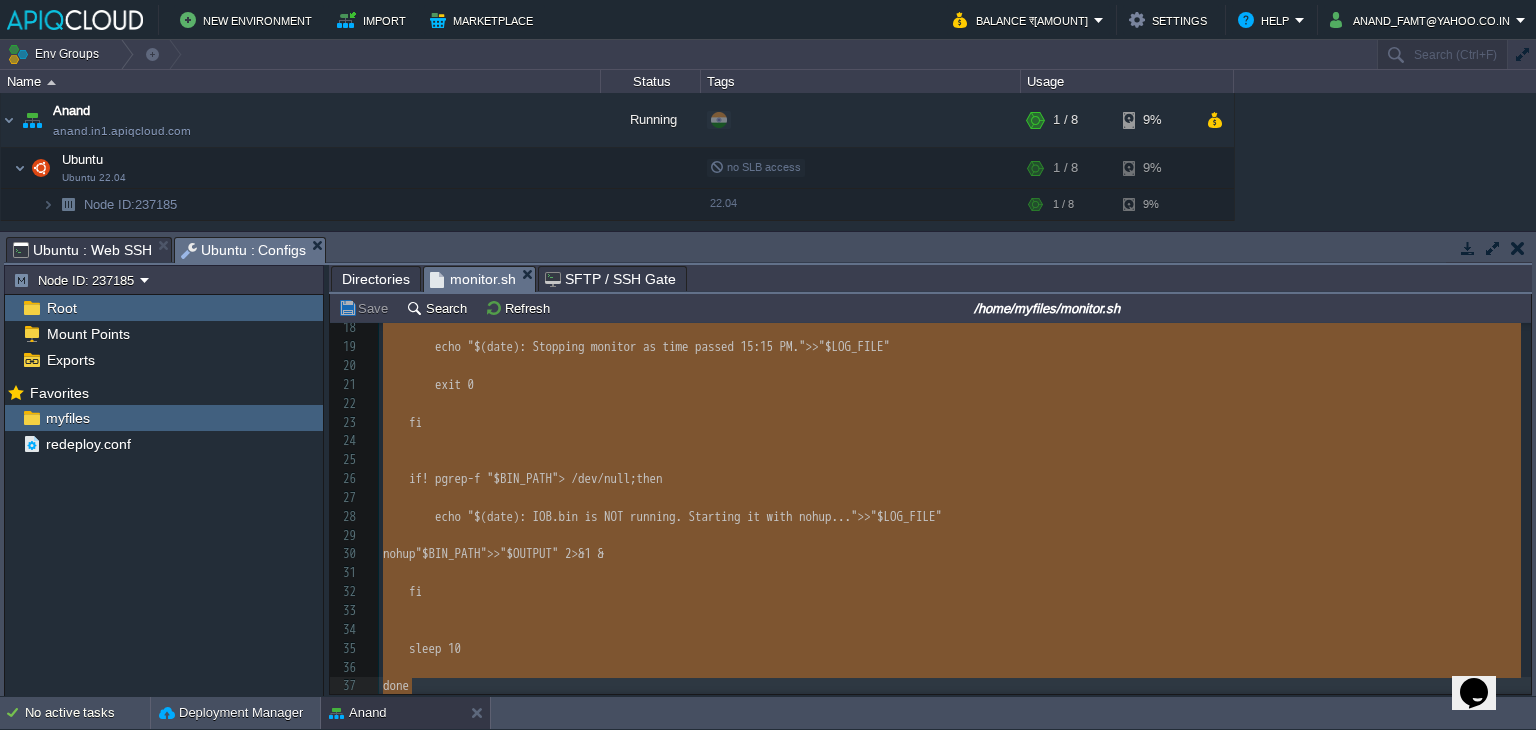 drag, startPoint x: 384, startPoint y: 335, endPoint x: 476, endPoint y: 687, distance: 363.82413 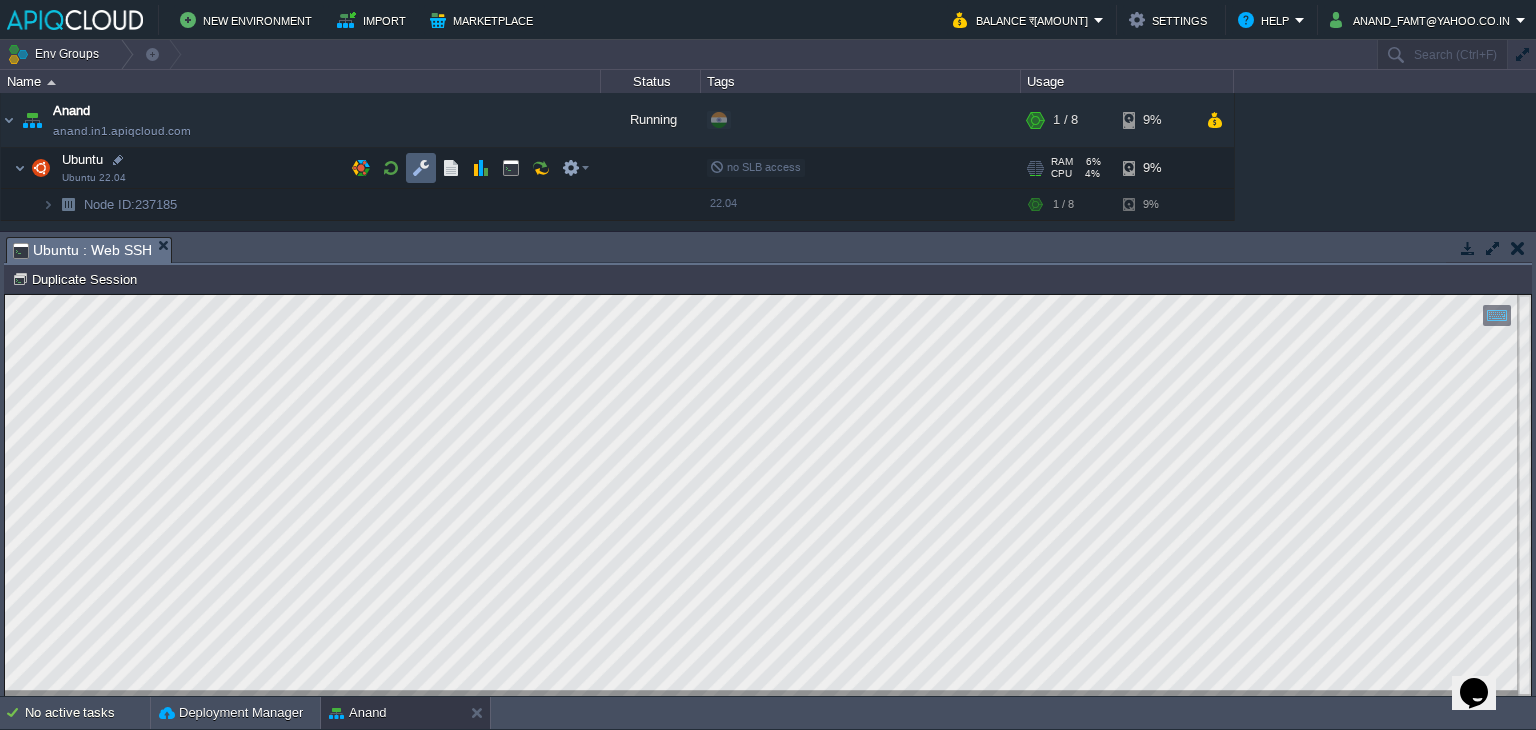 click at bounding box center [421, 168] 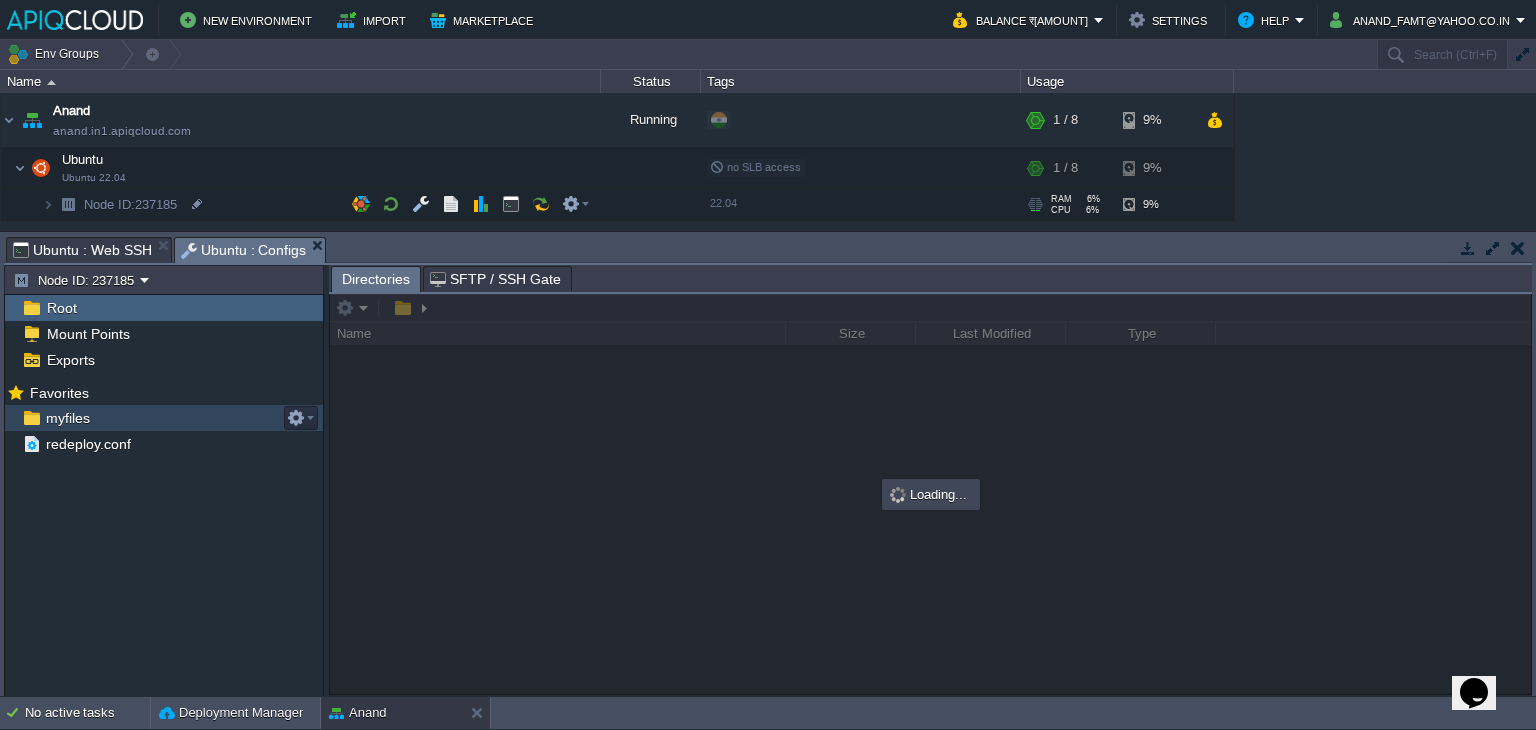 click on "myfiles" at bounding box center [67, 418] 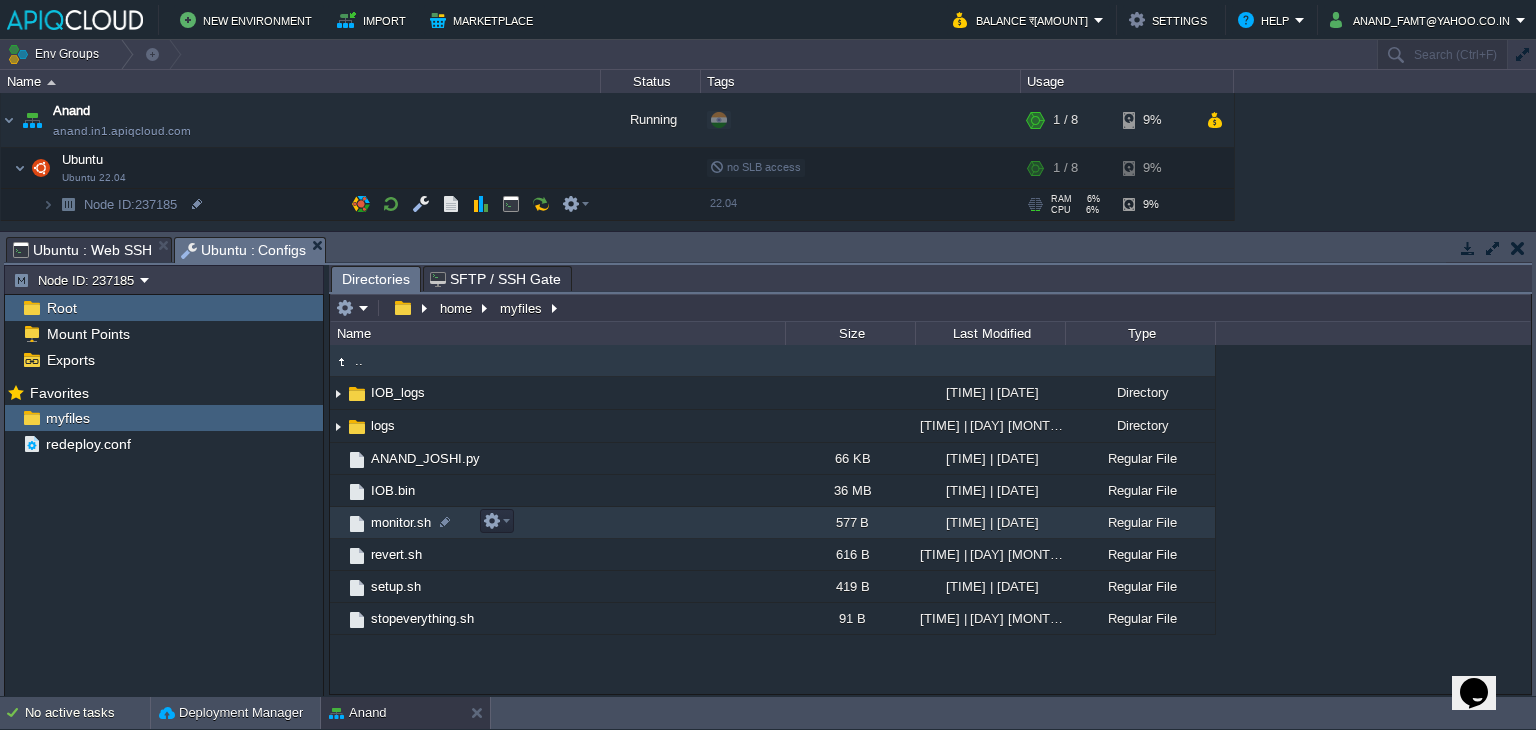 click on "monitor.sh" at bounding box center [401, 522] 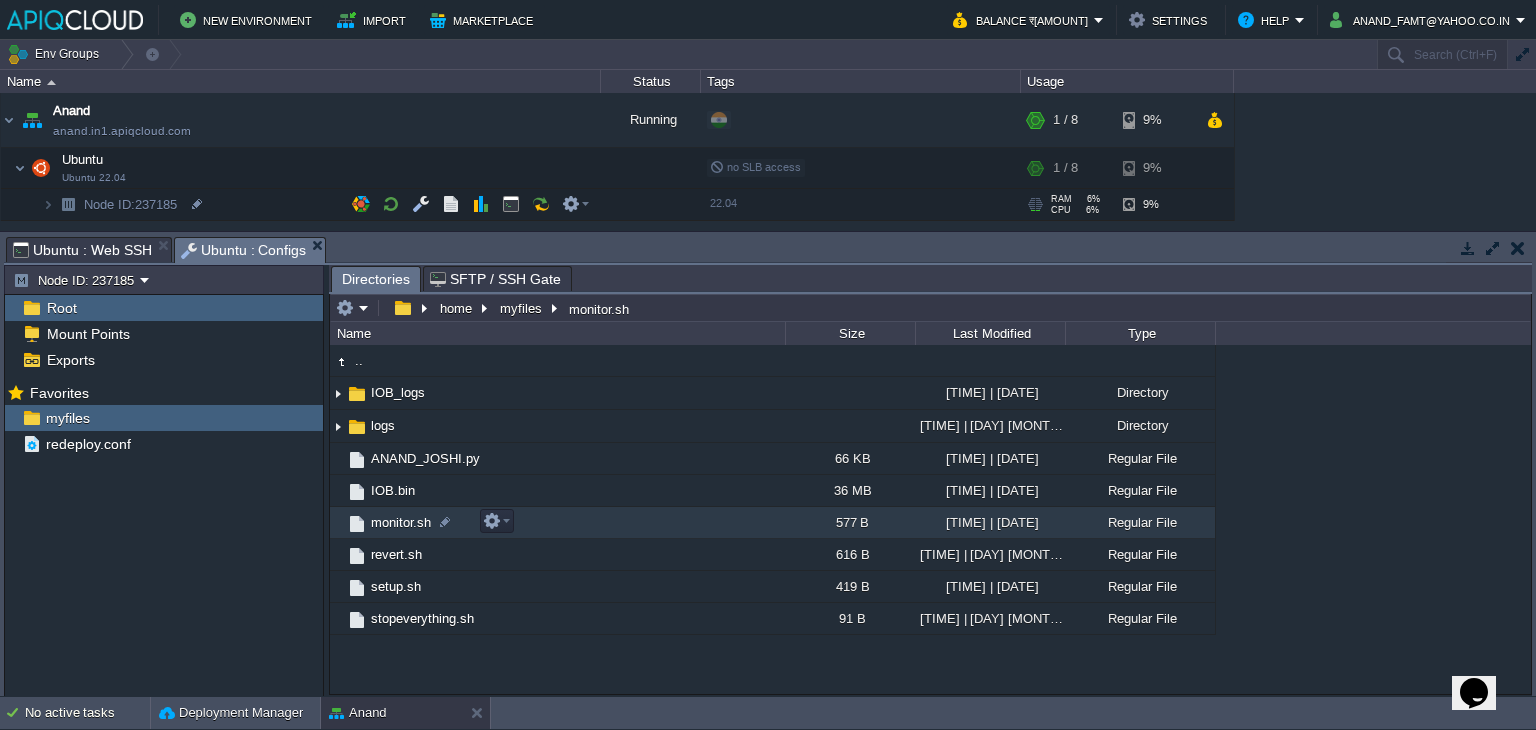 click on "monitor.sh" at bounding box center [401, 522] 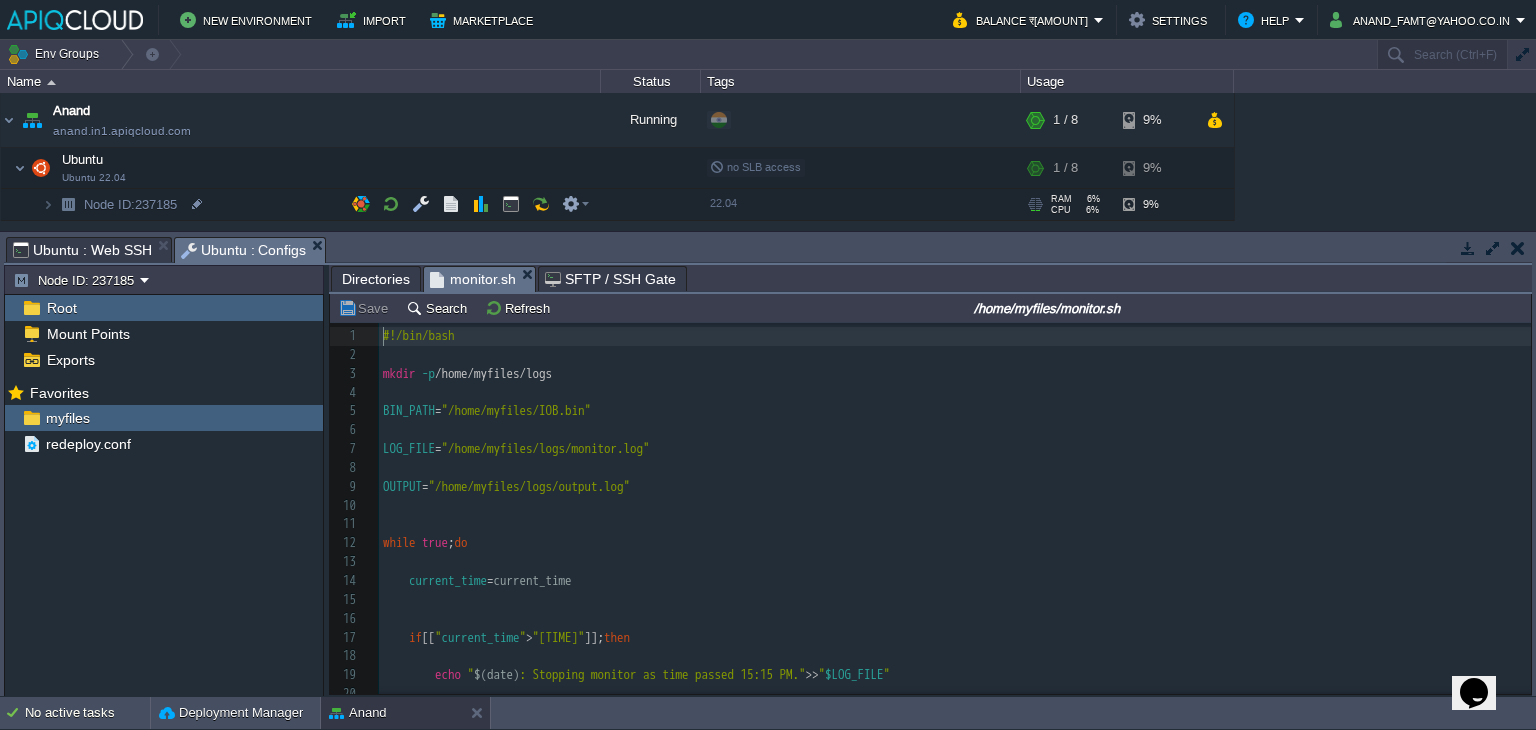 scroll, scrollTop: 6, scrollLeft: 0, axis: vertical 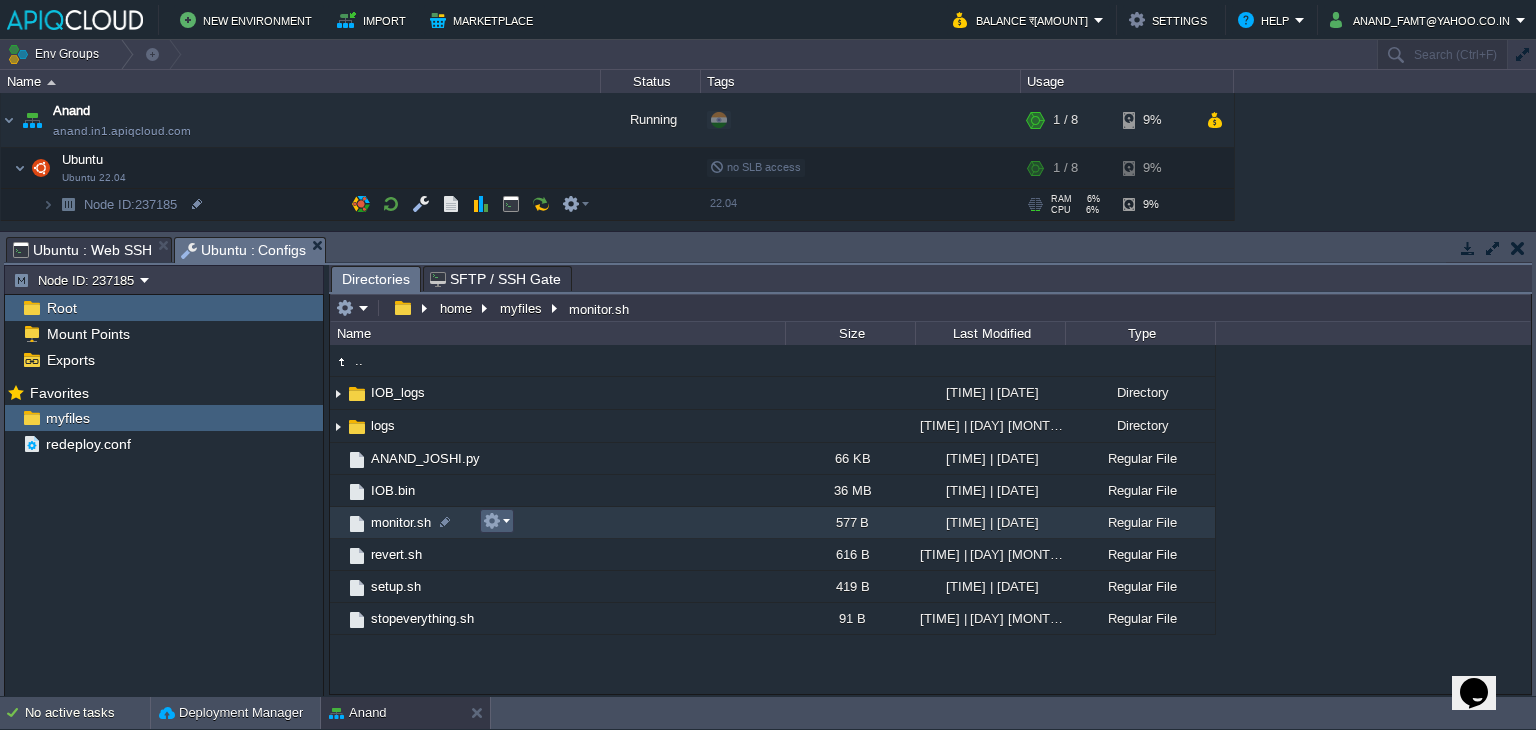 click at bounding box center [496, 521] 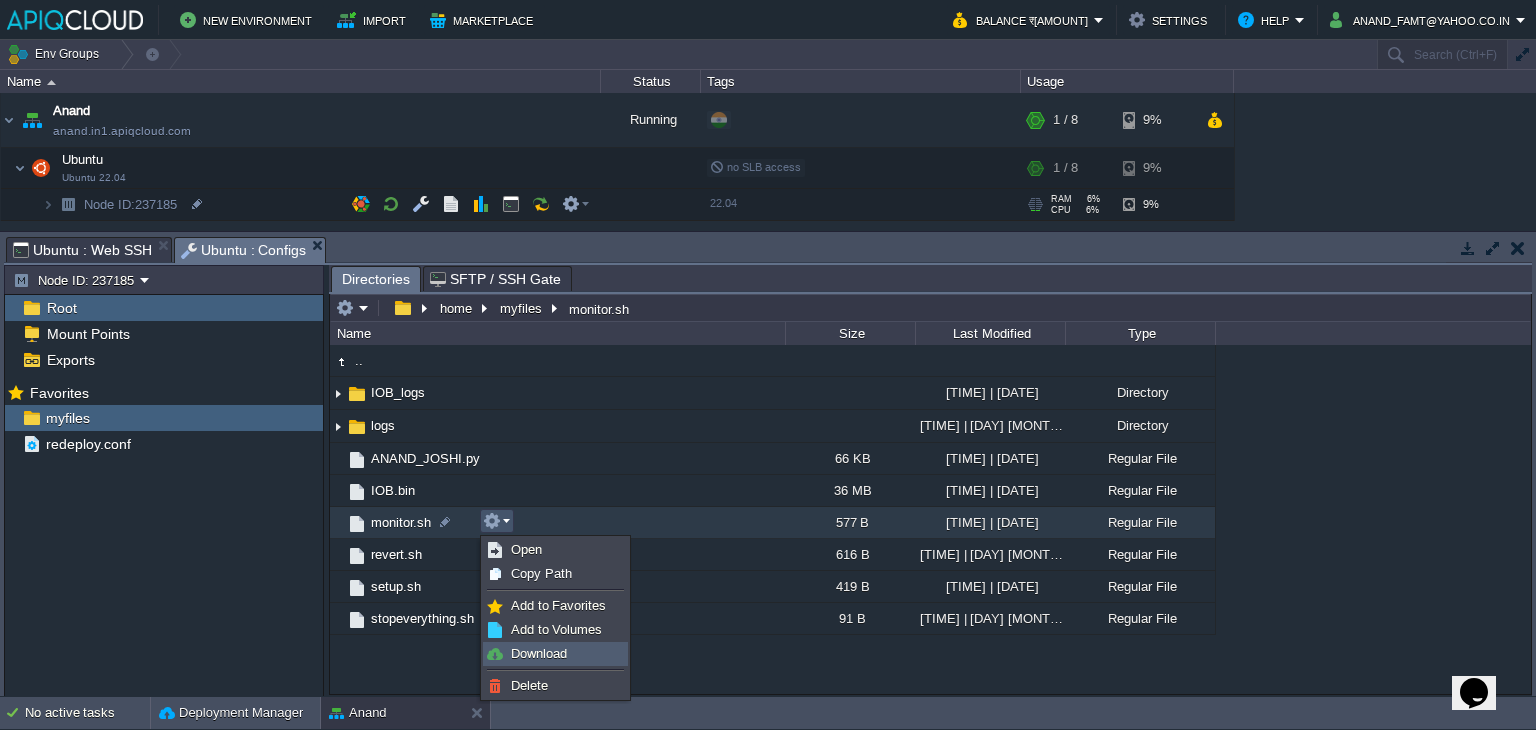 click on "Download" at bounding box center (539, 653) 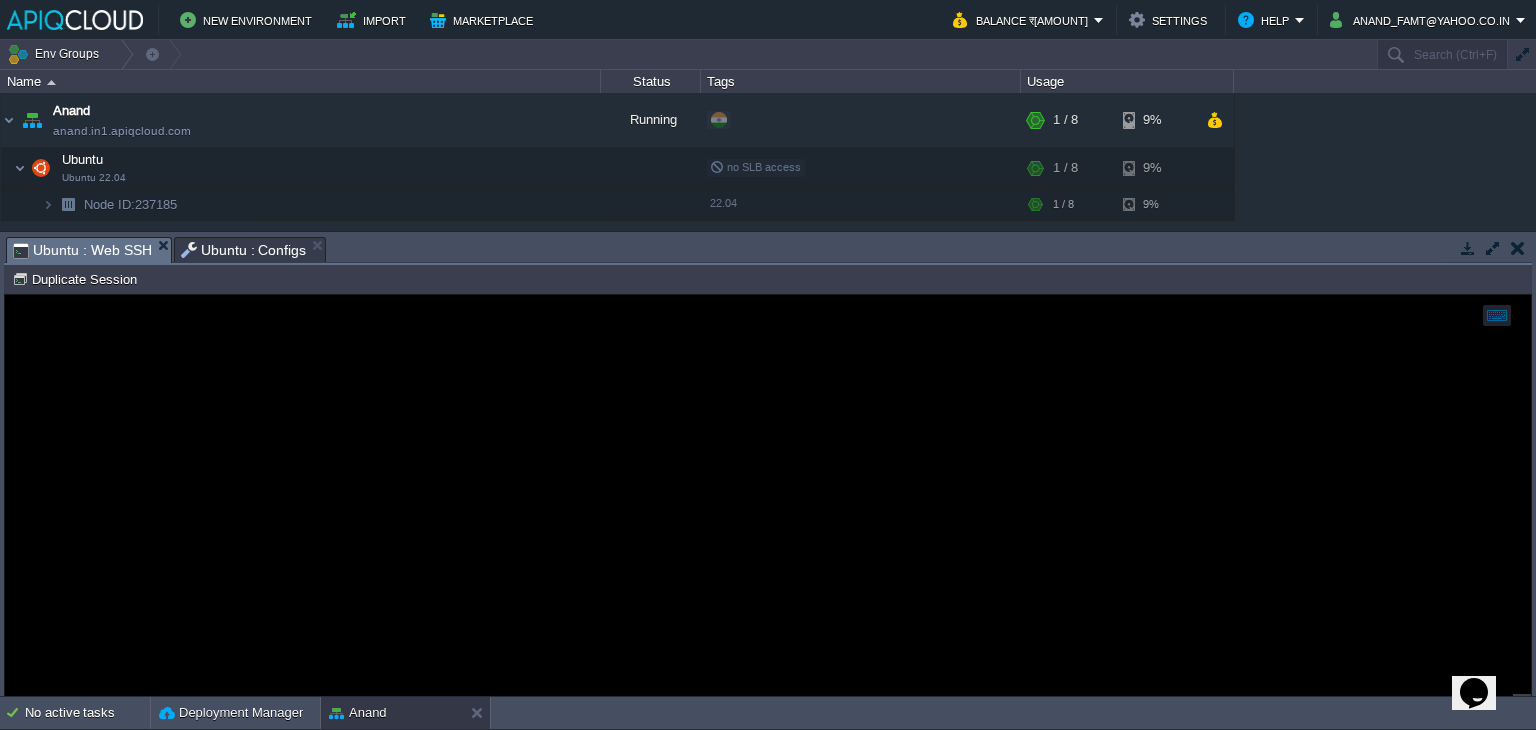 click on "Ubuntu : Web SSH" at bounding box center [82, 250] 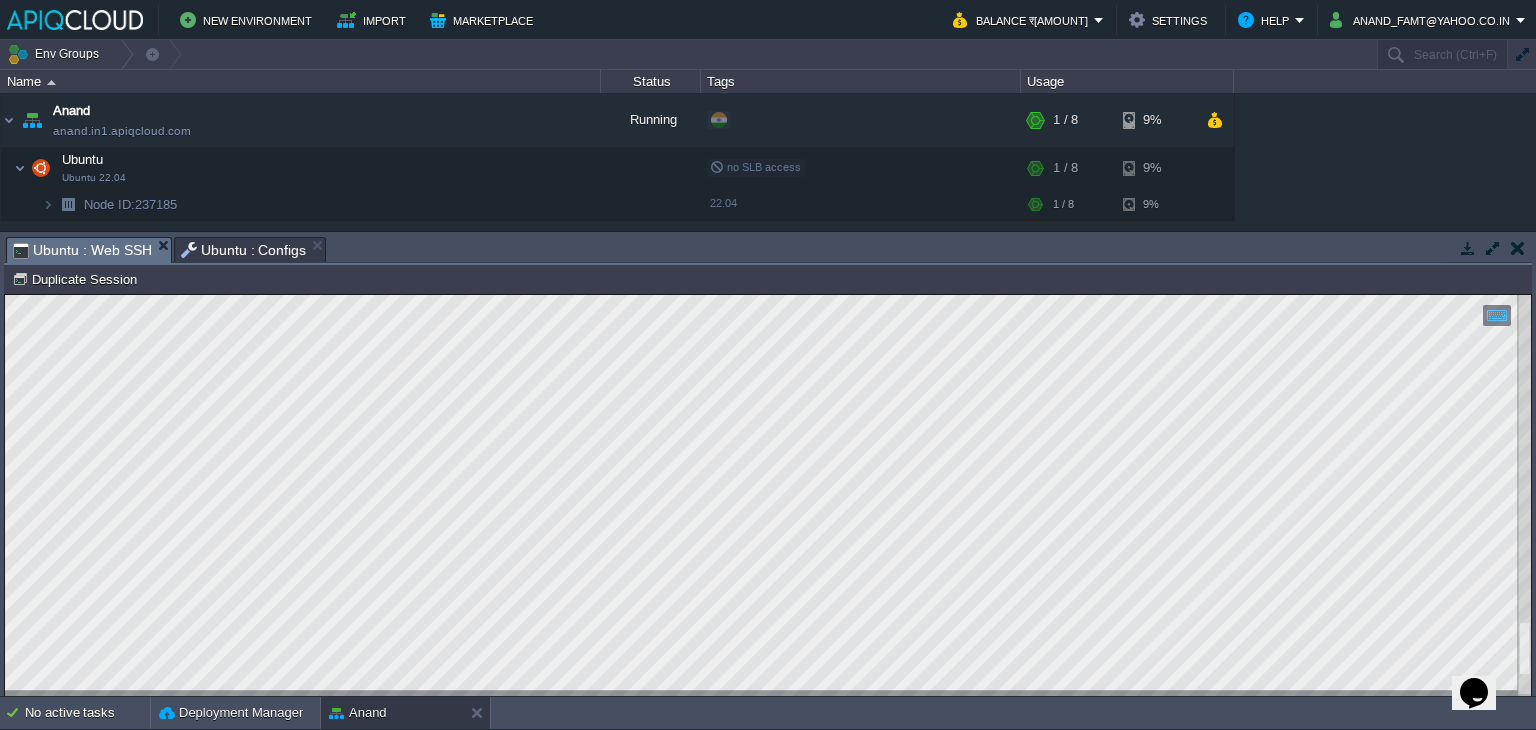click at bounding box center [1524, 495] 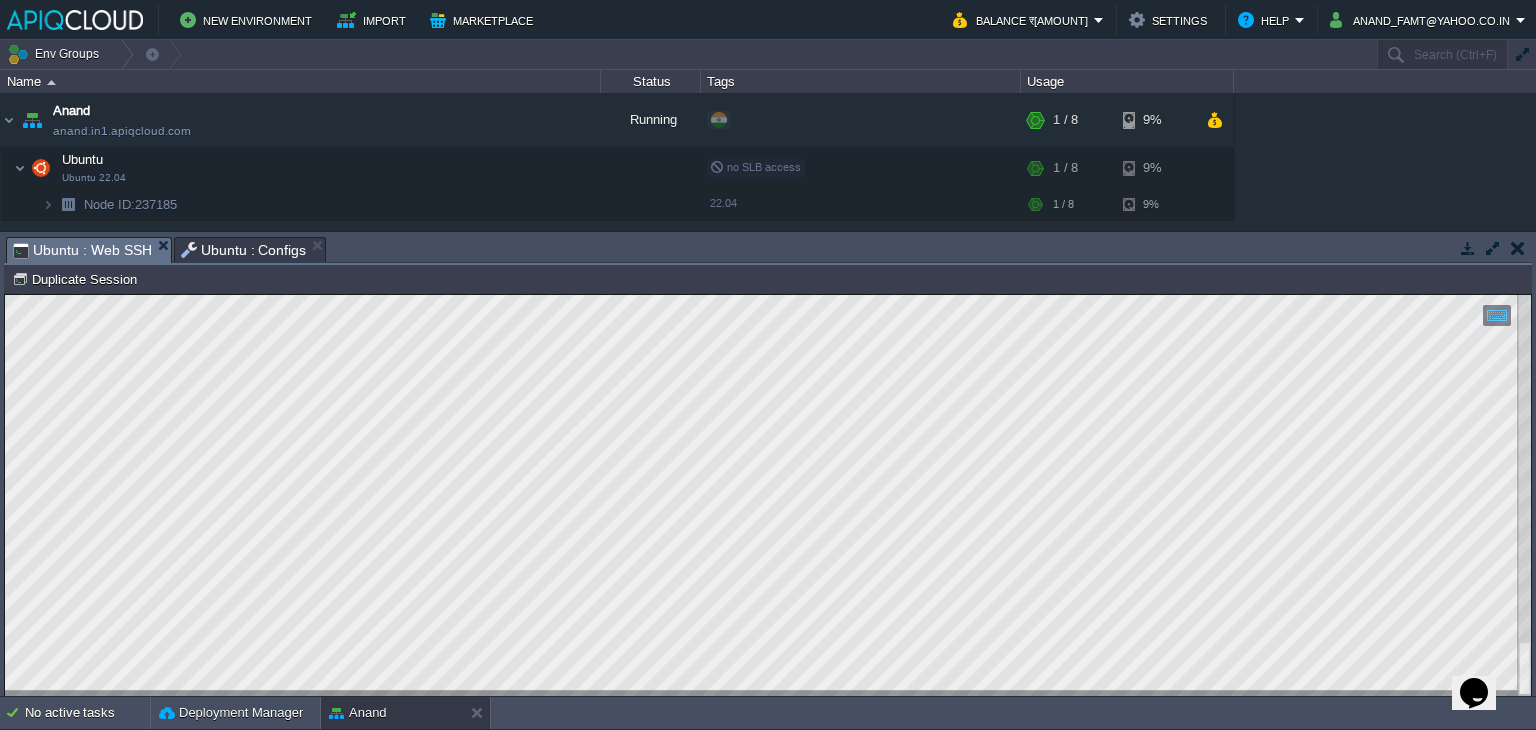 click on "Copy:                  Ctrl + Shift + C                                          Paste:                  Ctrl + V                                         Settings:                  Ctrl + Shift + Alt
0" at bounding box center [768, 495] 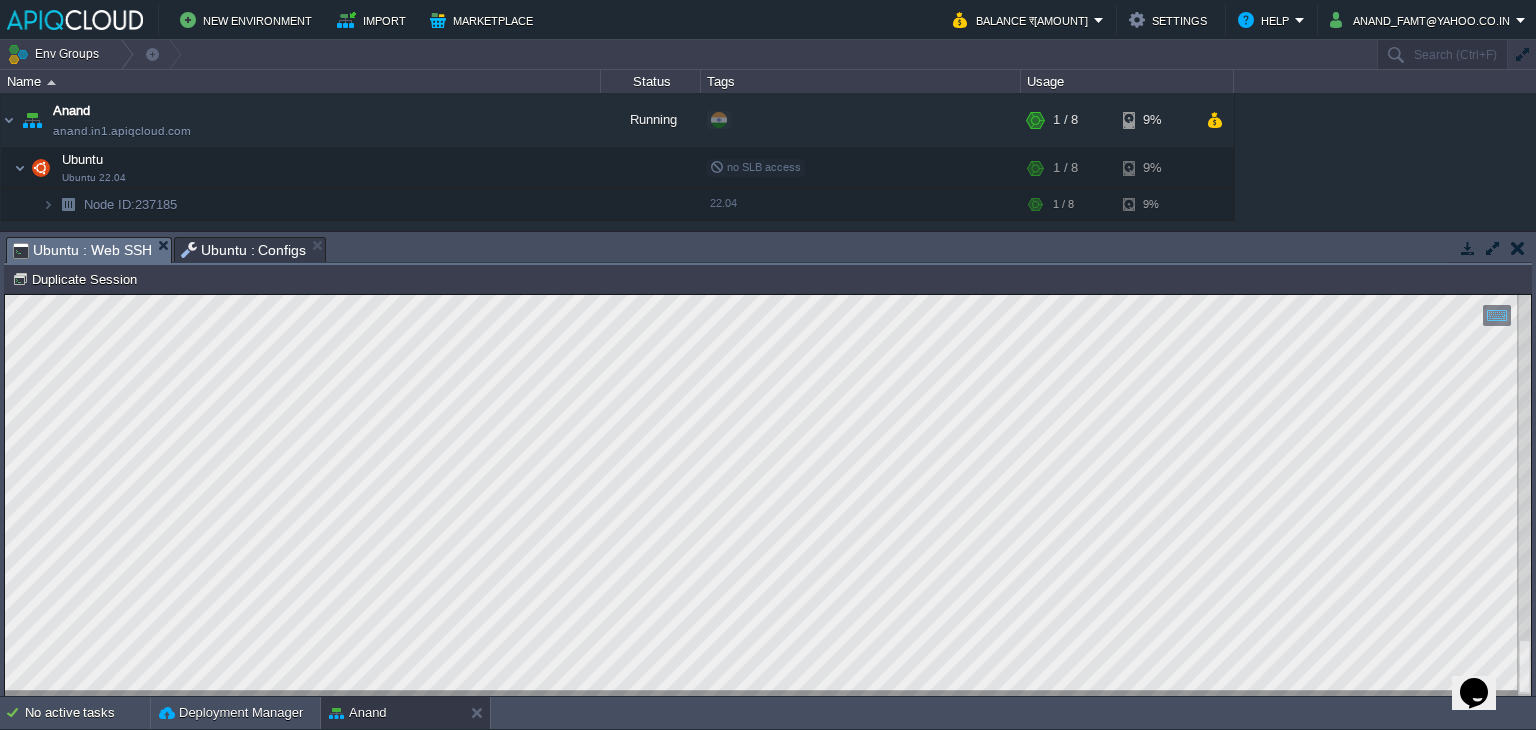 drag, startPoint x: 1531, startPoint y: 651, endPoint x: 1531, endPoint y: 672, distance: 21 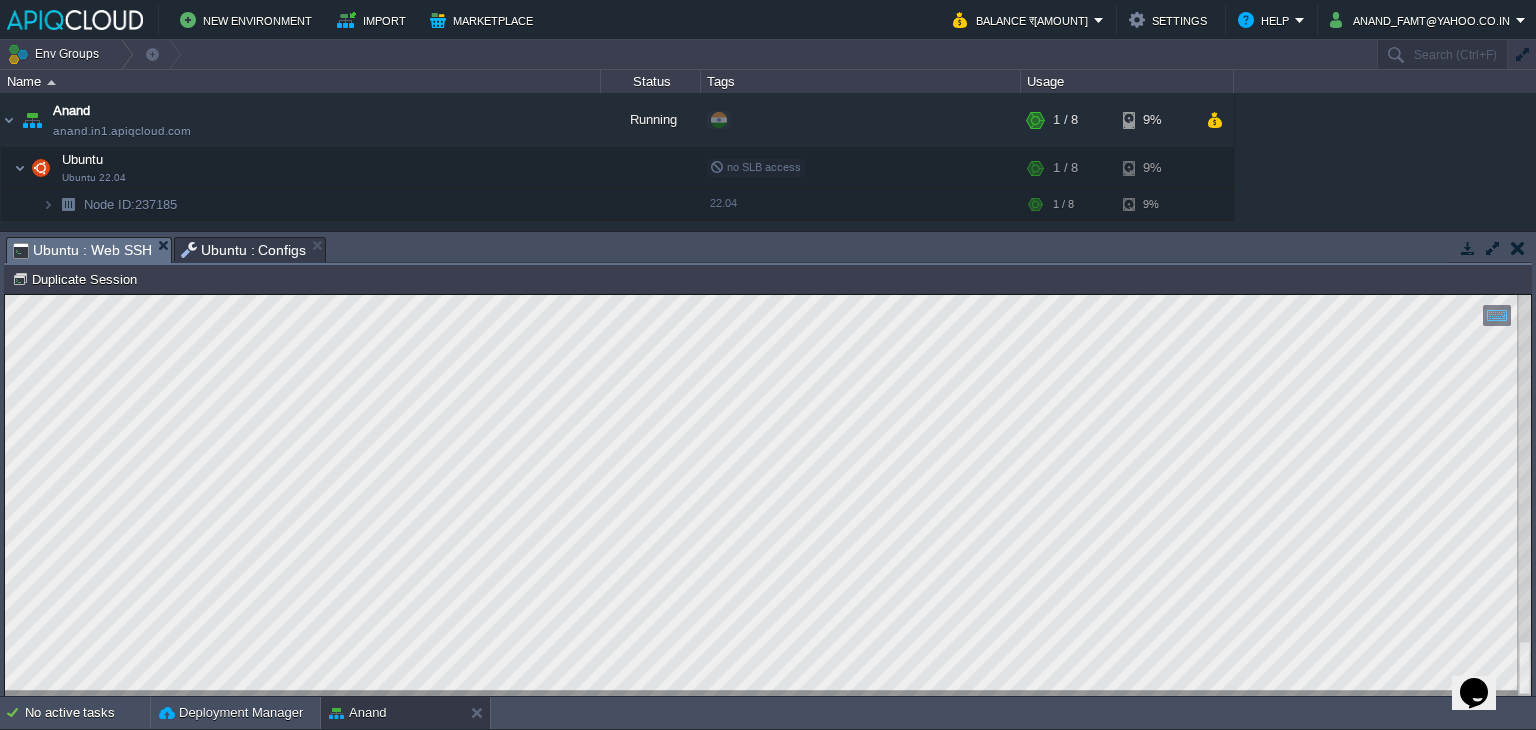 click at bounding box center (1524, 495) 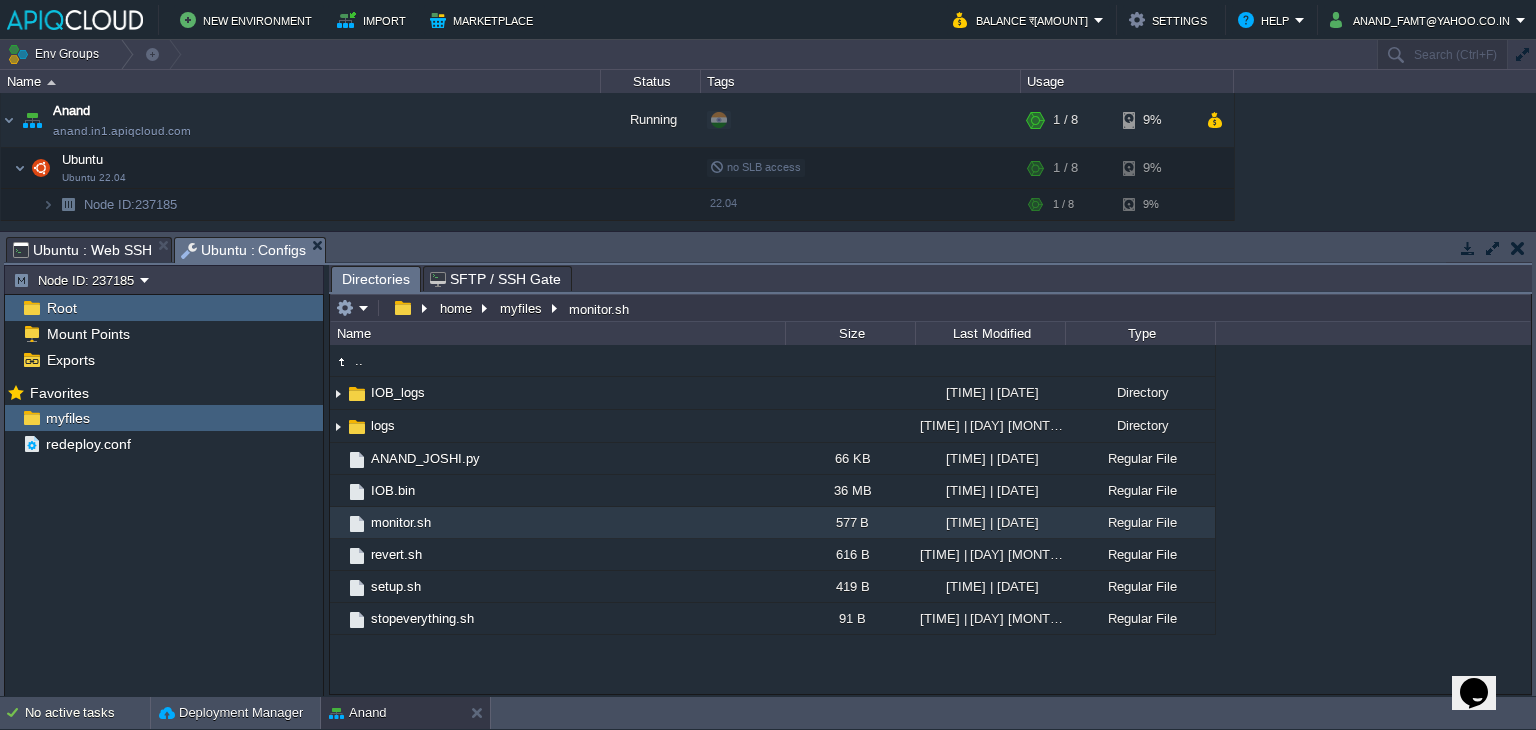 click on "Ubuntu : Configs" at bounding box center (244, 250) 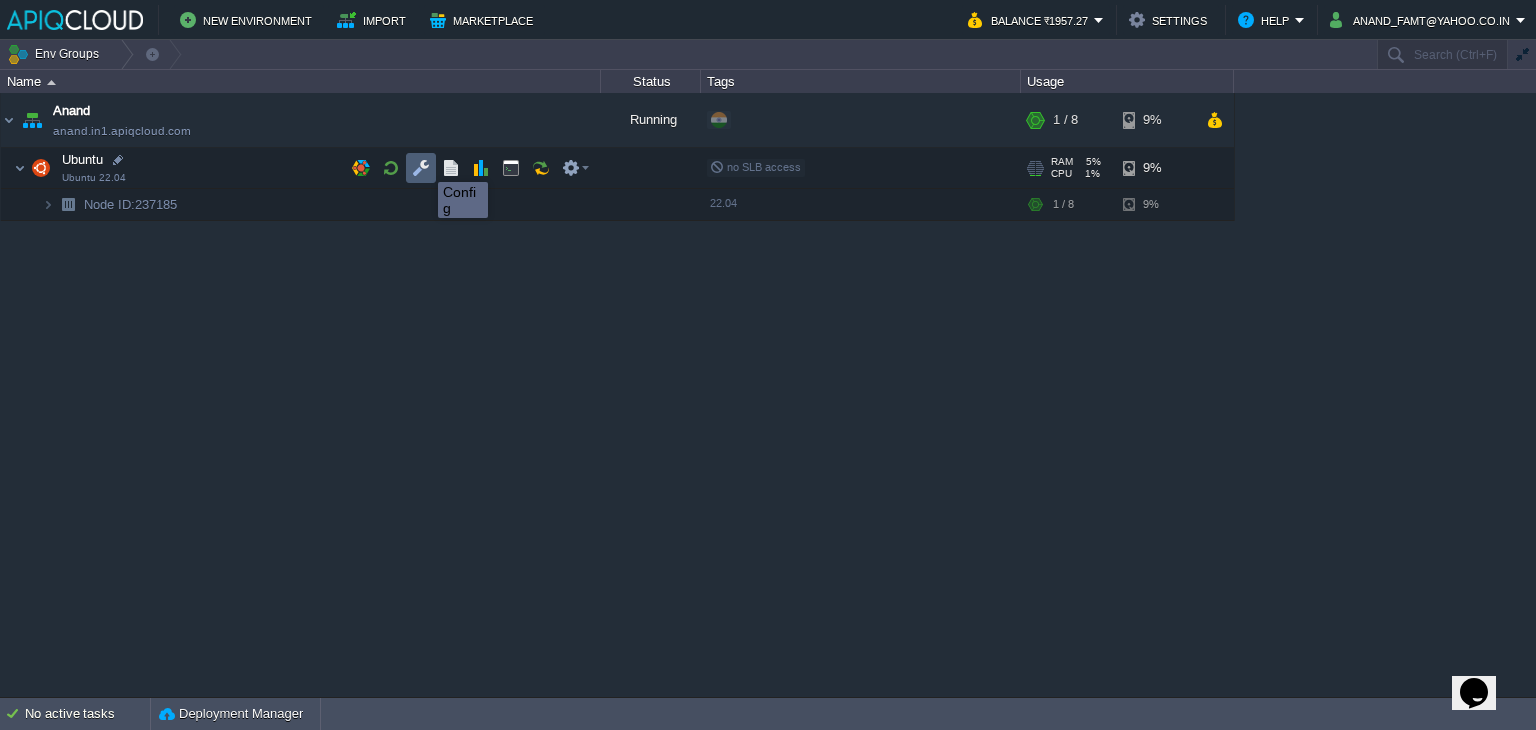 click at bounding box center (421, 168) 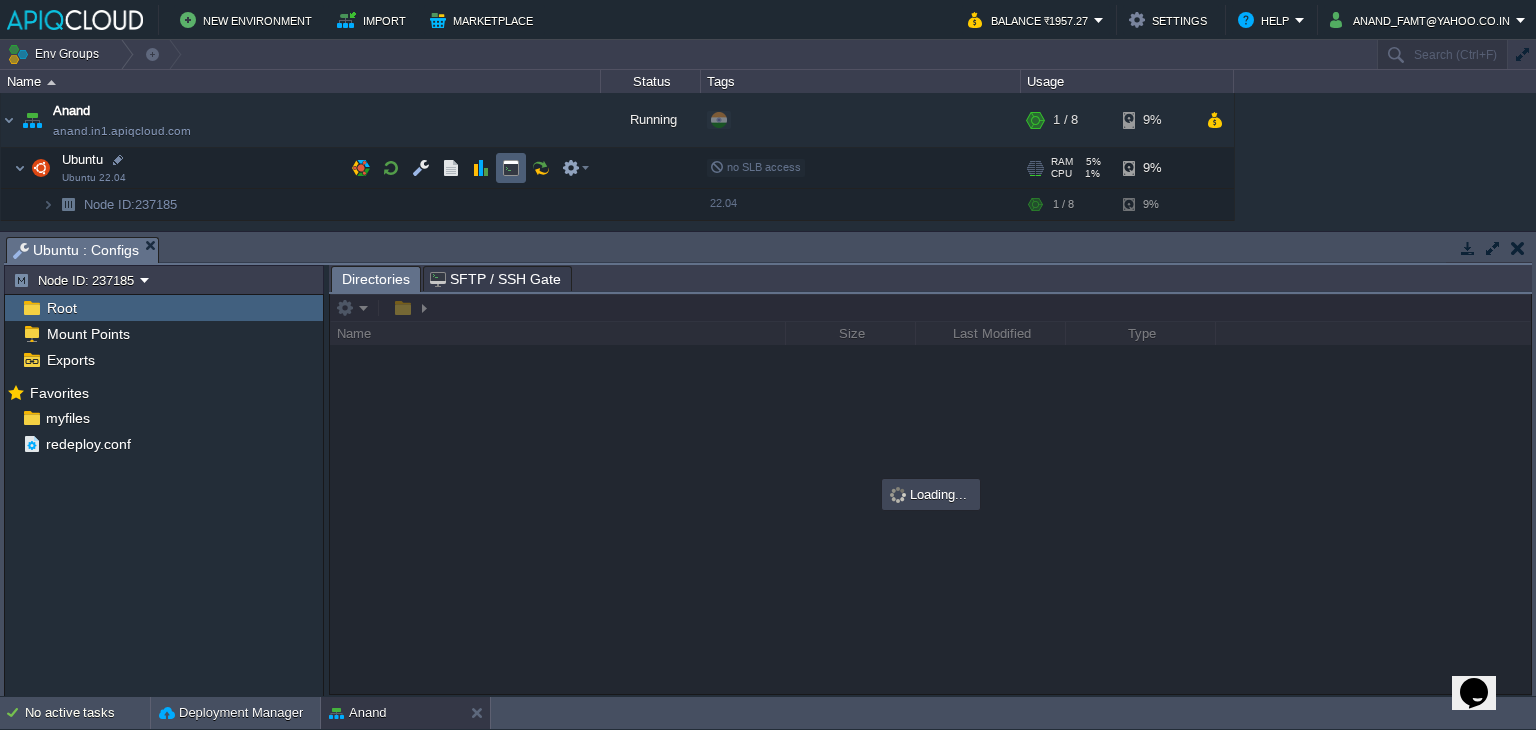 click at bounding box center [511, 168] 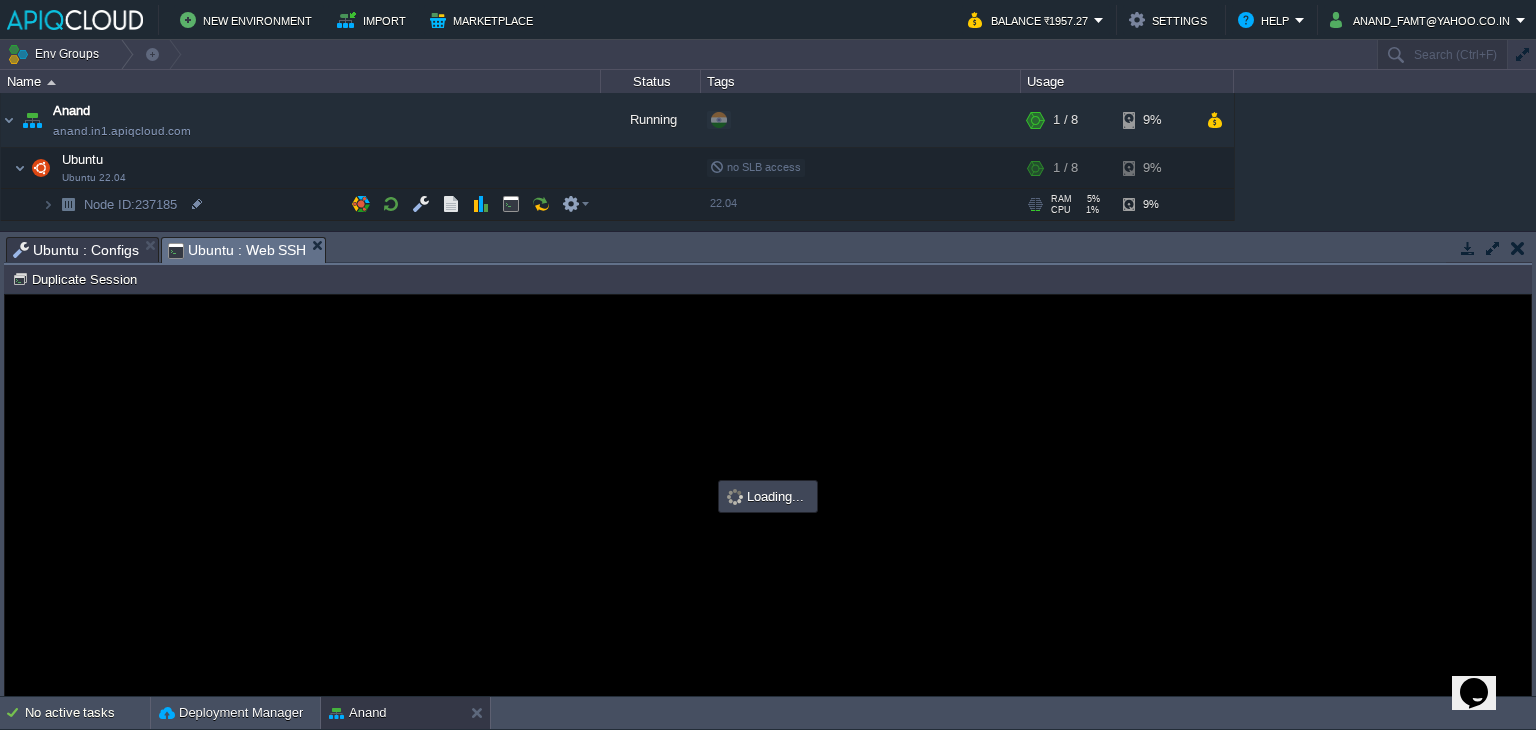 scroll, scrollTop: 0, scrollLeft: 0, axis: both 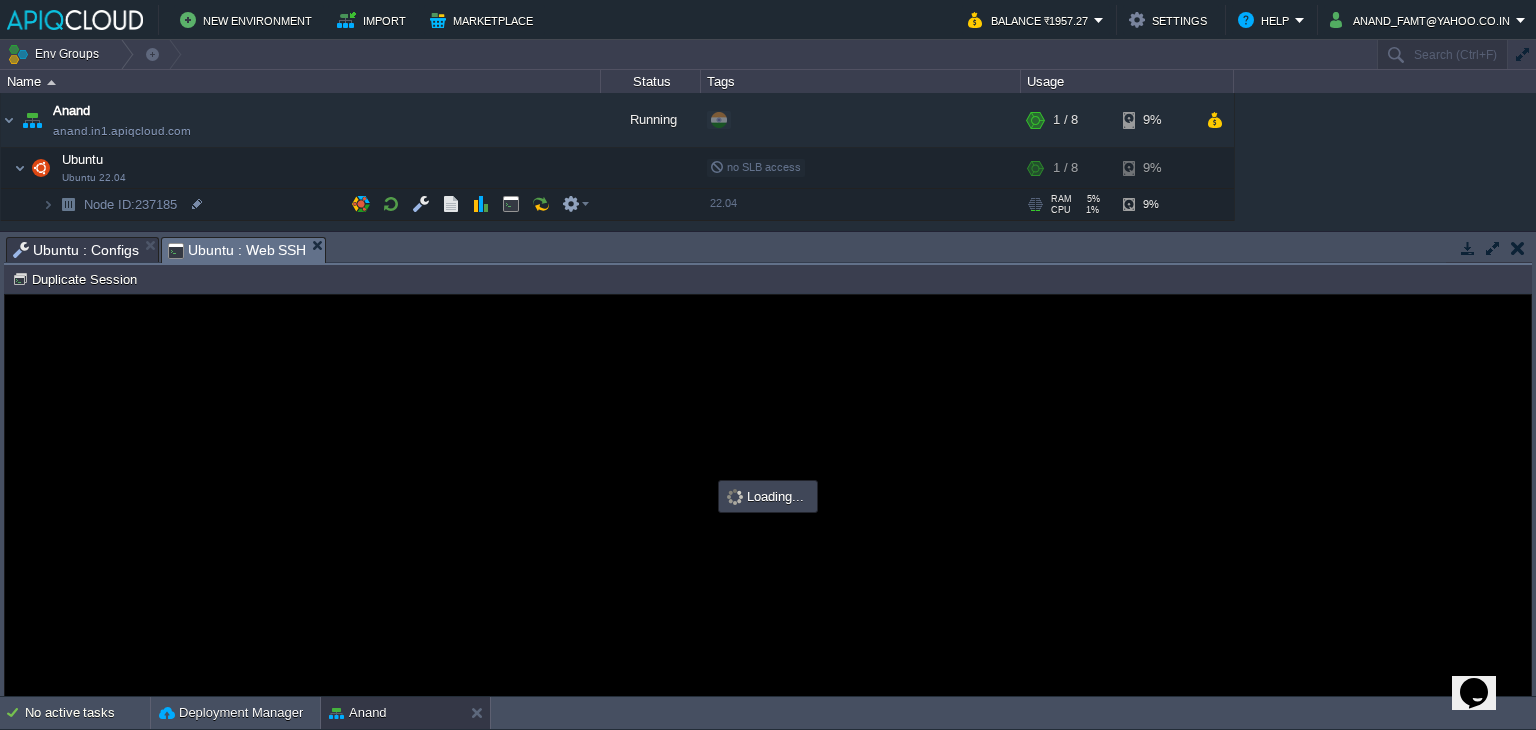 click on "Ubuntu : Configs" at bounding box center (76, 250) 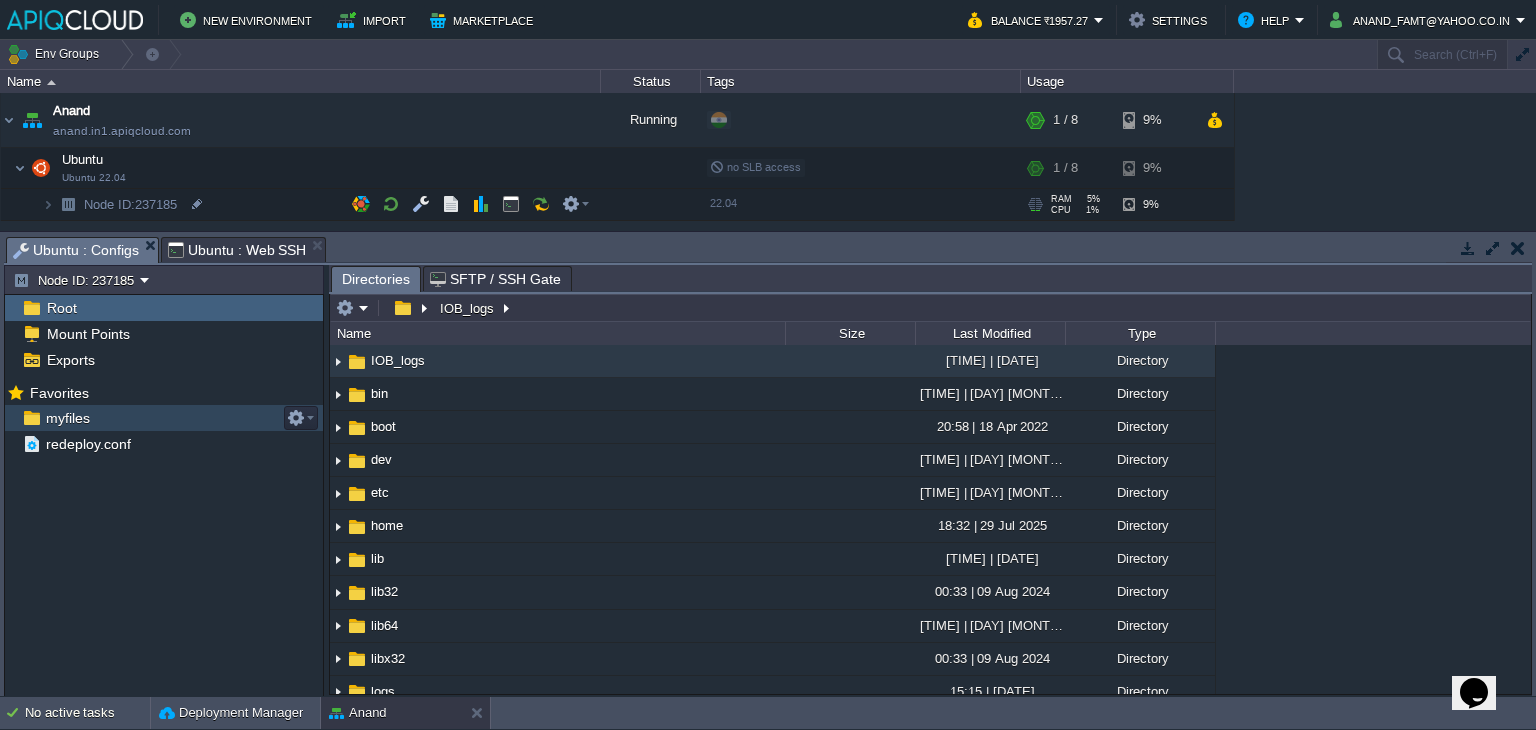 click on "myfiles" at bounding box center [67, 418] 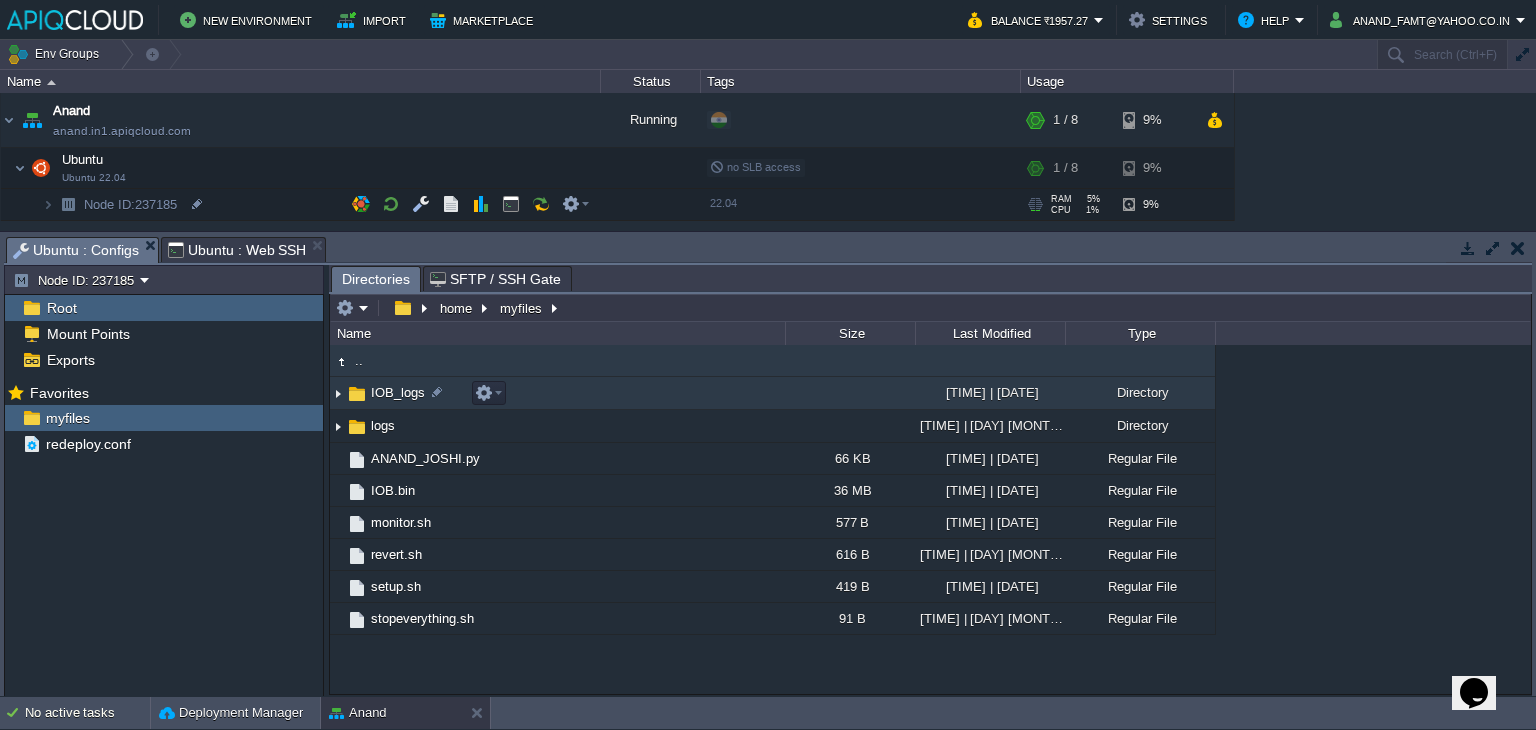 click at bounding box center (338, 393) 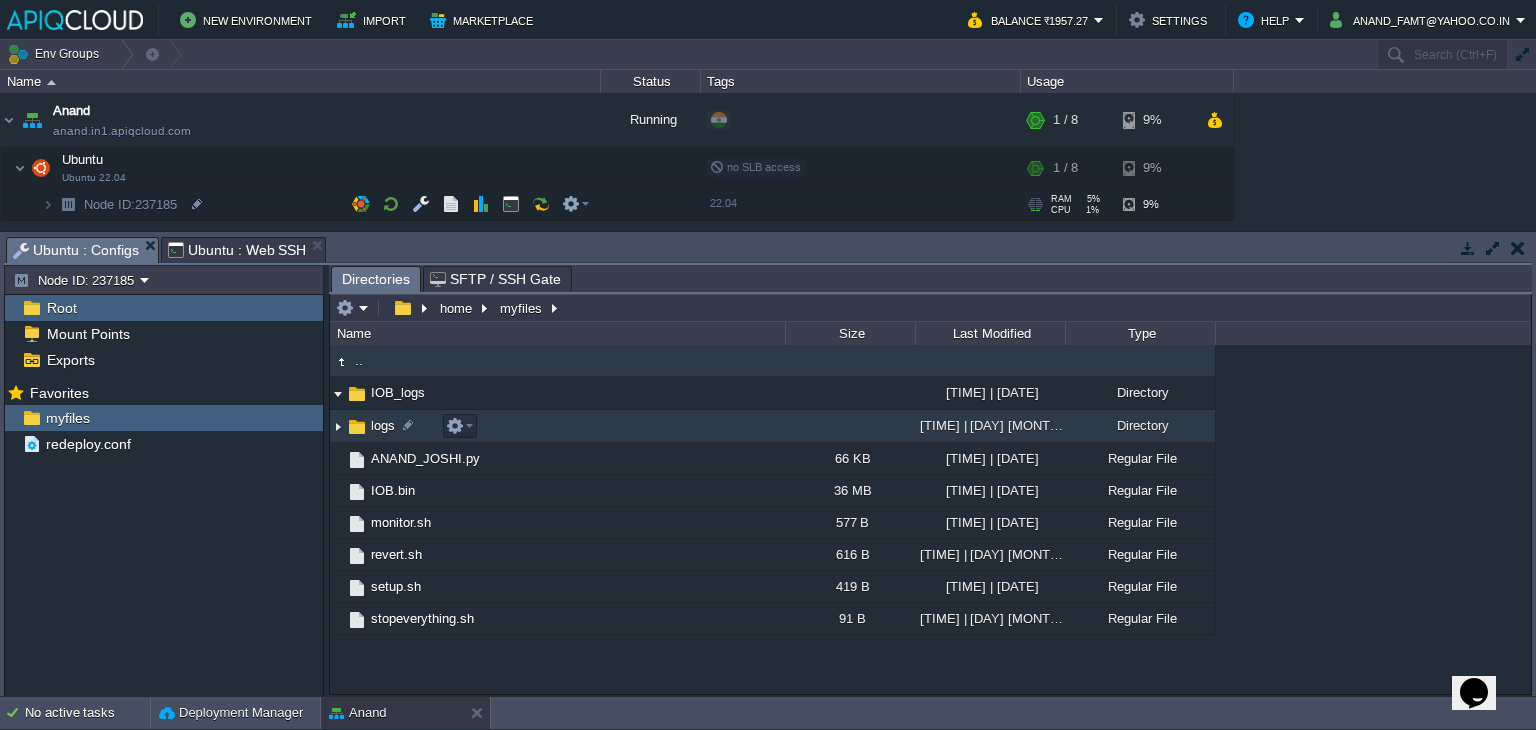 click at bounding box center (338, 426) 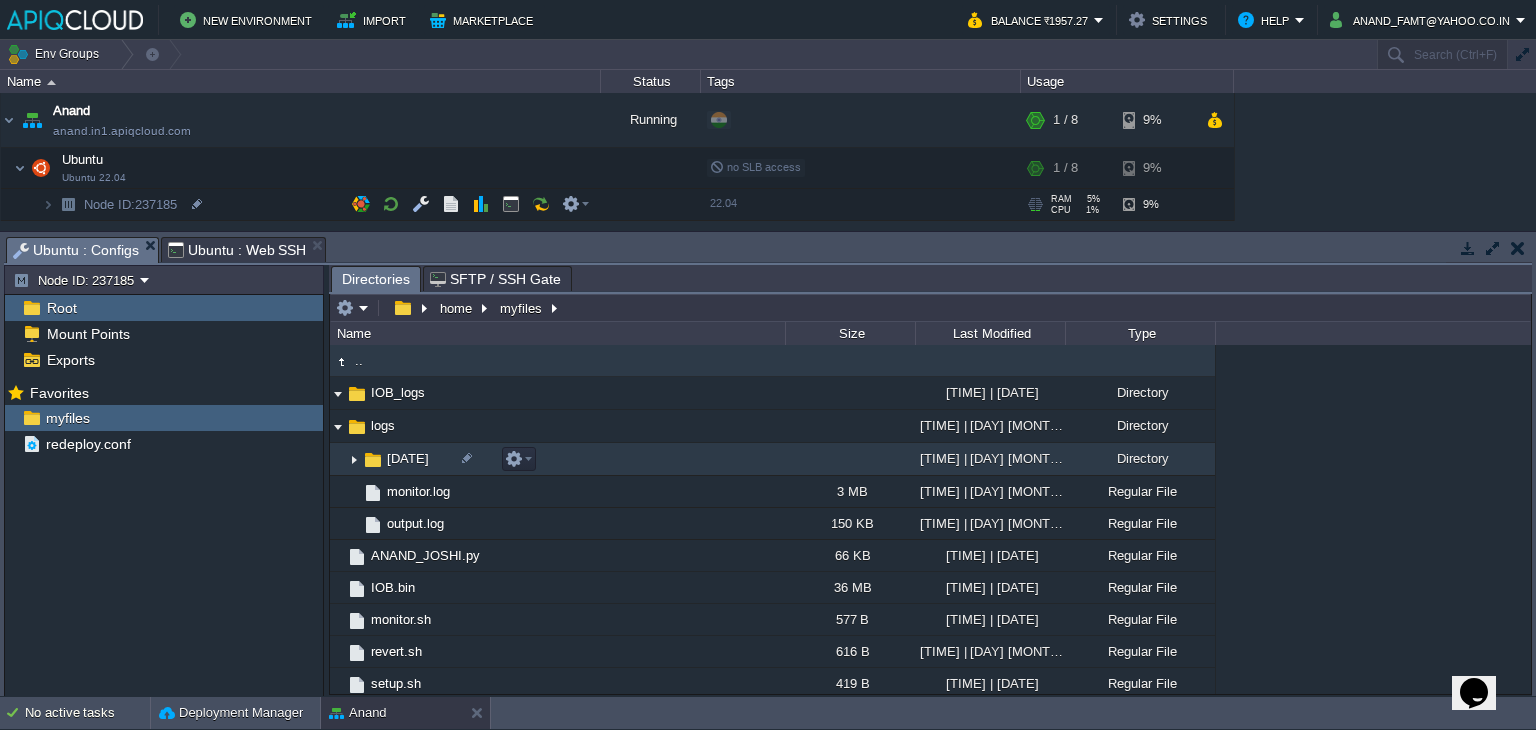 click at bounding box center [354, 459] 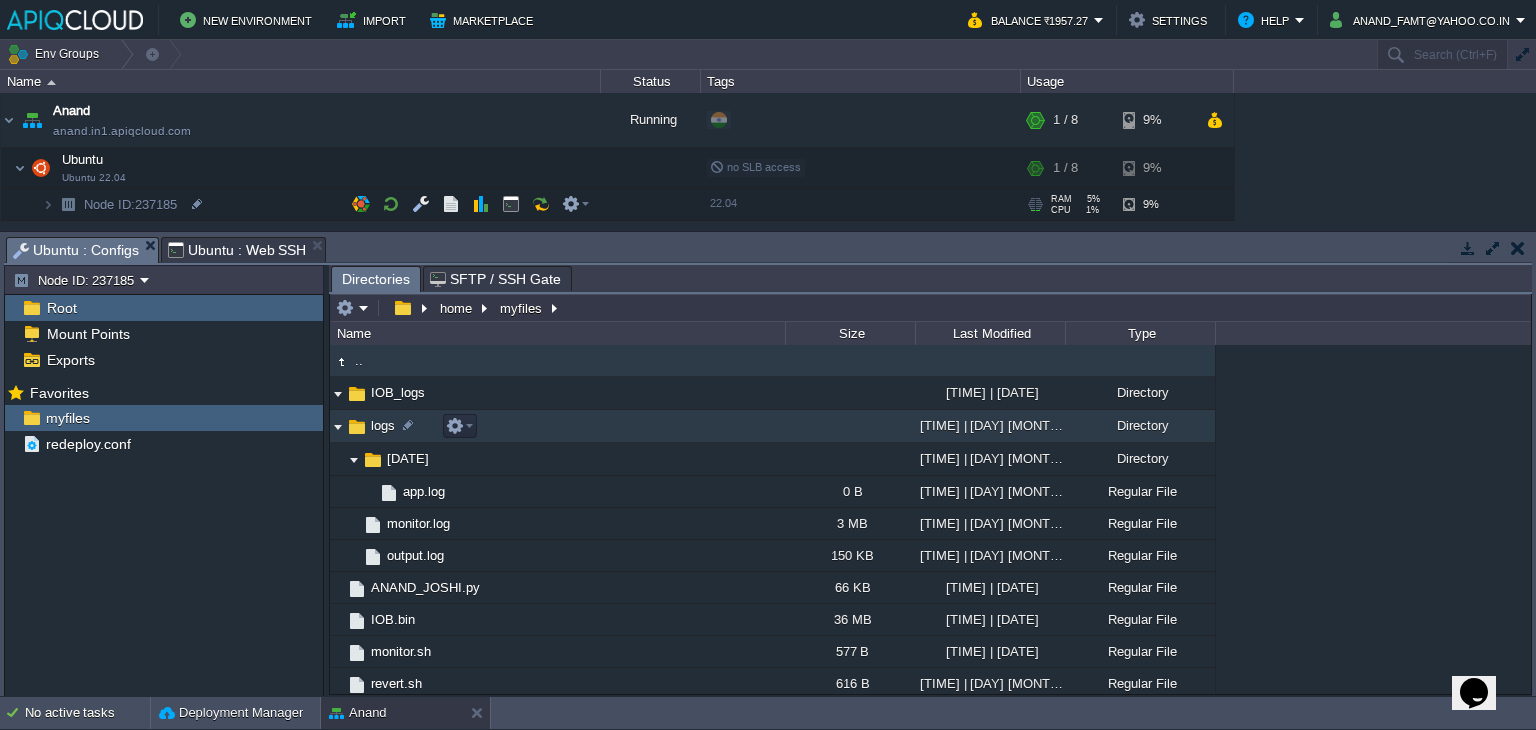 click at bounding box center [338, 426] 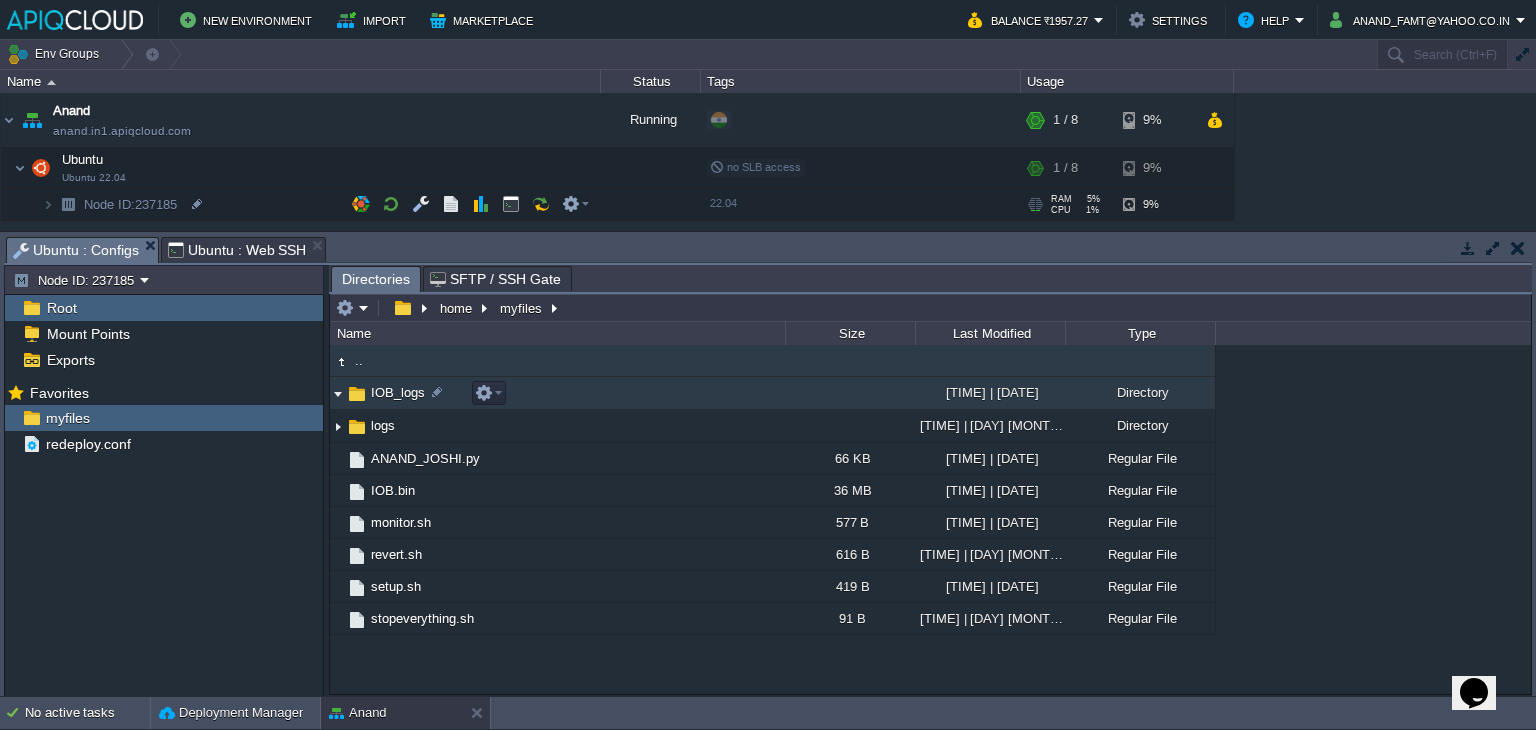 click at bounding box center [338, 393] 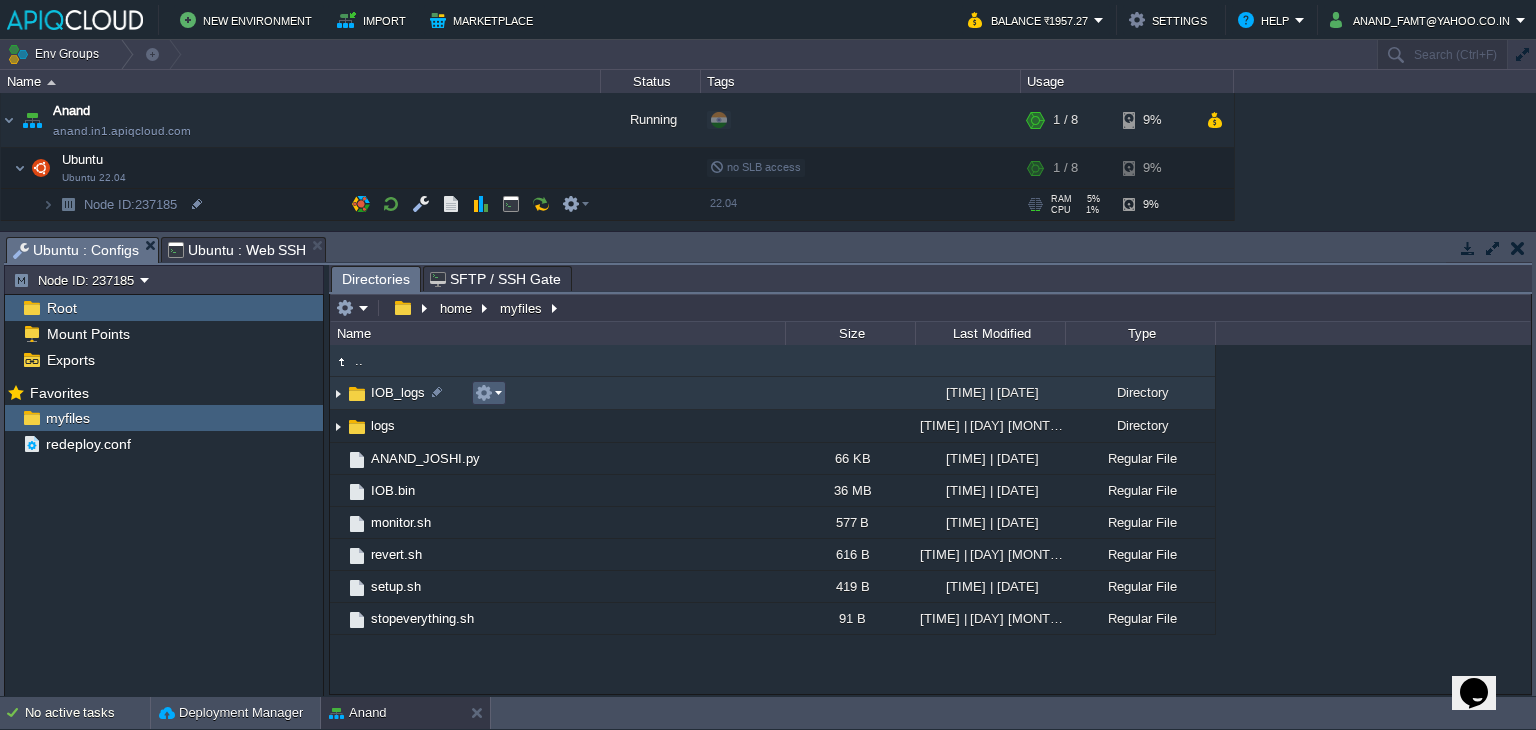 click at bounding box center (488, 393) 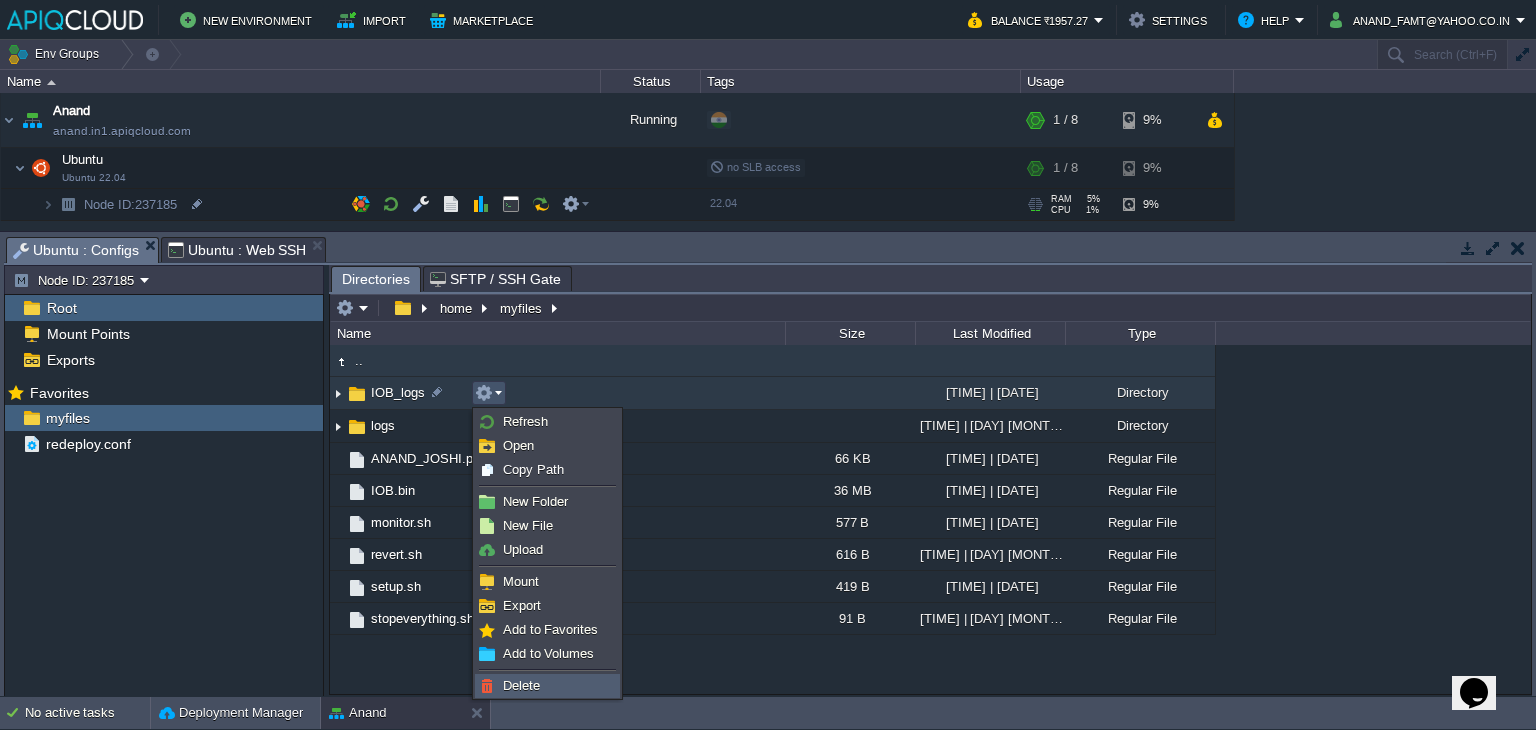 click on "Delete" at bounding box center [521, 685] 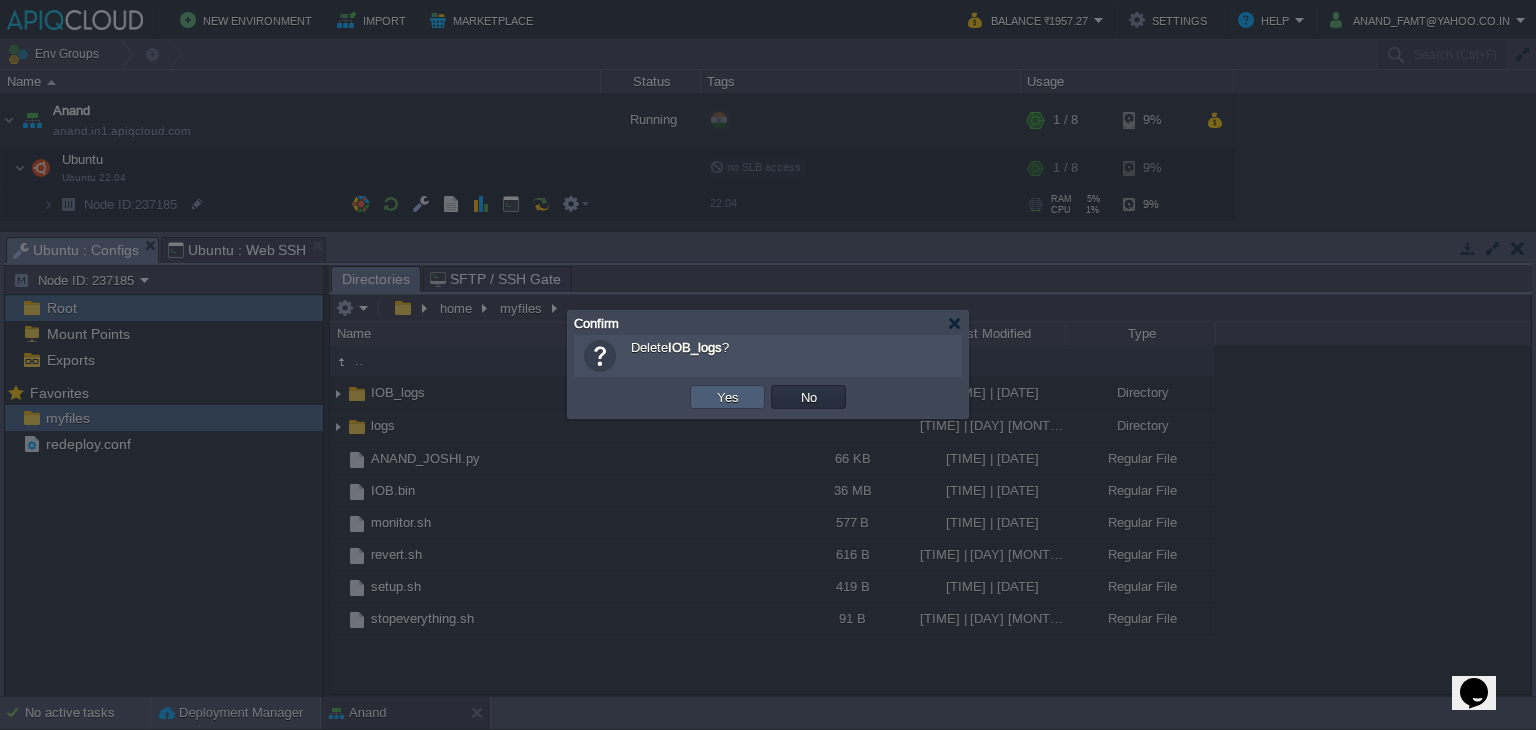 click on "Yes" at bounding box center [728, 397] 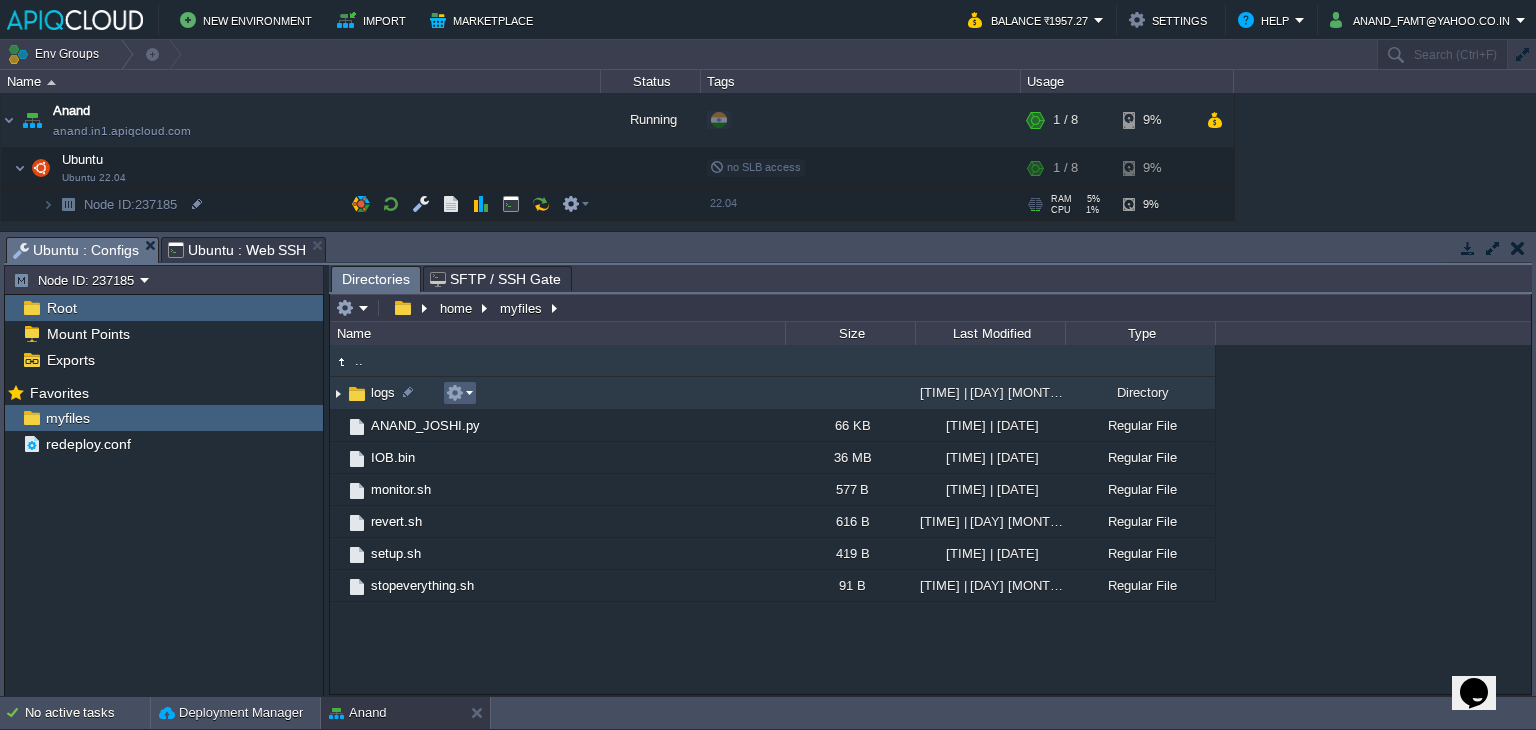 click at bounding box center (455, 393) 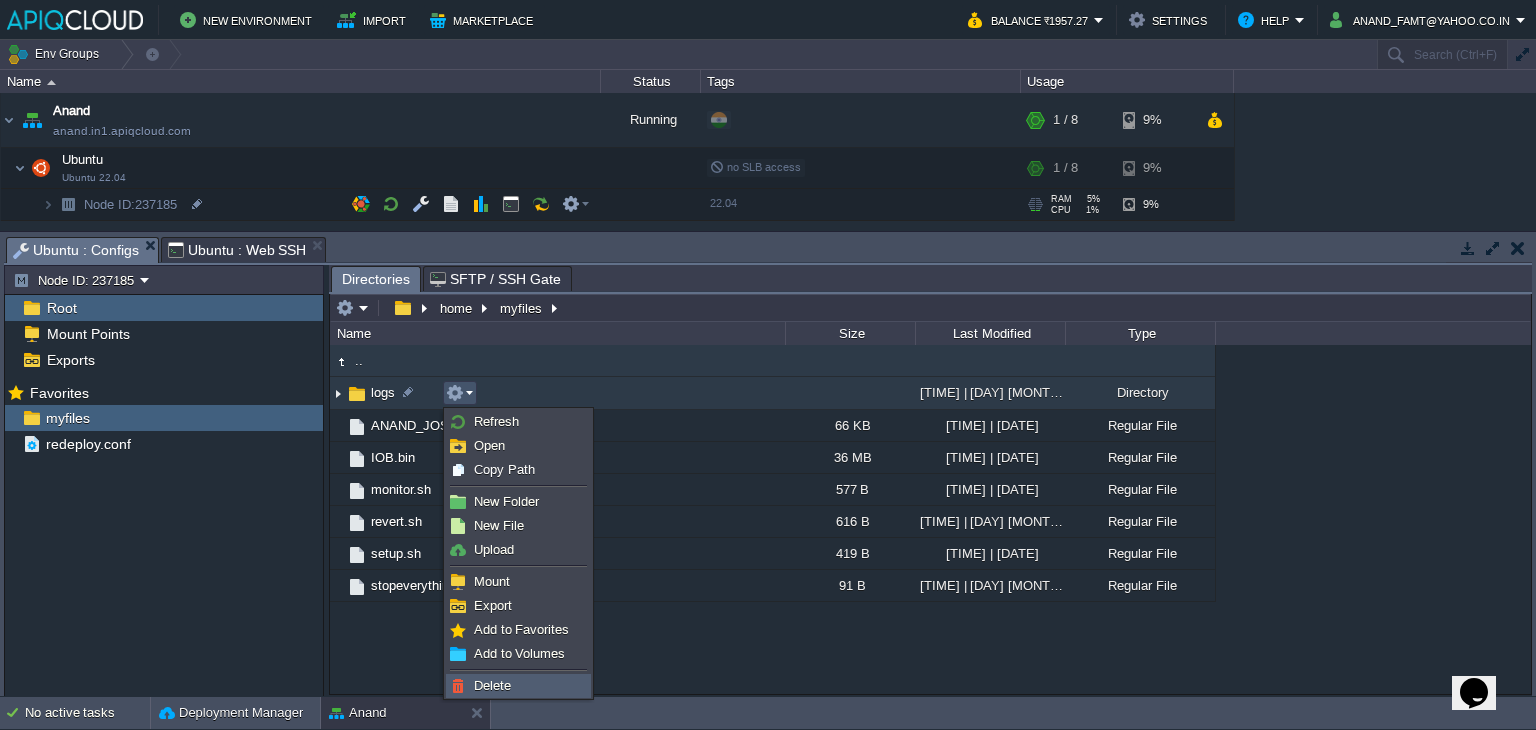 click on "Delete" at bounding box center [492, 685] 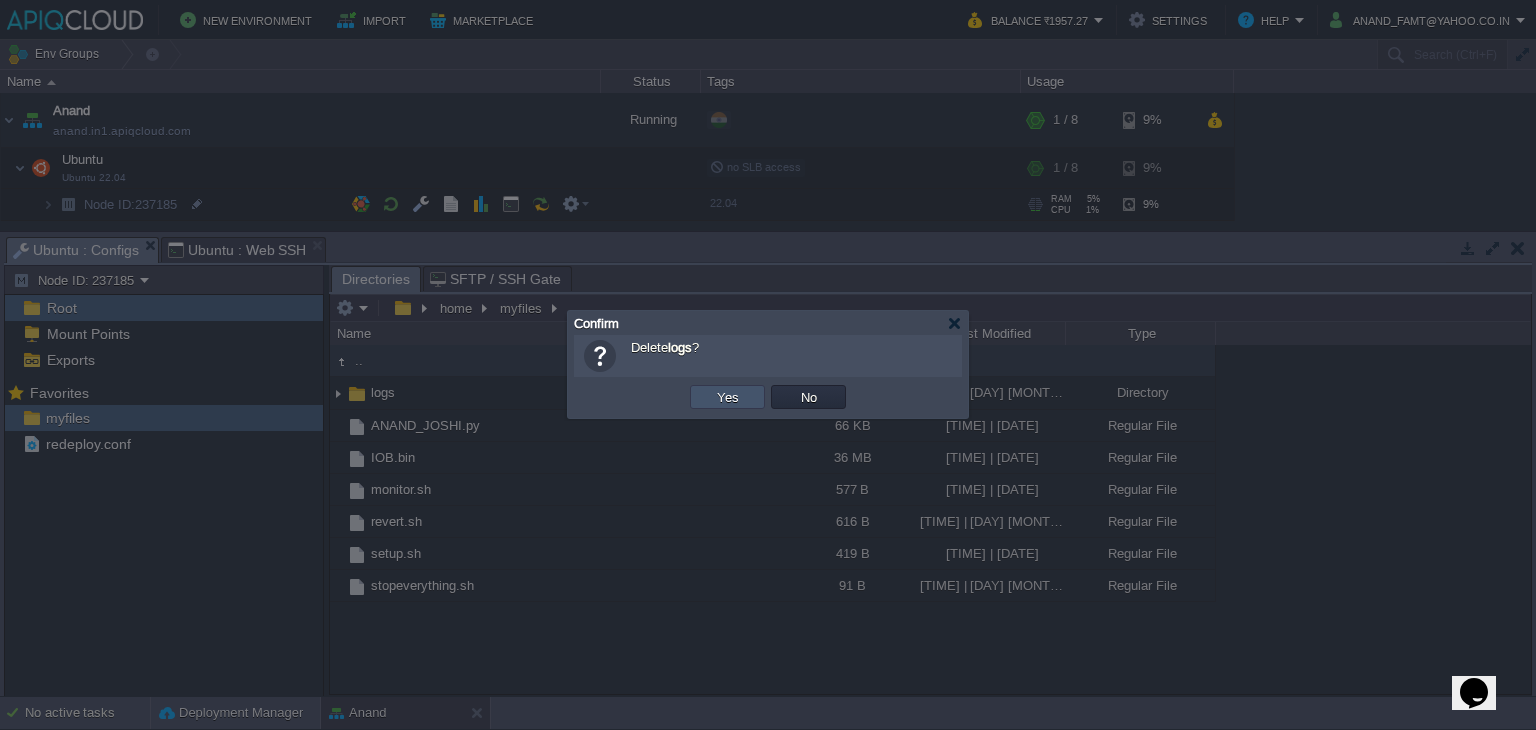 click on "Yes" at bounding box center (728, 397) 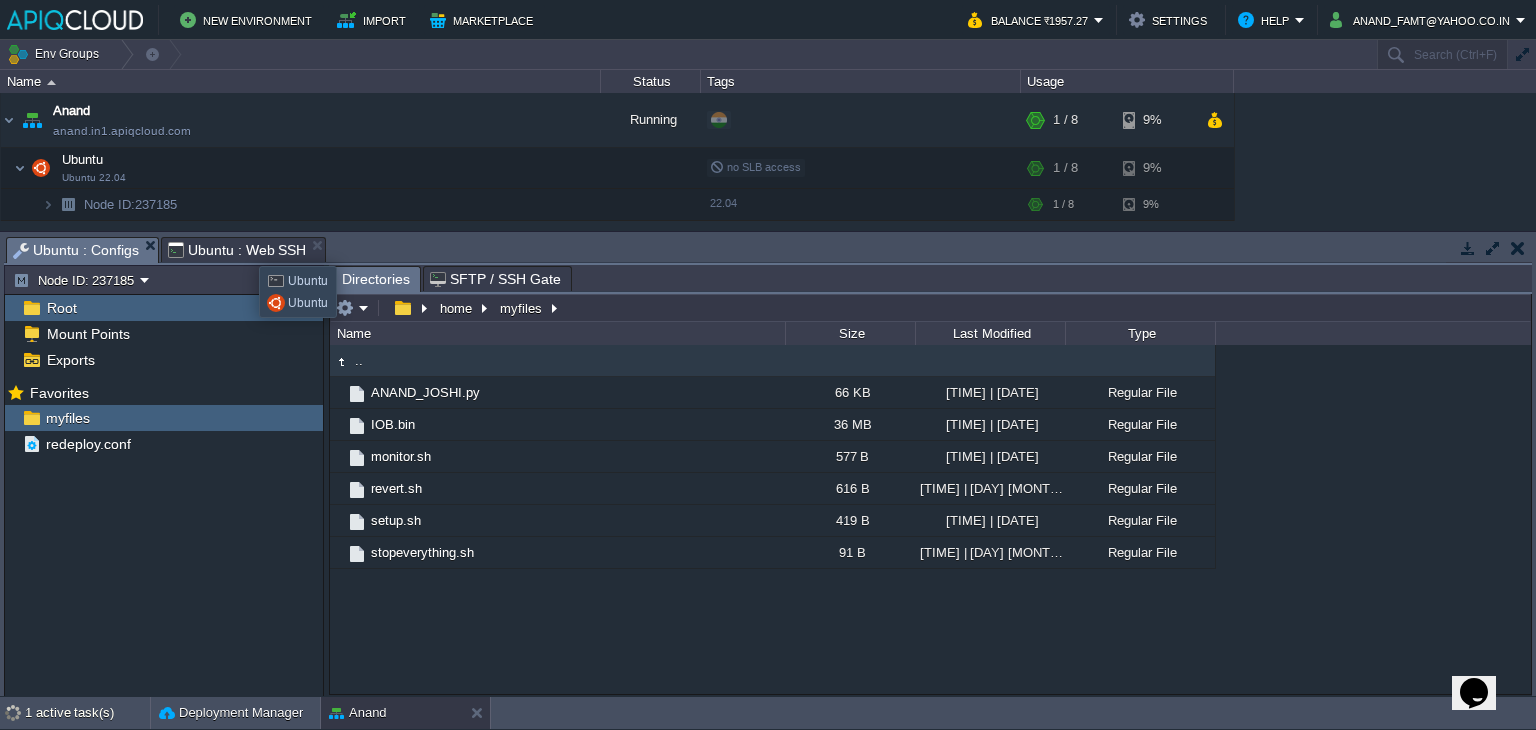click on "Ubuntu : Web SSH" at bounding box center (237, 250) 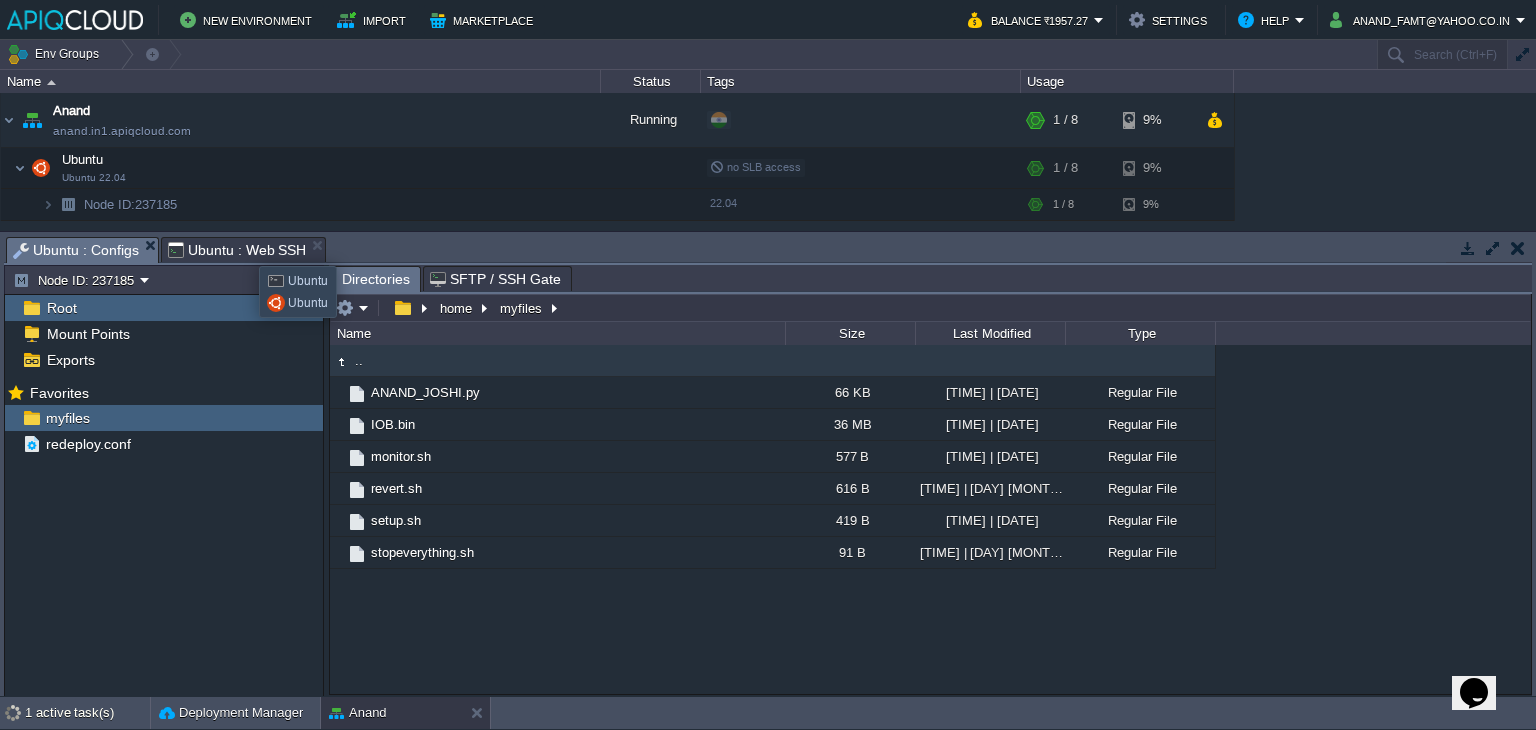 type on "#000000" 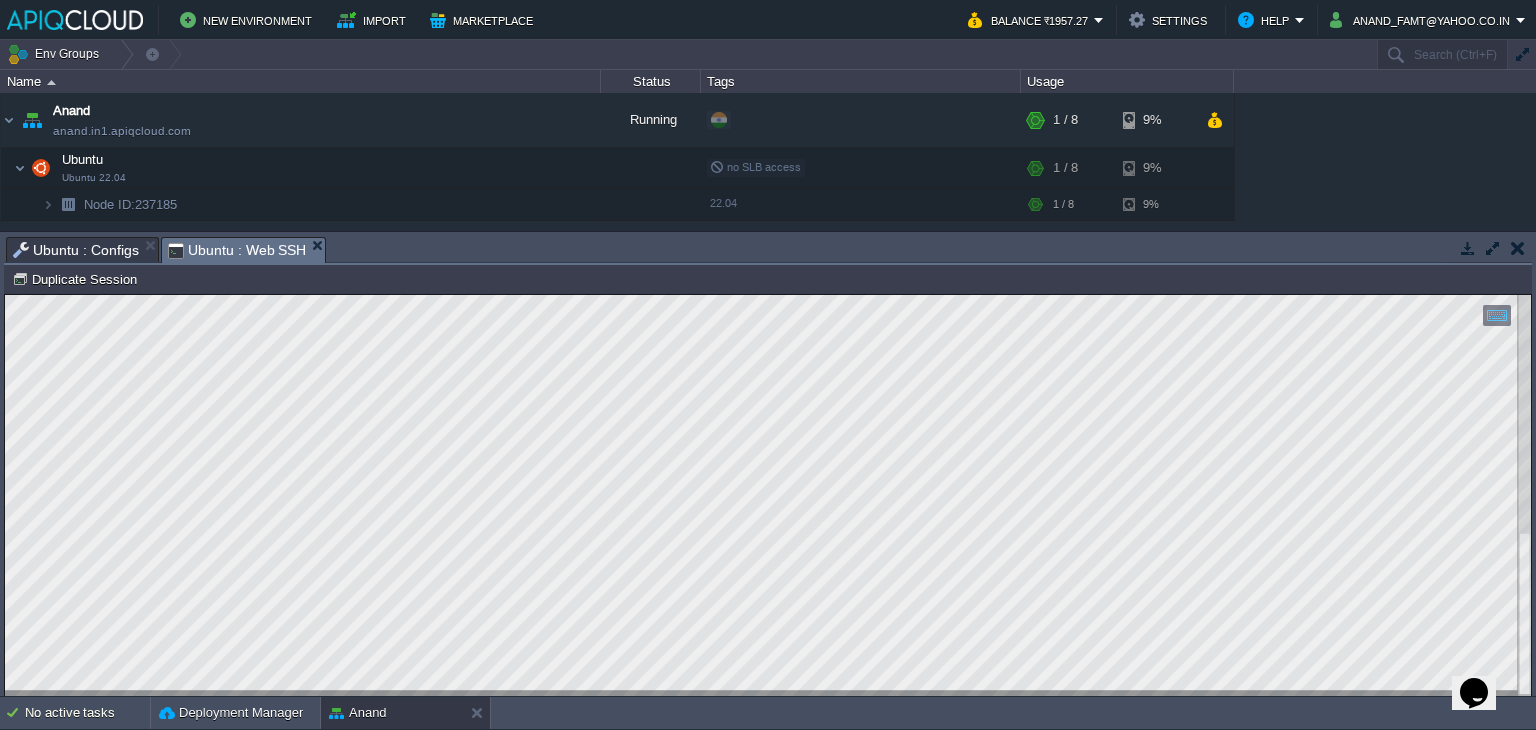 click on "Ubuntu : Configs" at bounding box center [76, 250] 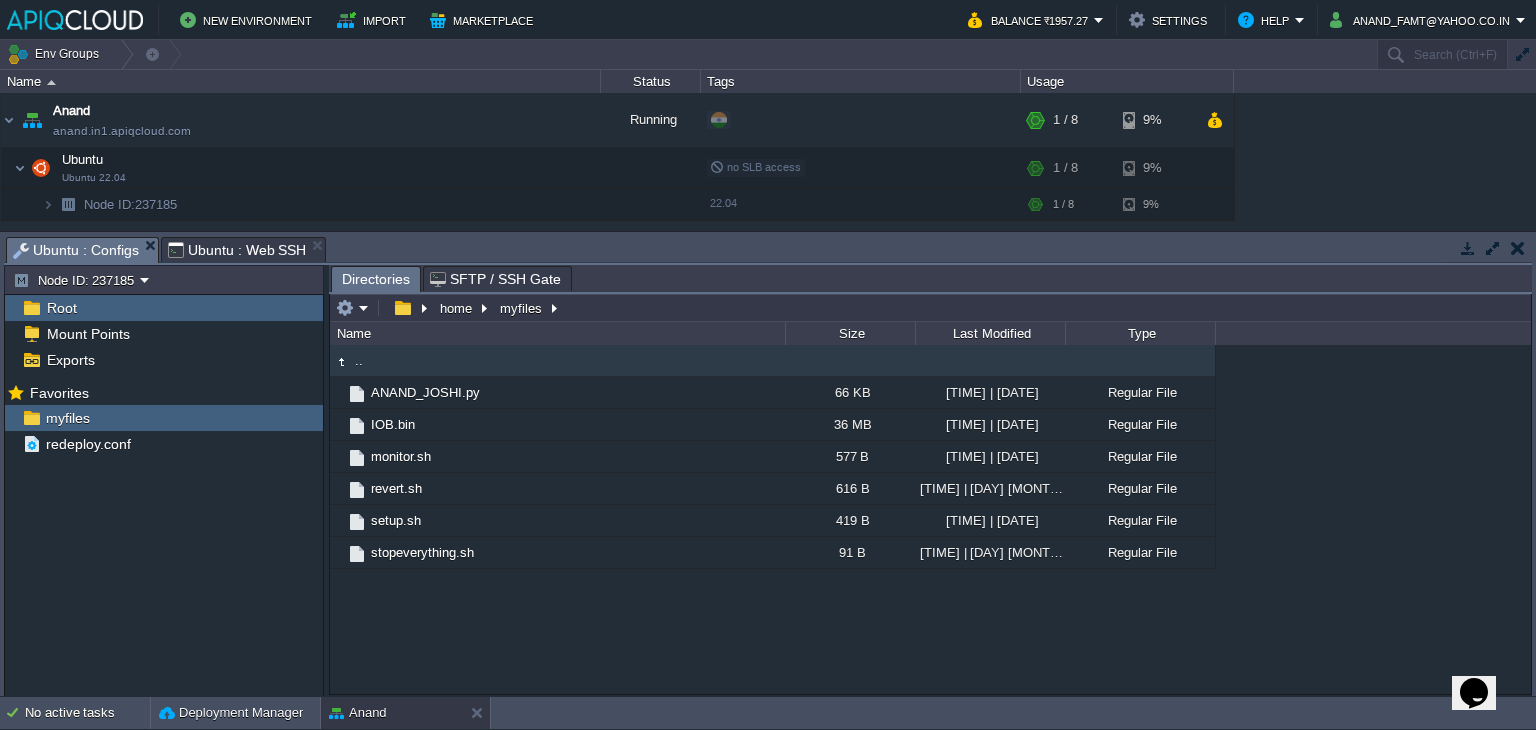 click on ".. ANAND_JOSHI.py 66 KB [TIME] | [DAY] [MONTH] [YEAR] Regular File IOB.bin 36 MB [TIME] | [DAY] [MONTH] [YEAR] Regular File monitor.sh 577 B [TIME] | [DAY] [MONTH] [YEAR] Regular File revert.sh 616 B [TIME] | [DAY] [MONTH] [YEAR] Regular File setup.sh 419 B [TIME] | [DAY] [MONTH] [YEAR] Regular File stopeverything.sh 91 B [TIME] | [DAY] [MONTH] [YEAR] Regular File" at bounding box center (930, 519) 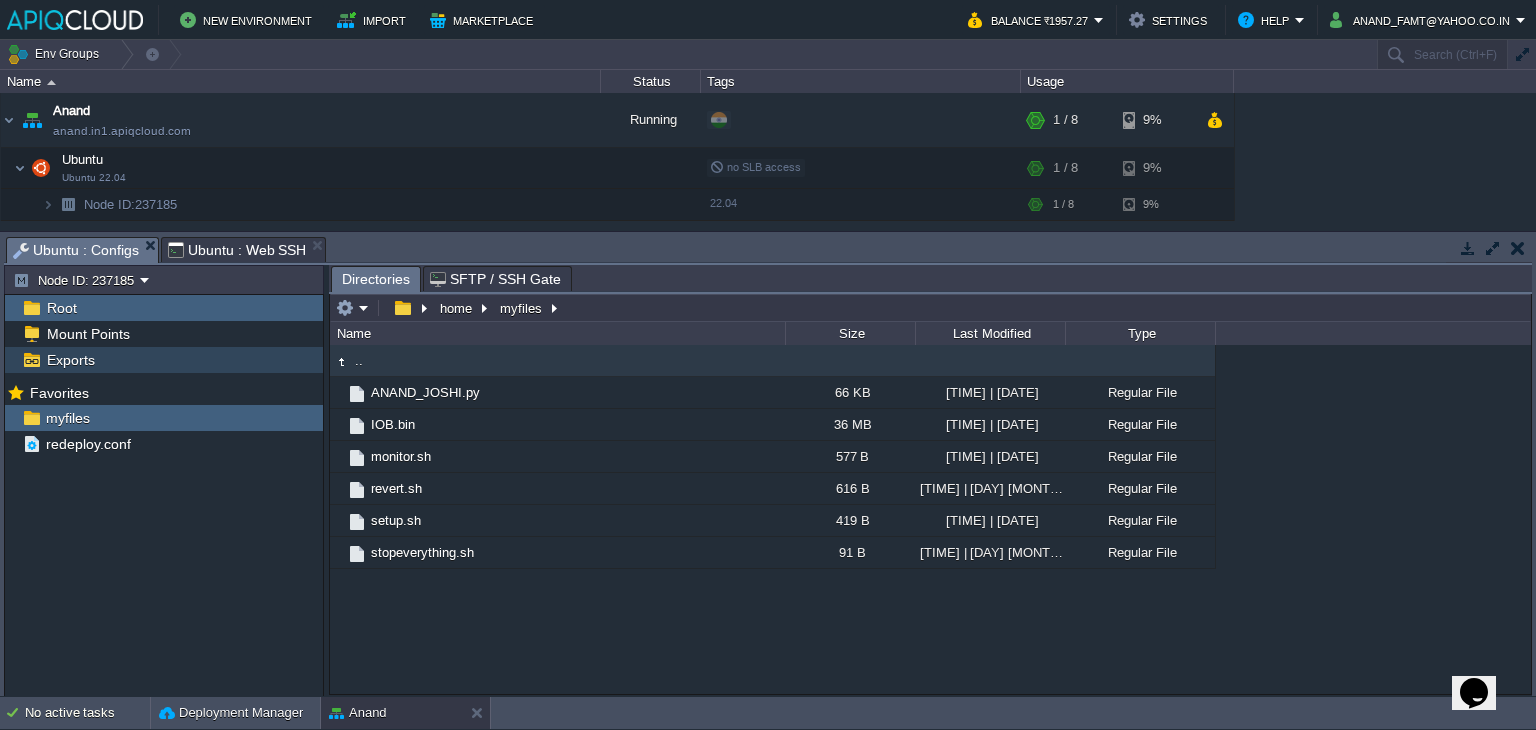 click on "Exports" at bounding box center (70, 360) 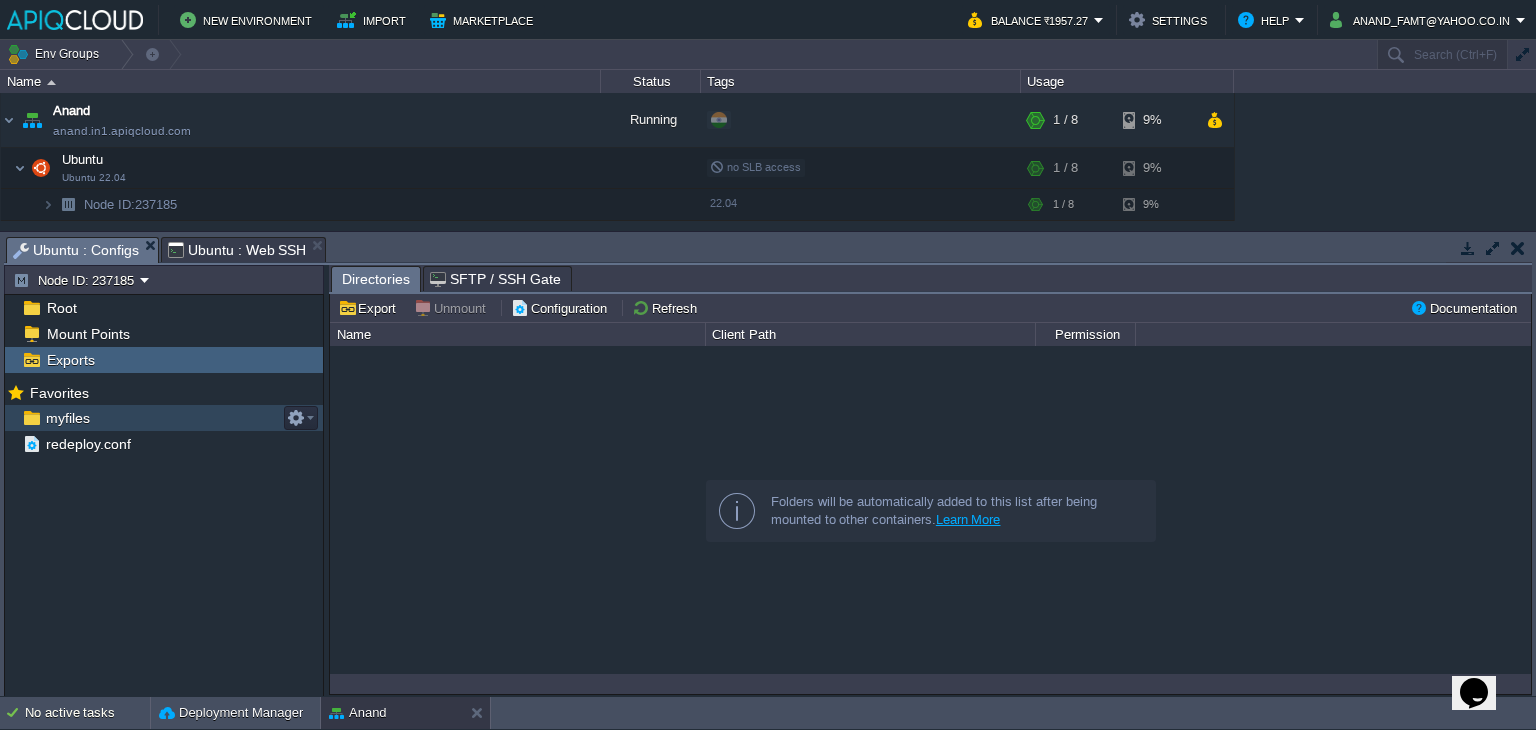 click on "myfiles" at bounding box center (67, 418) 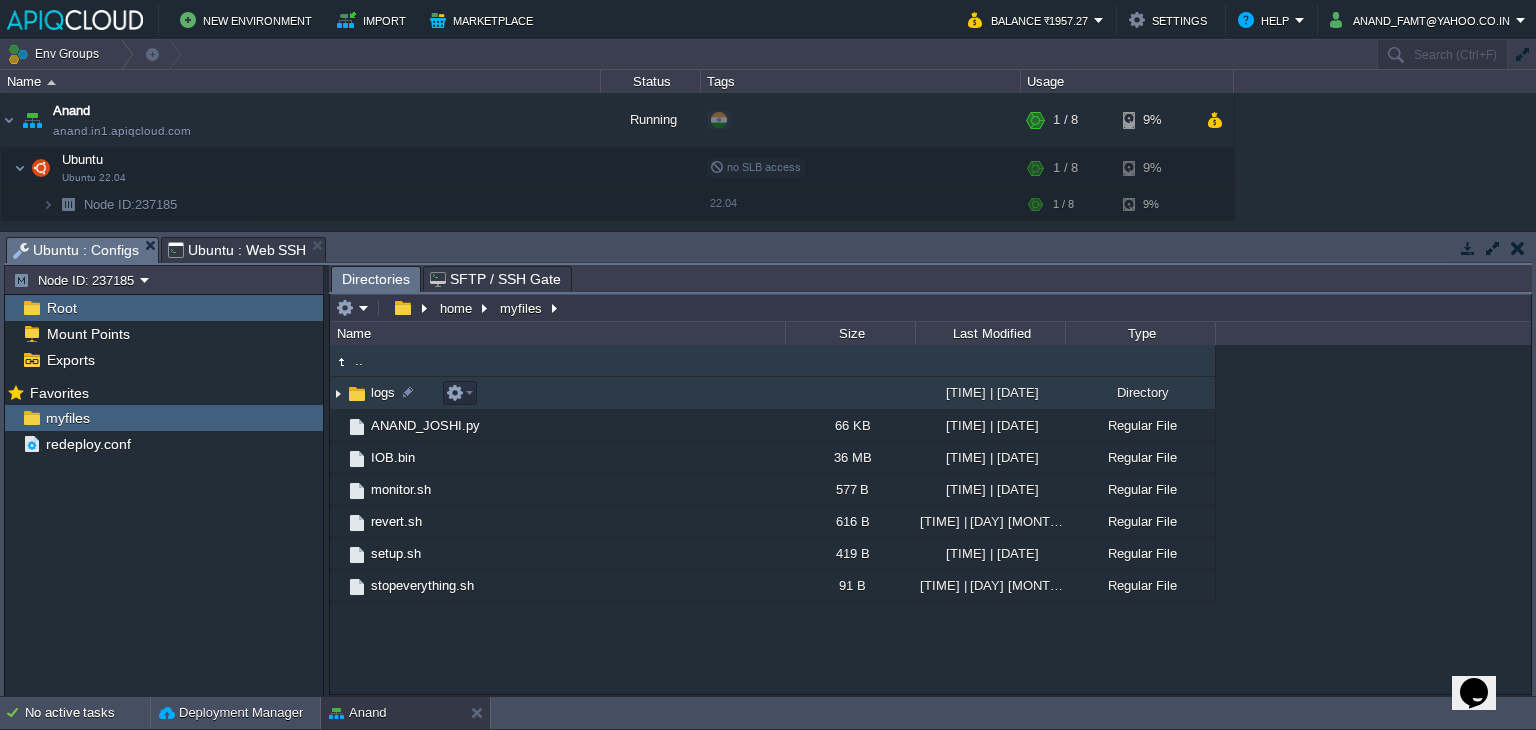 click at bounding box center [338, 393] 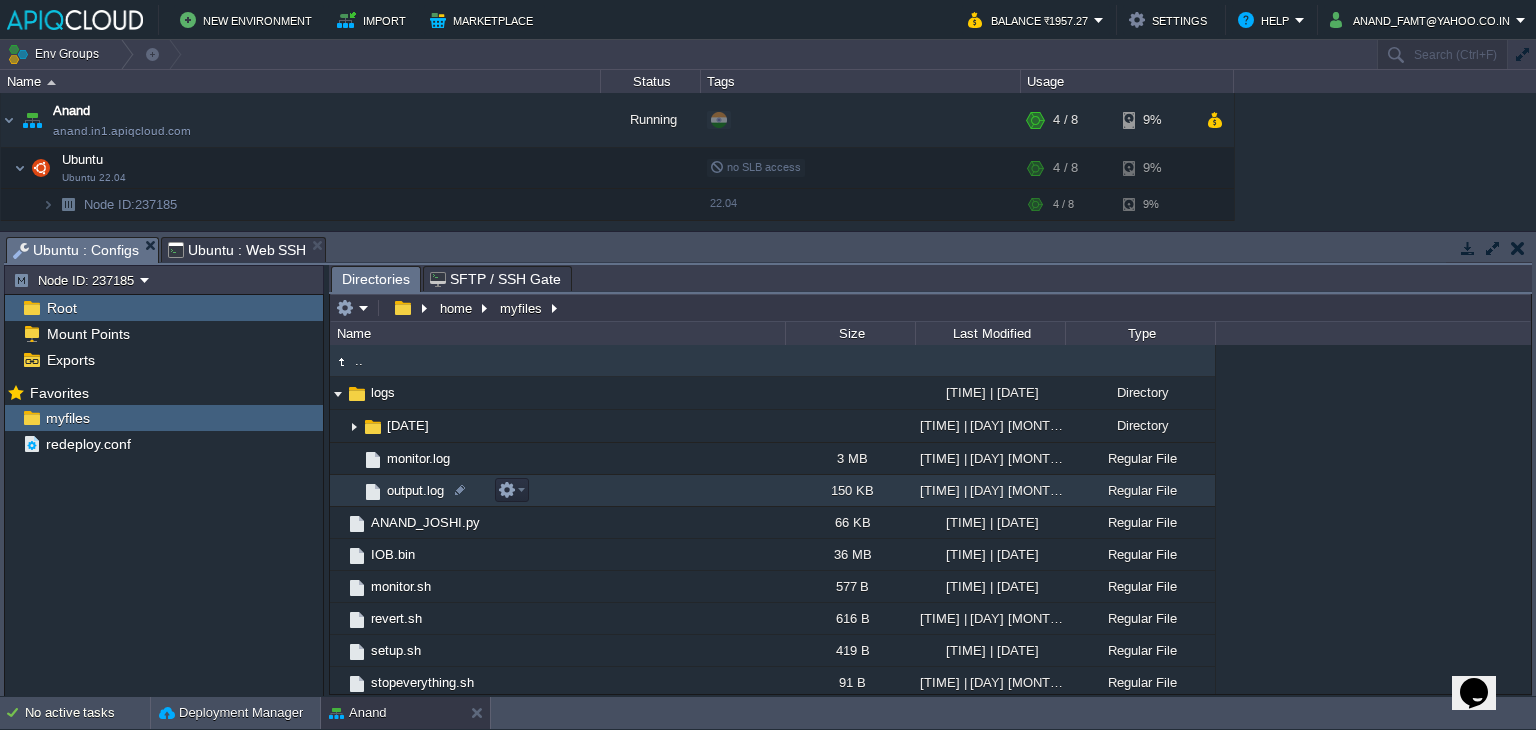 click on "output.log" at bounding box center [415, 490] 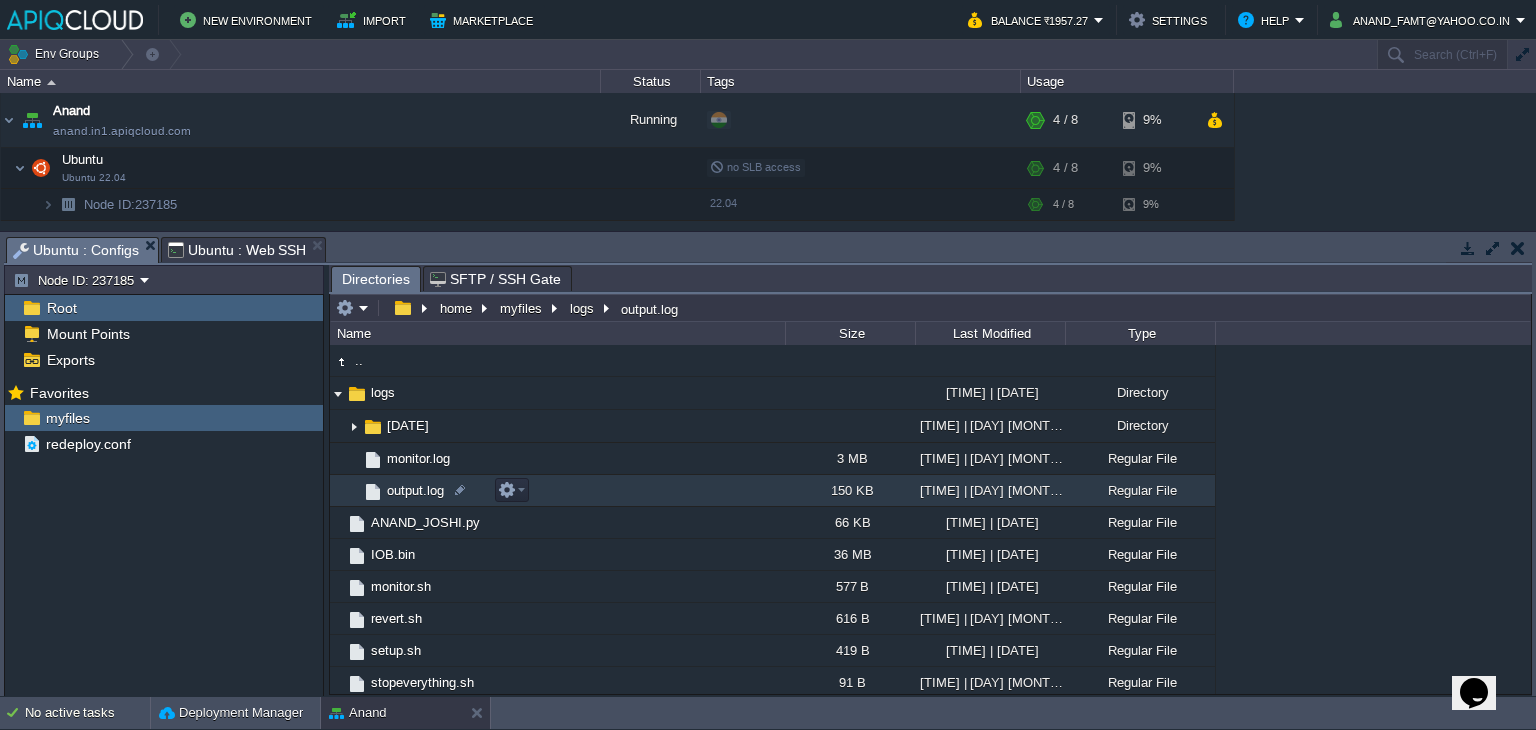 click on "output.log" at bounding box center [415, 490] 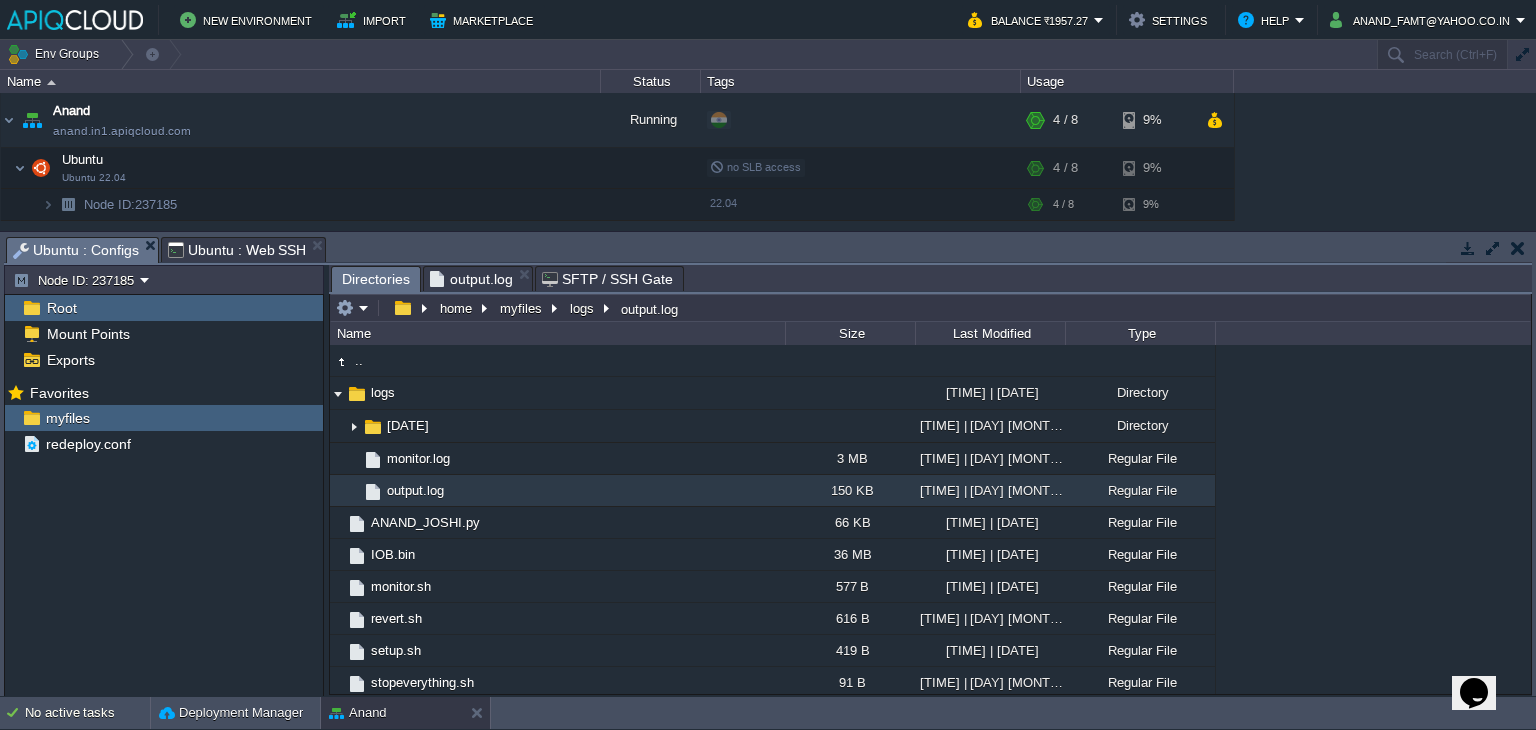 click on "Directories" at bounding box center [376, 279] 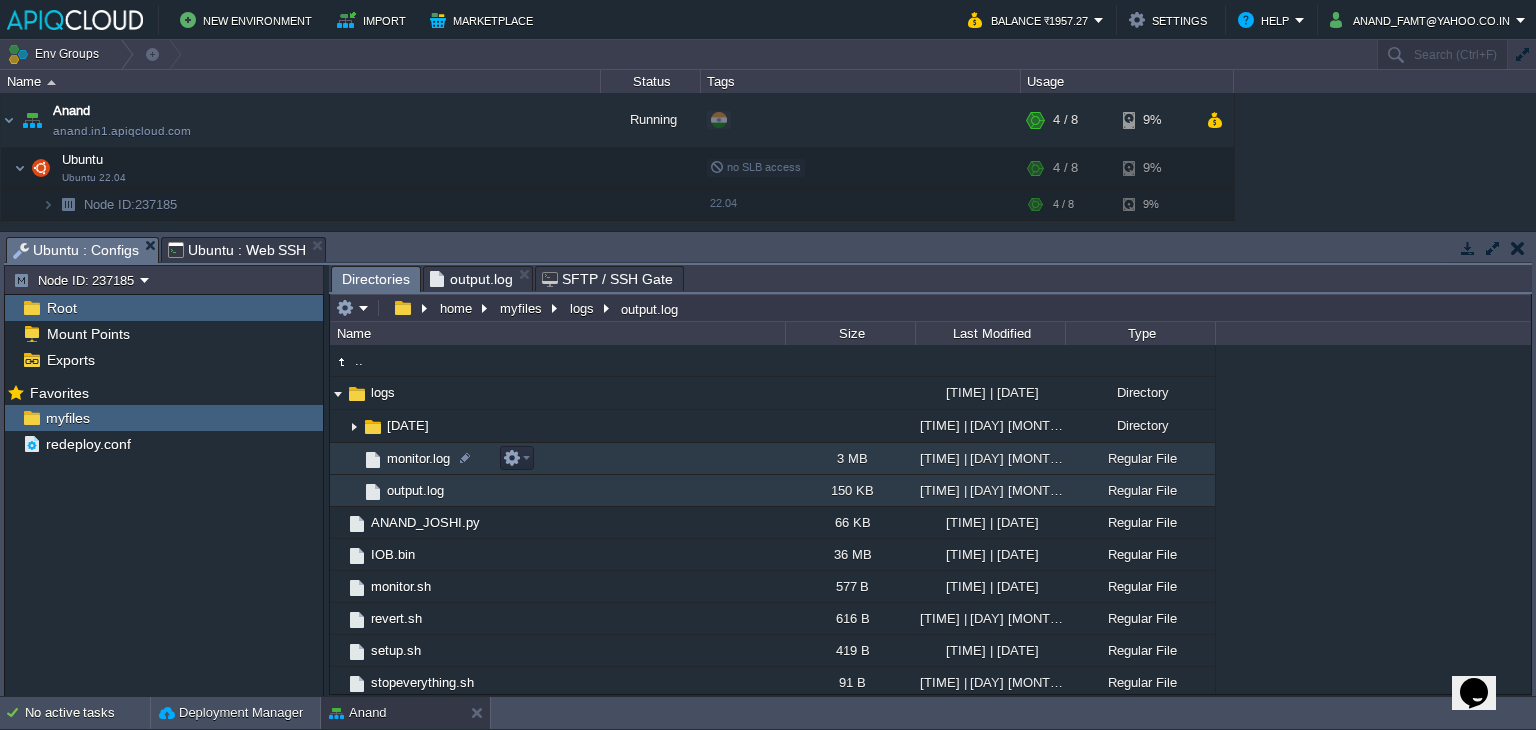 click on "monitor.log" at bounding box center [418, 458] 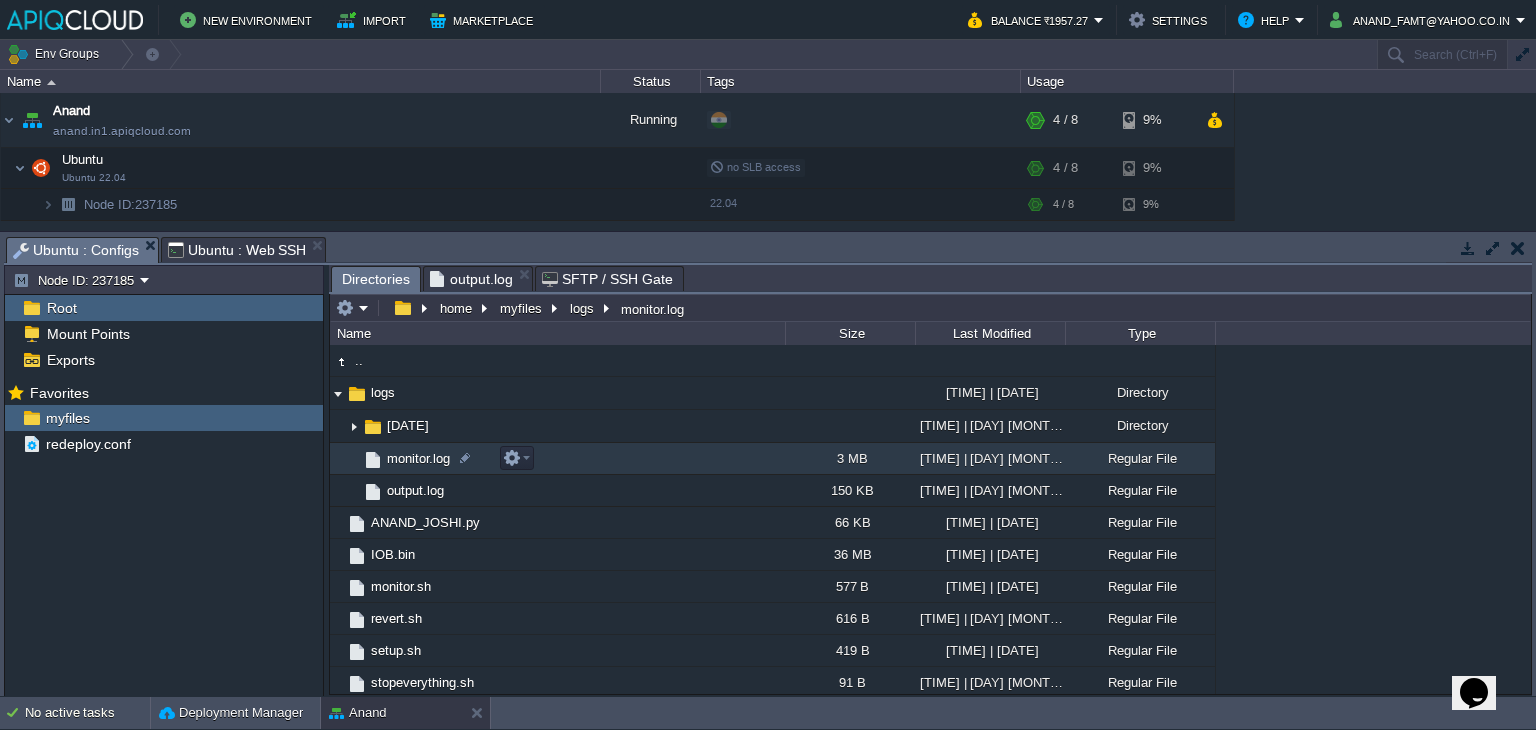 click on "monitor.log" at bounding box center (418, 458) 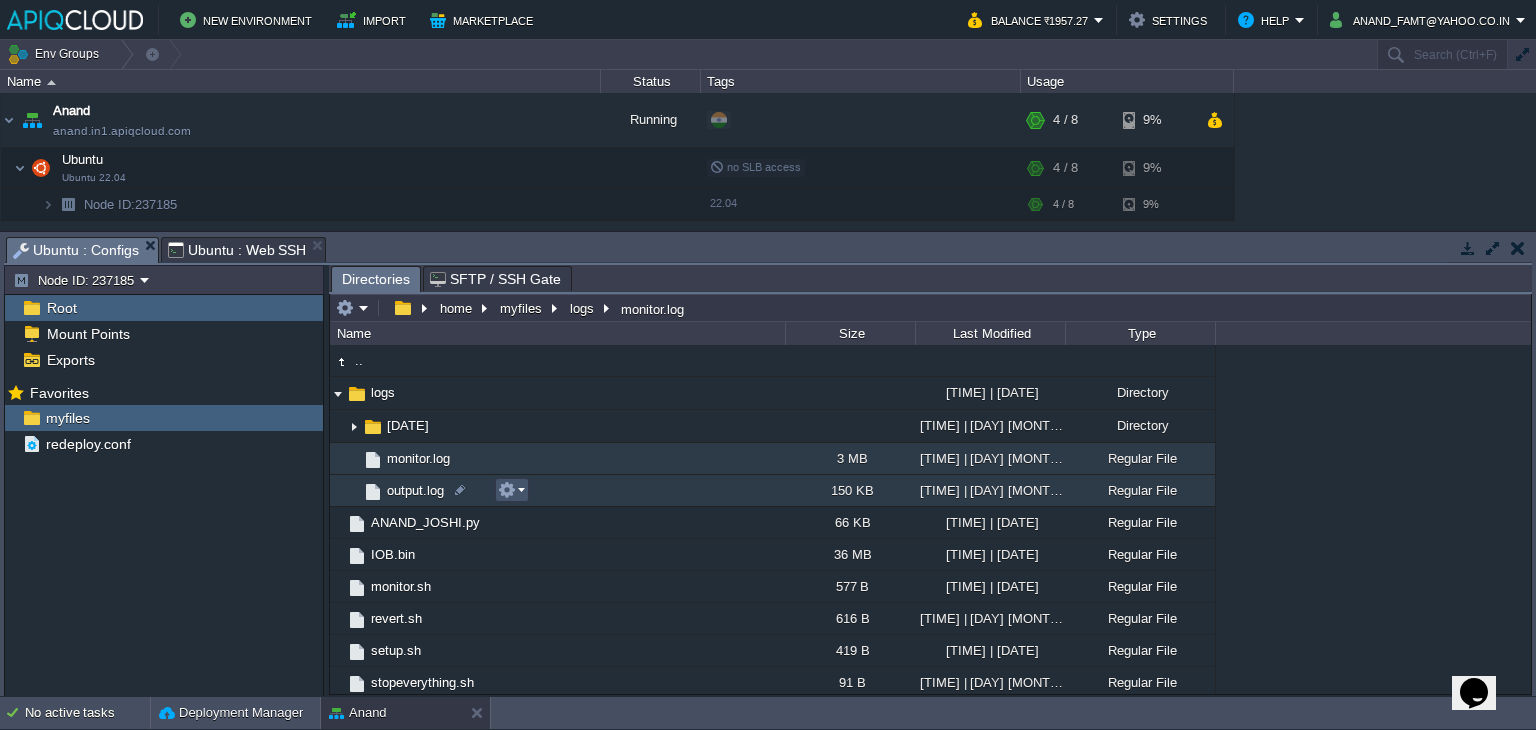 click at bounding box center (507, 490) 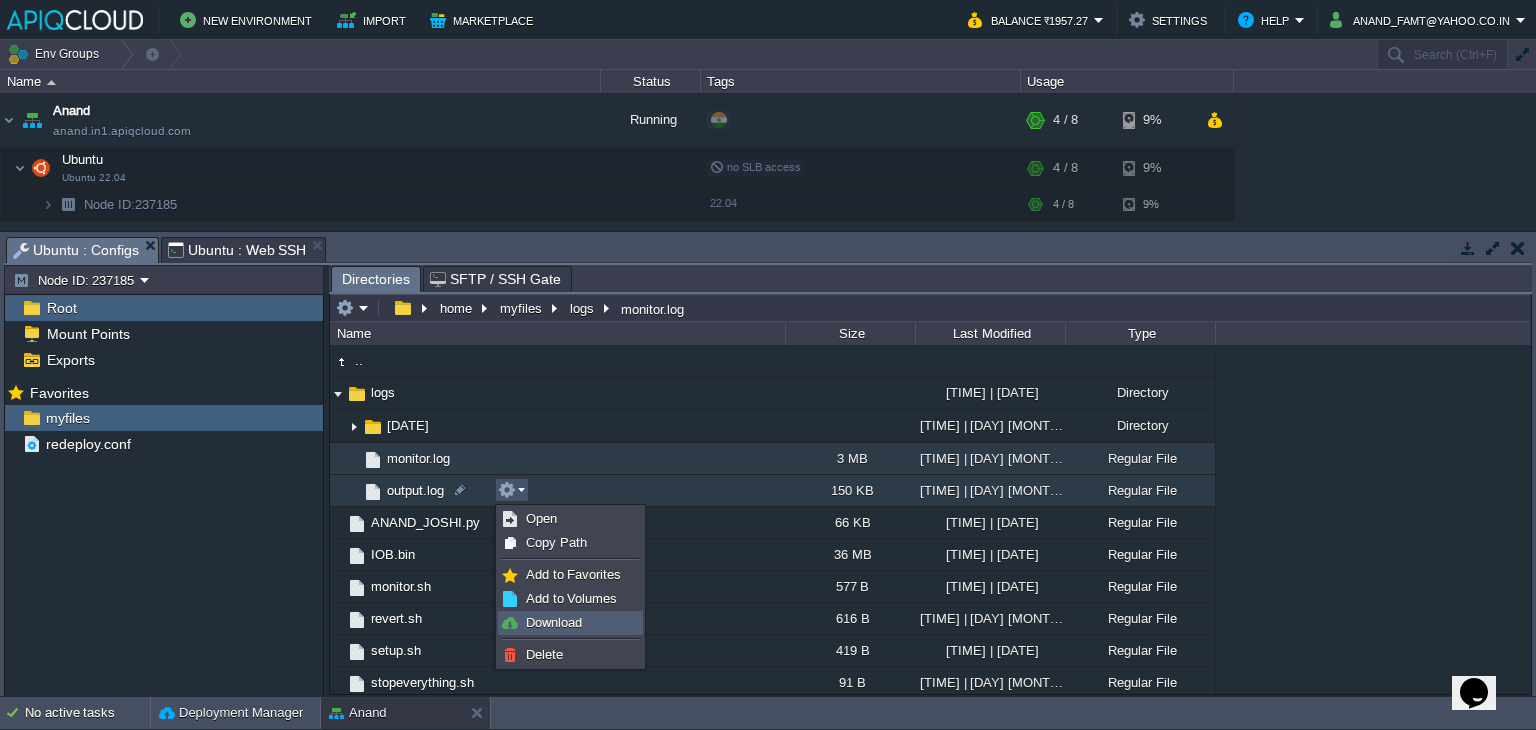 click on "Download" at bounding box center [554, 622] 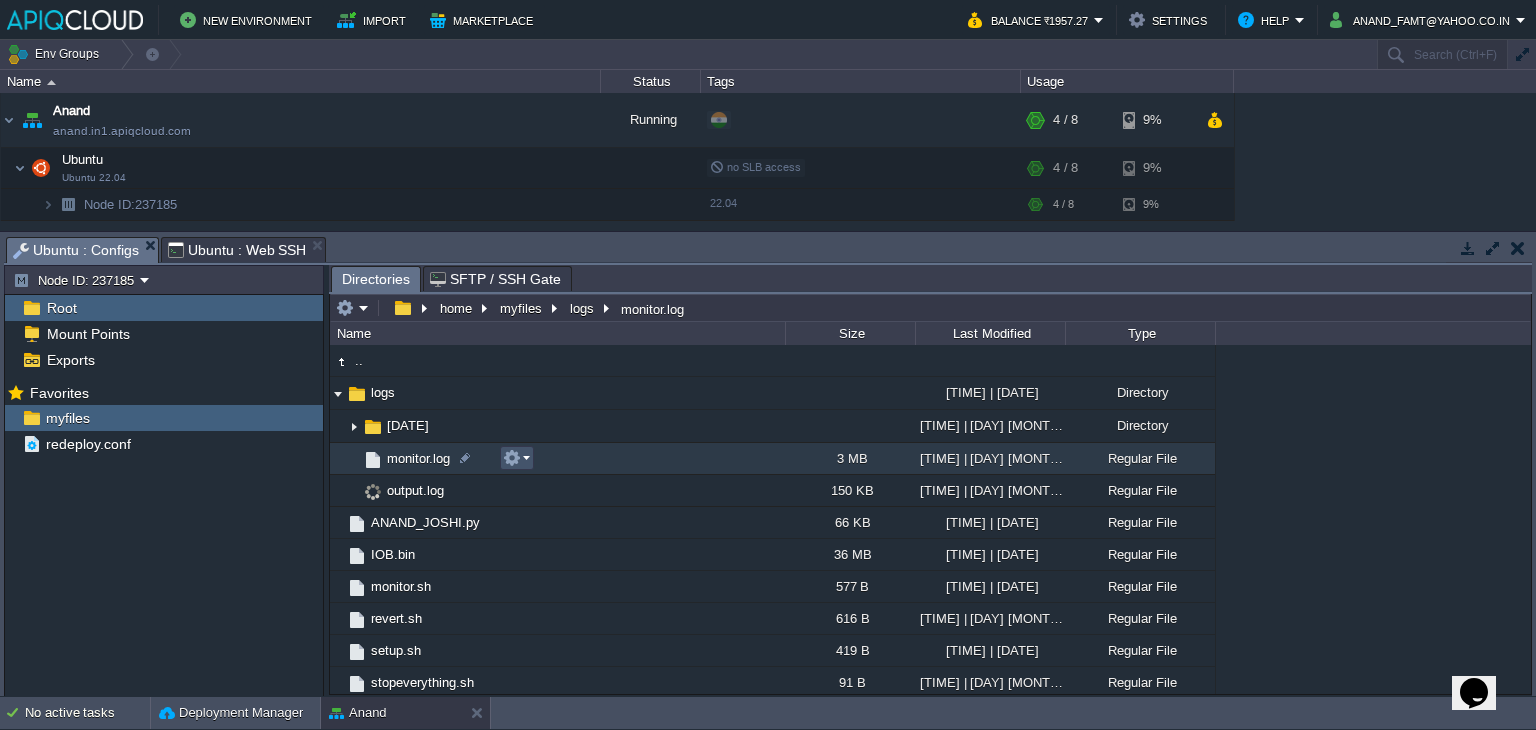 click at bounding box center (512, 458) 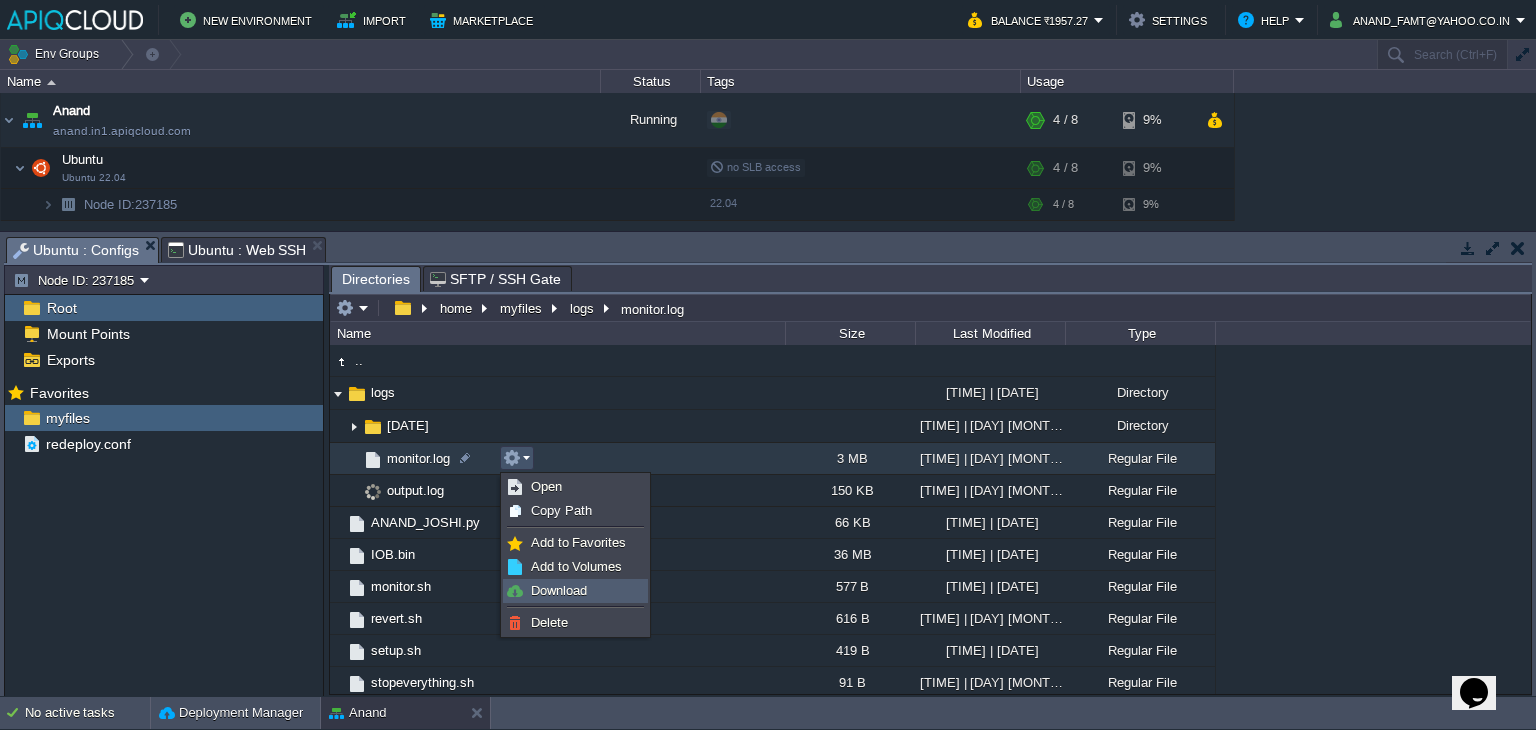 click on "Download" at bounding box center [575, 591] 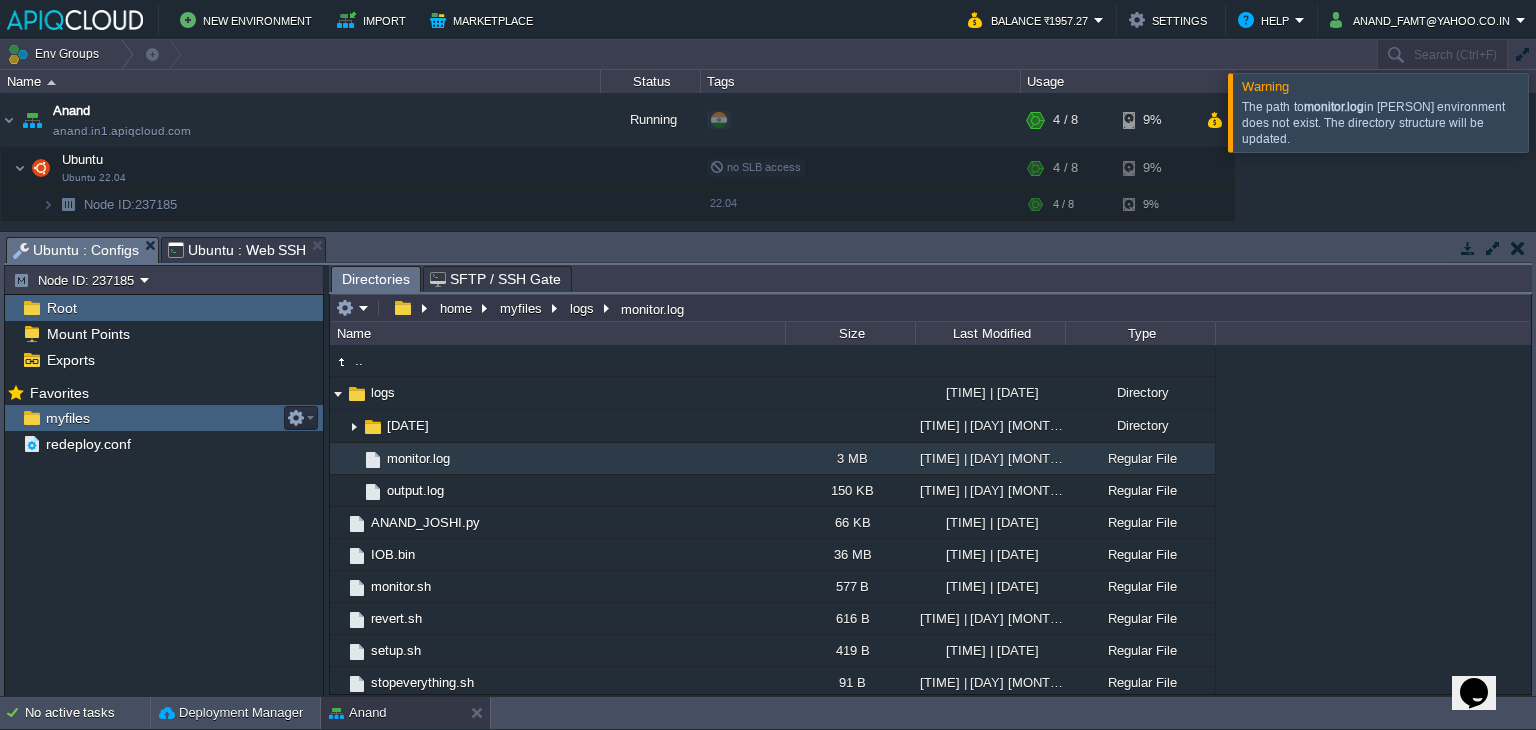 click on "myfiles" at bounding box center [67, 418] 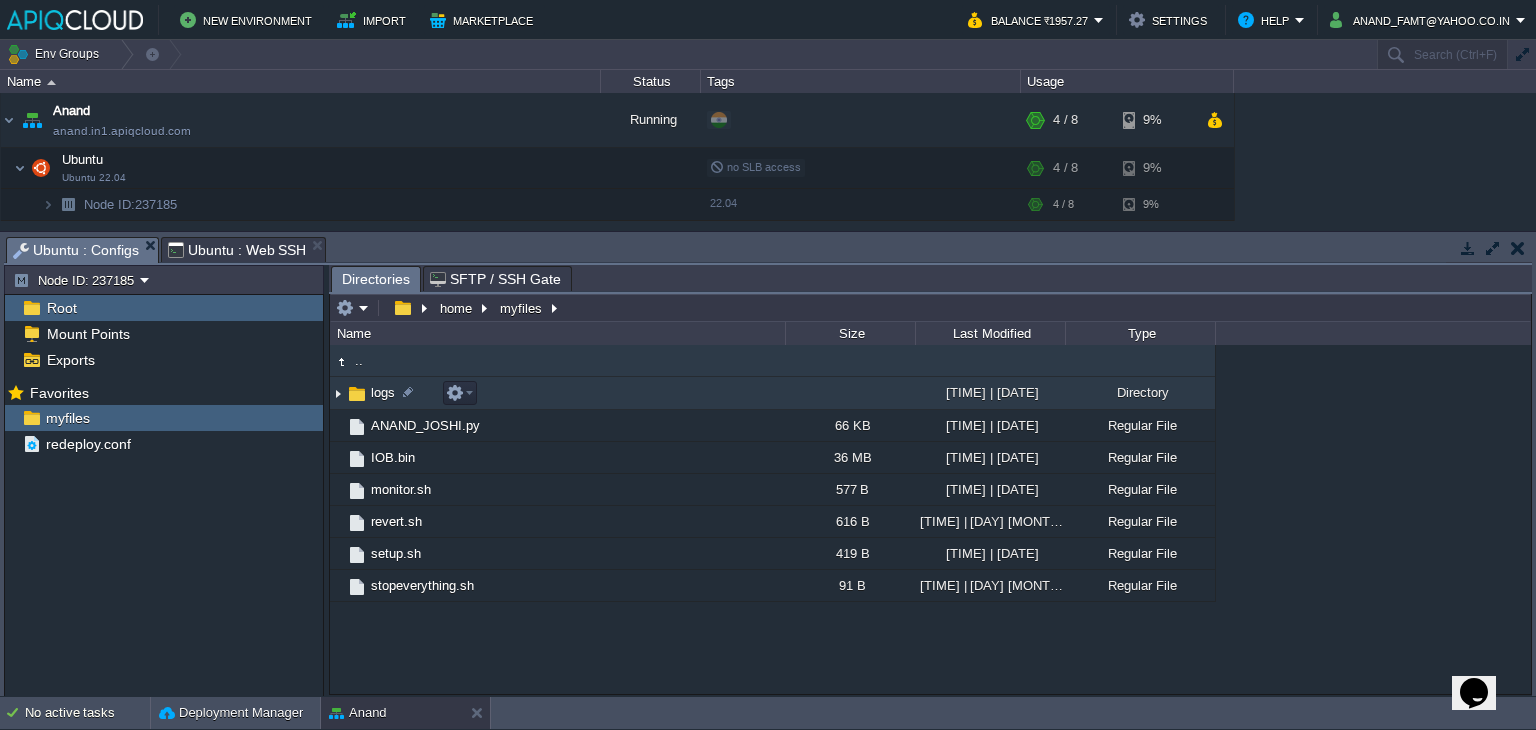 click at bounding box center (338, 393) 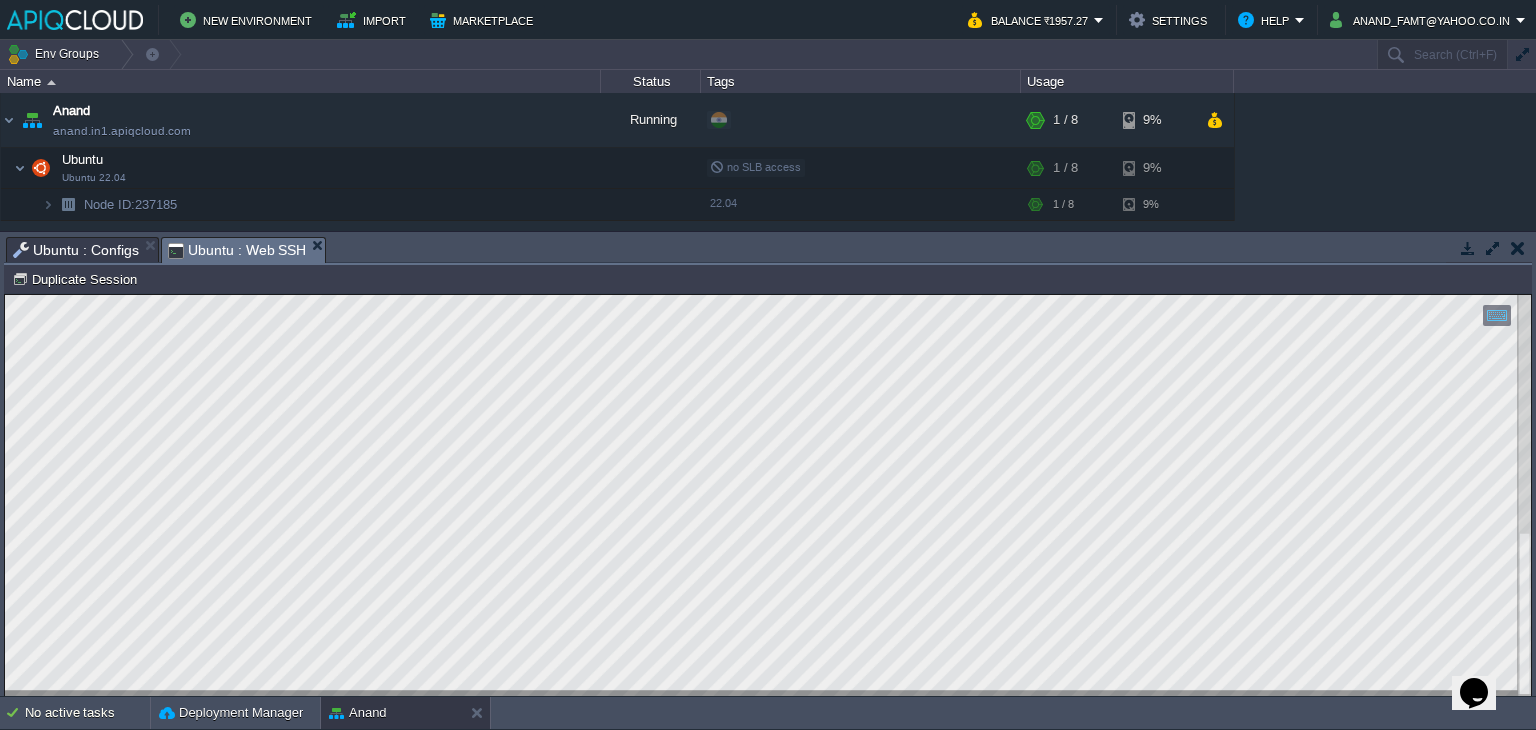 click on "Ubuntu : Web SSH" at bounding box center (237, 250) 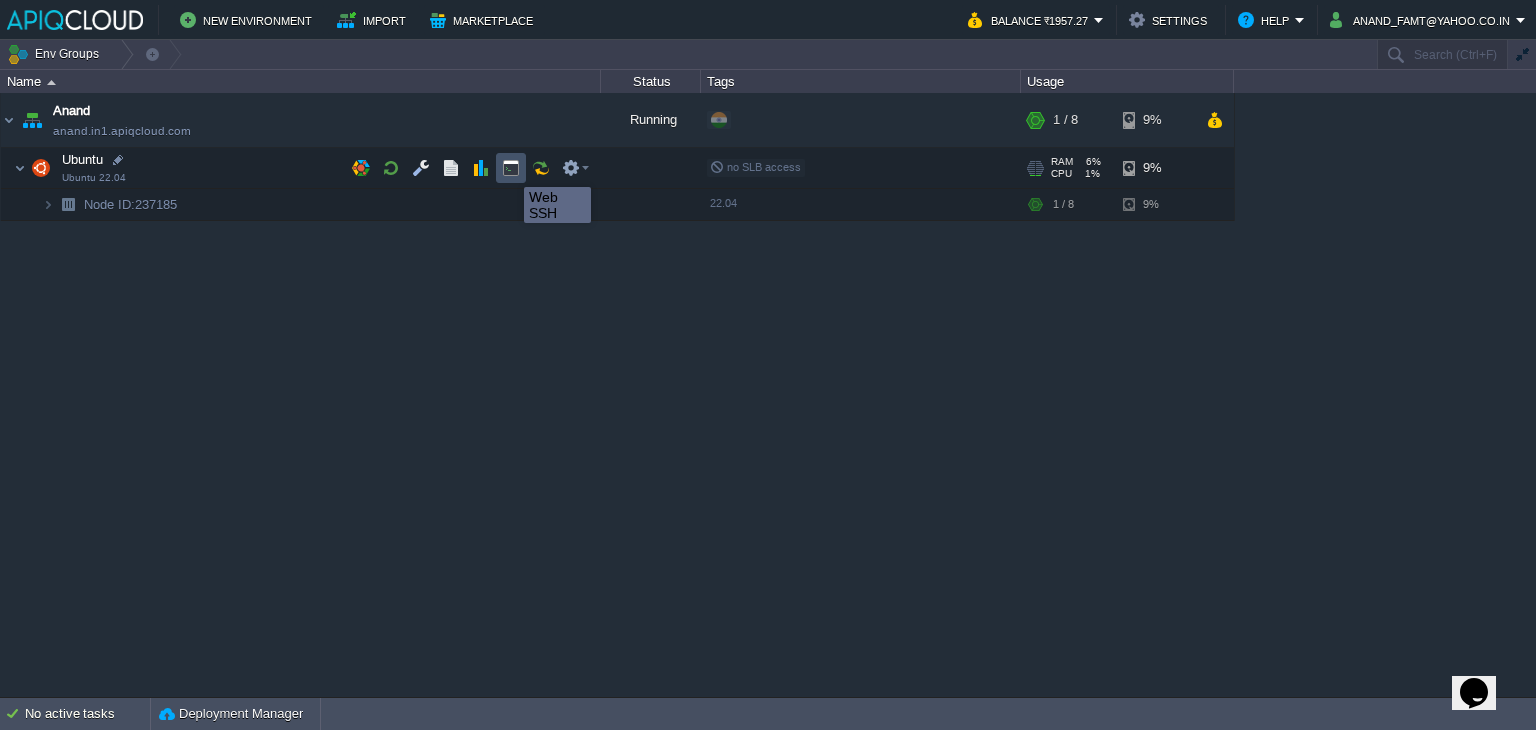 click at bounding box center (511, 168) 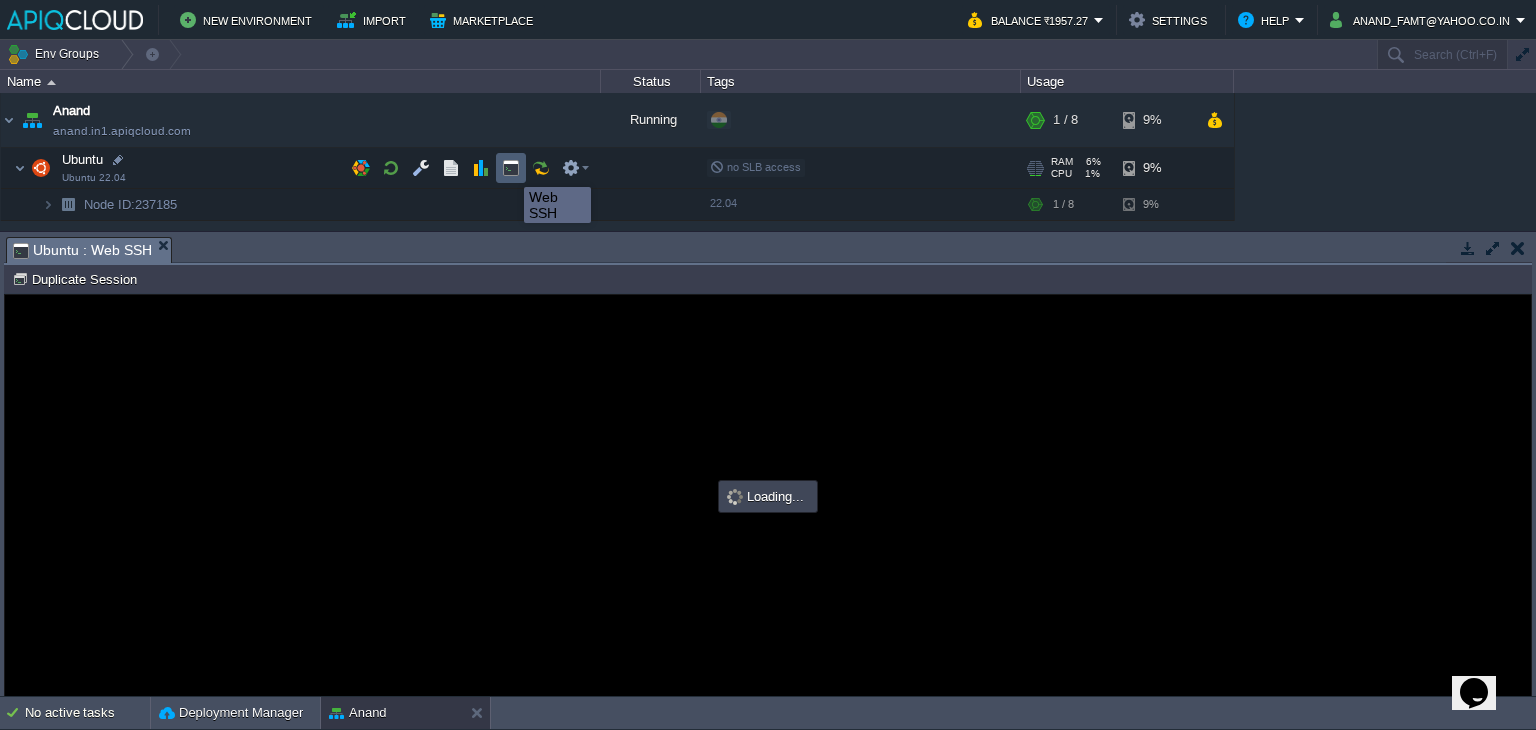 scroll, scrollTop: 0, scrollLeft: 0, axis: both 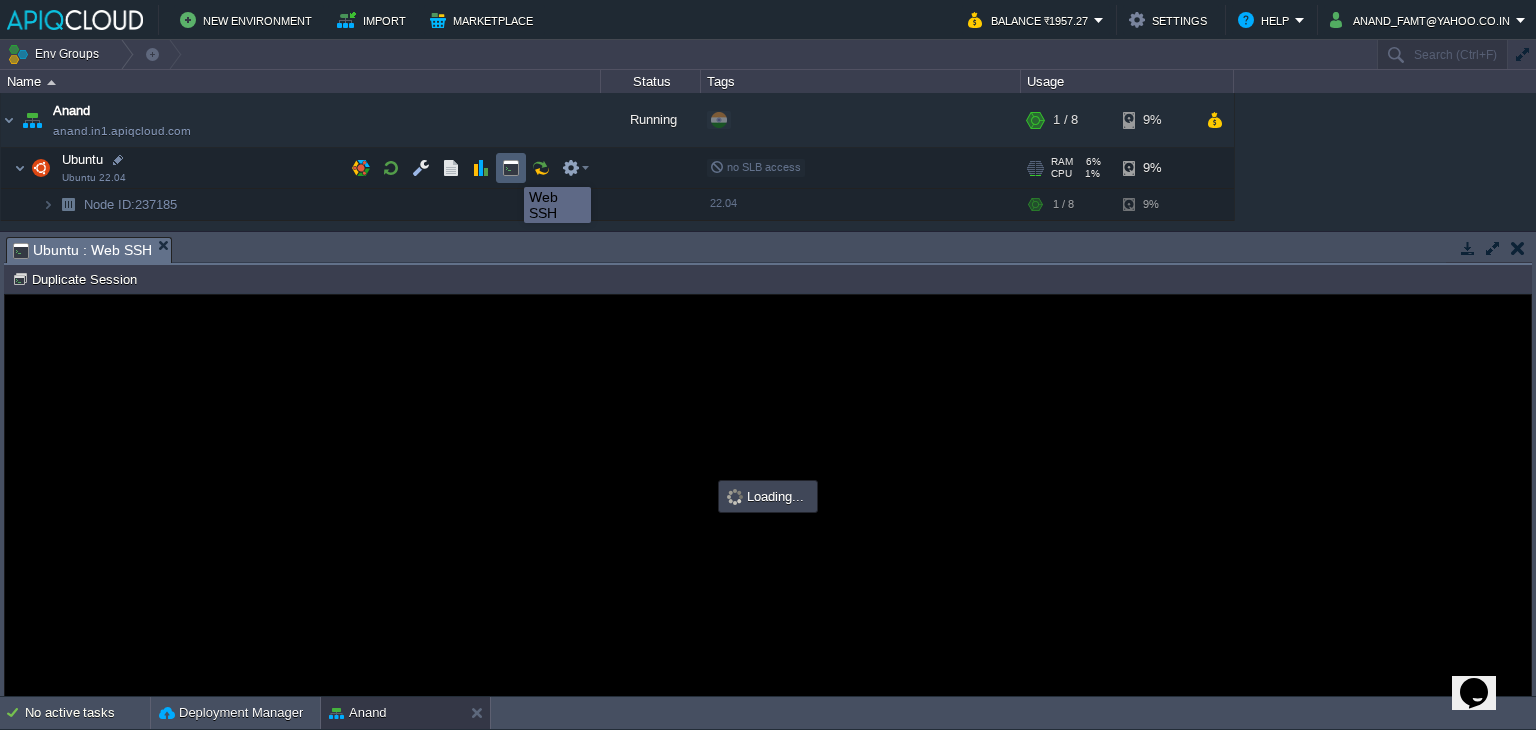 type on "#000000" 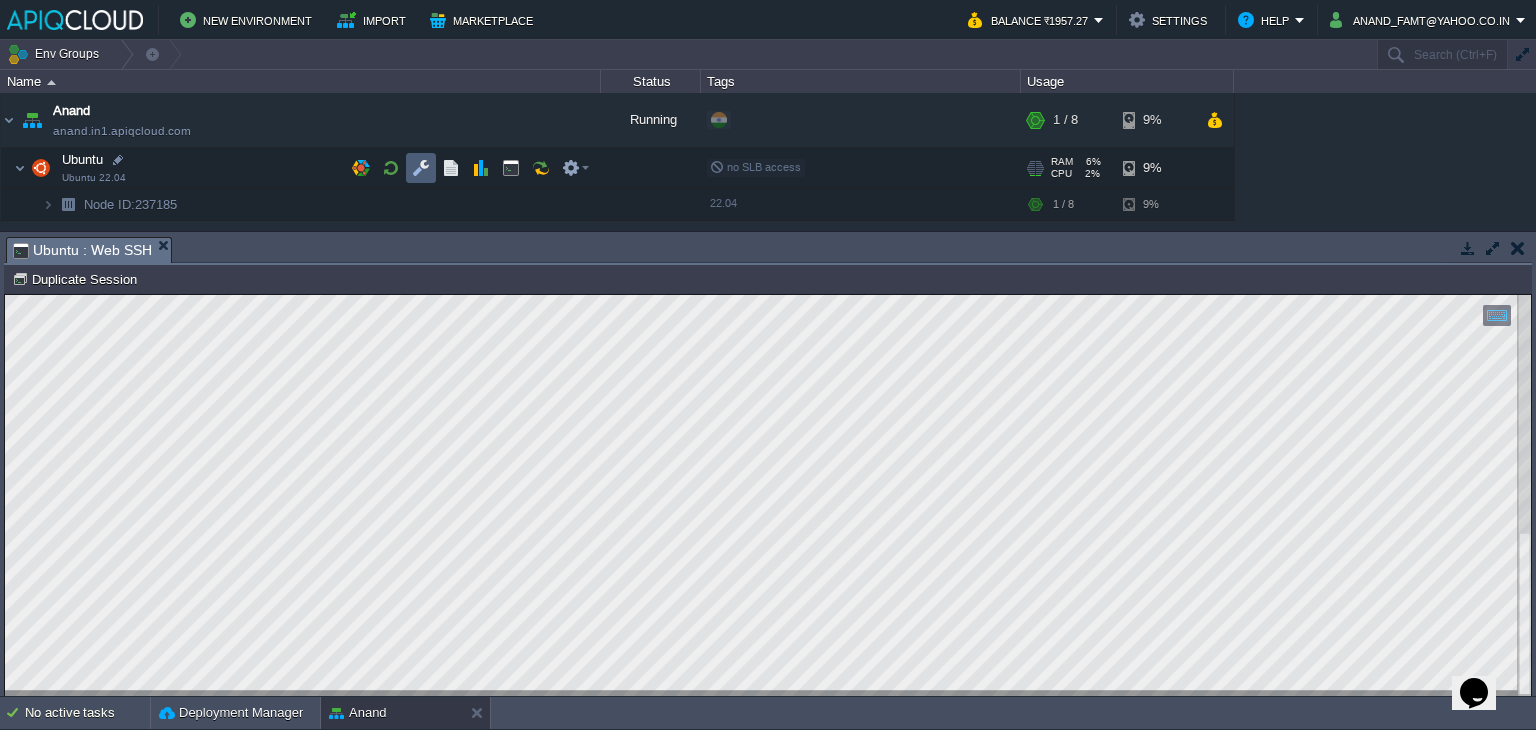 click at bounding box center (421, 168) 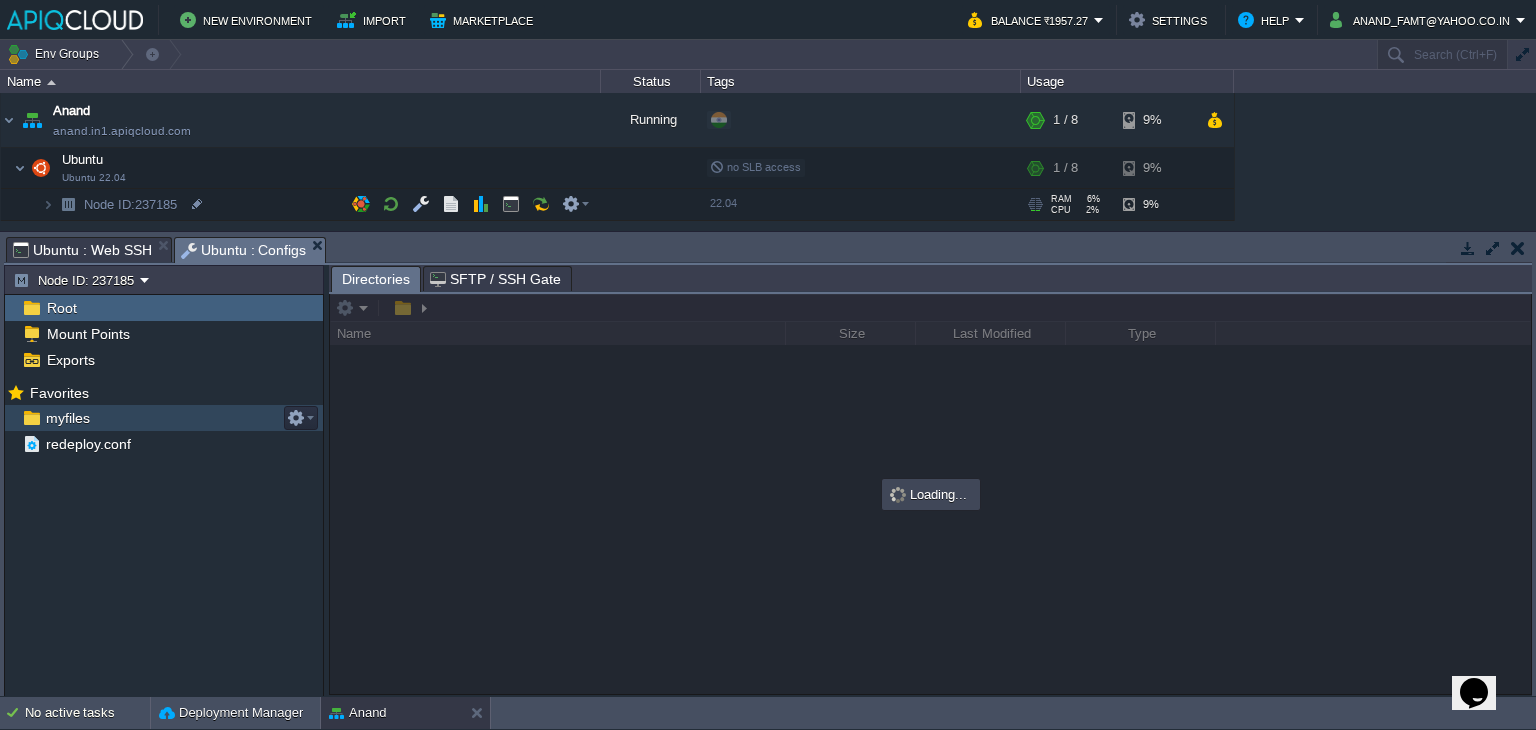 click on "myfiles" at bounding box center [67, 418] 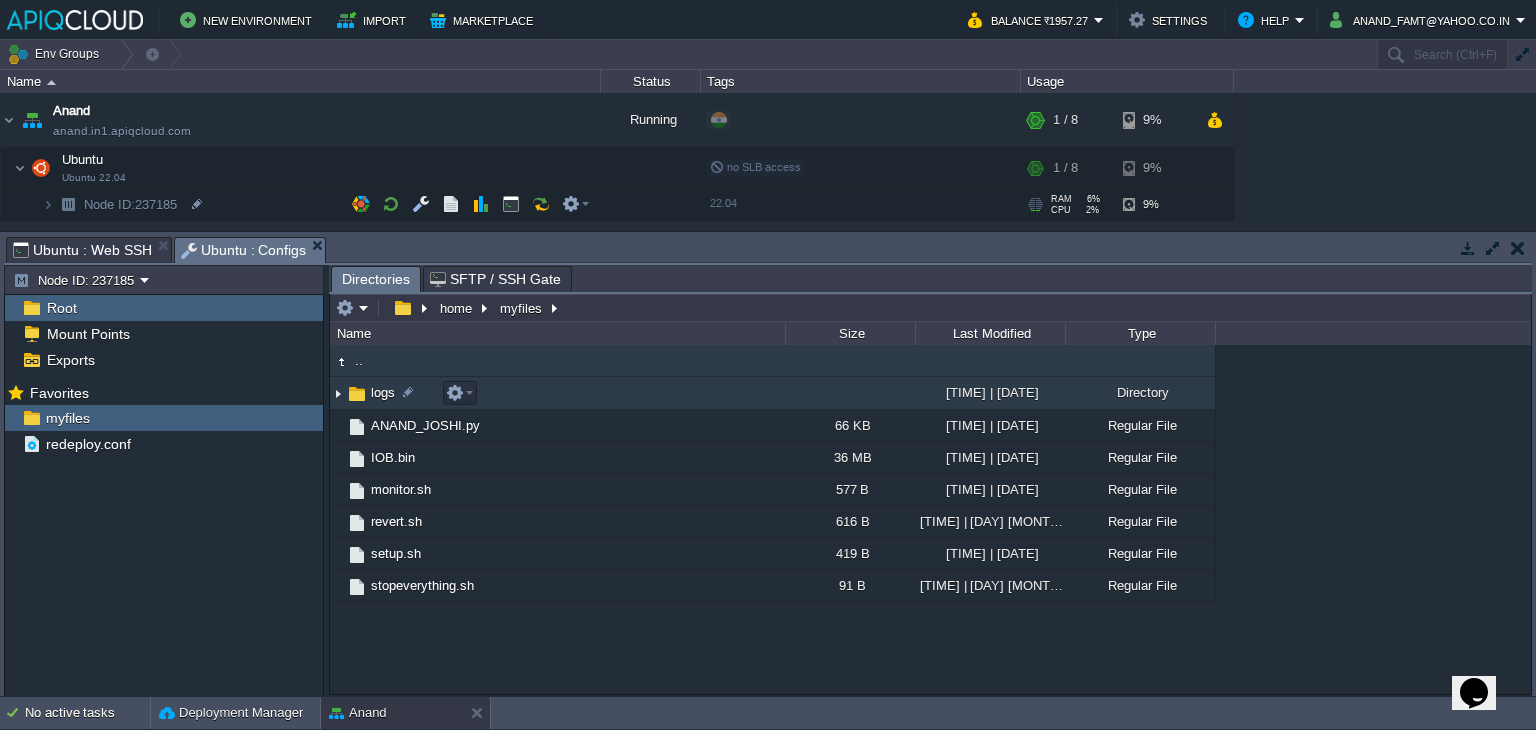 click at bounding box center (338, 393) 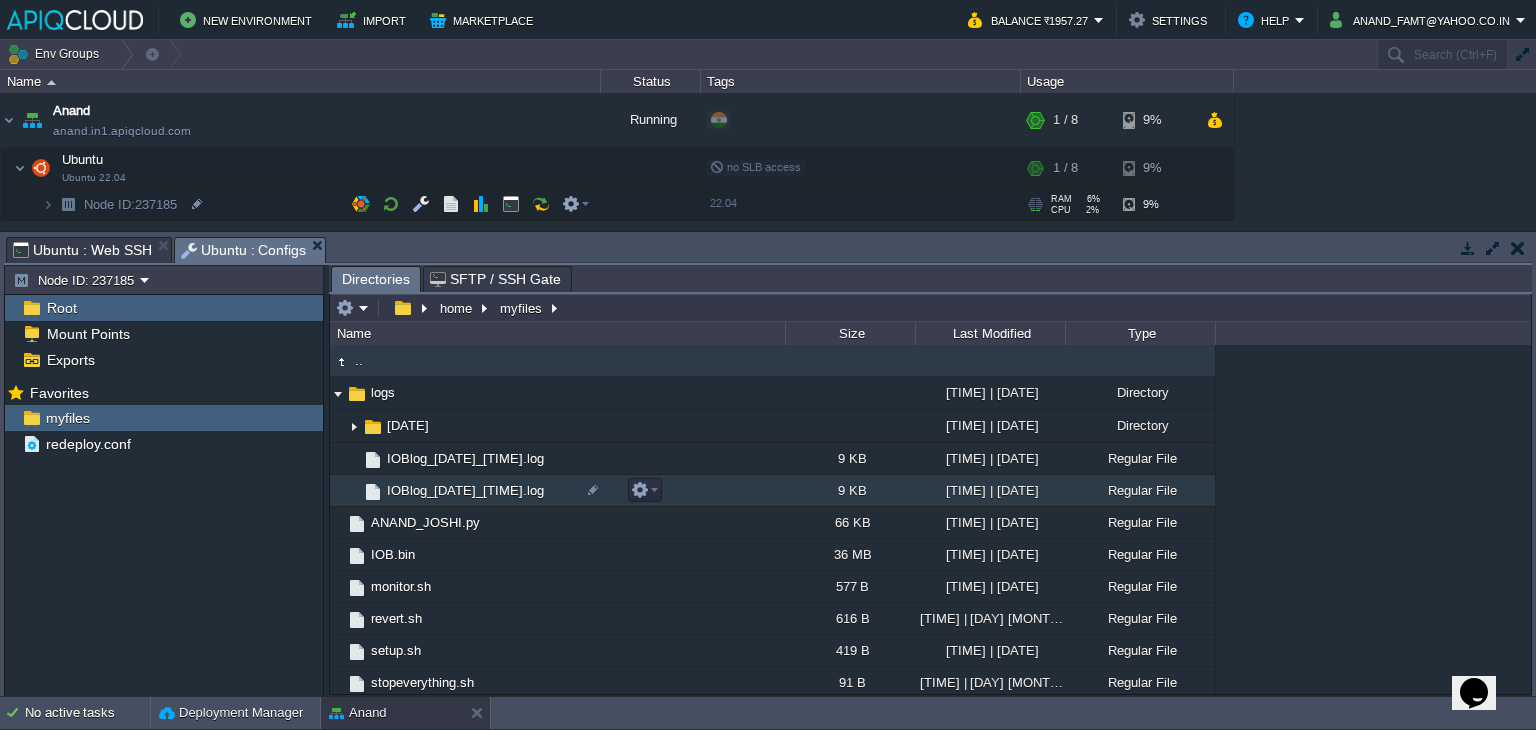 click on "IOBlog_[DATE]_[TIME].log" at bounding box center (465, 490) 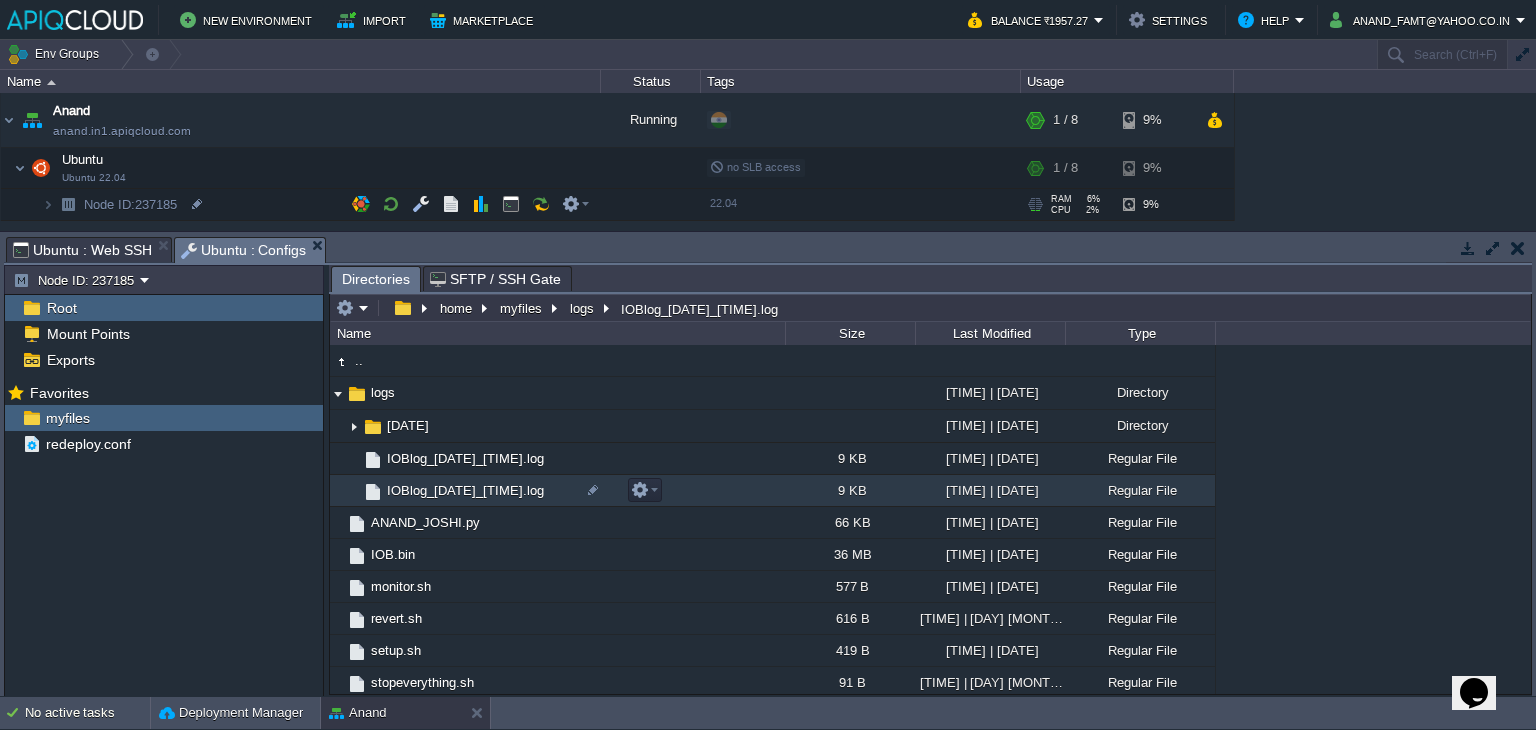 click on "IOBlog_[DATE]_[TIME].log" at bounding box center [465, 490] 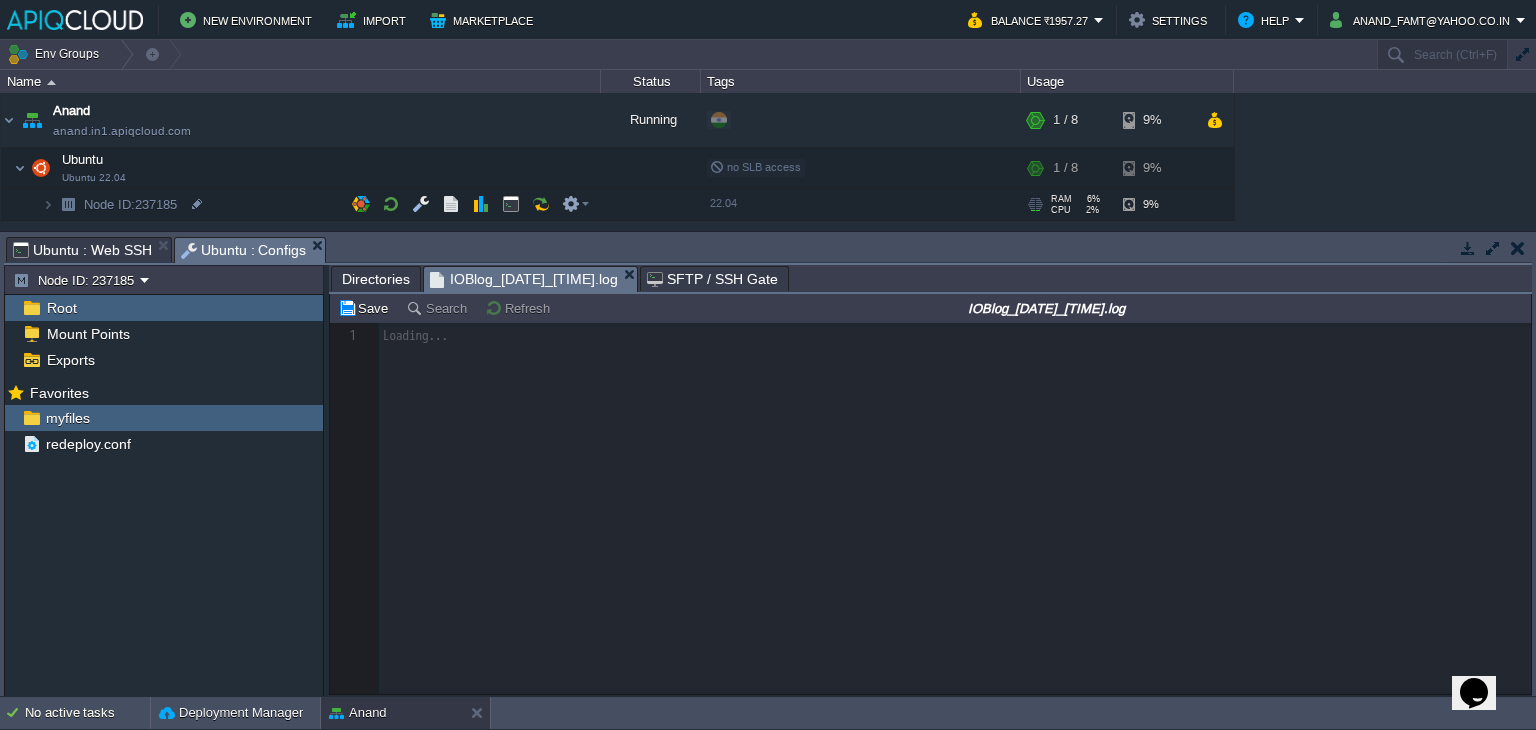 click on "Directories" at bounding box center (376, 279) 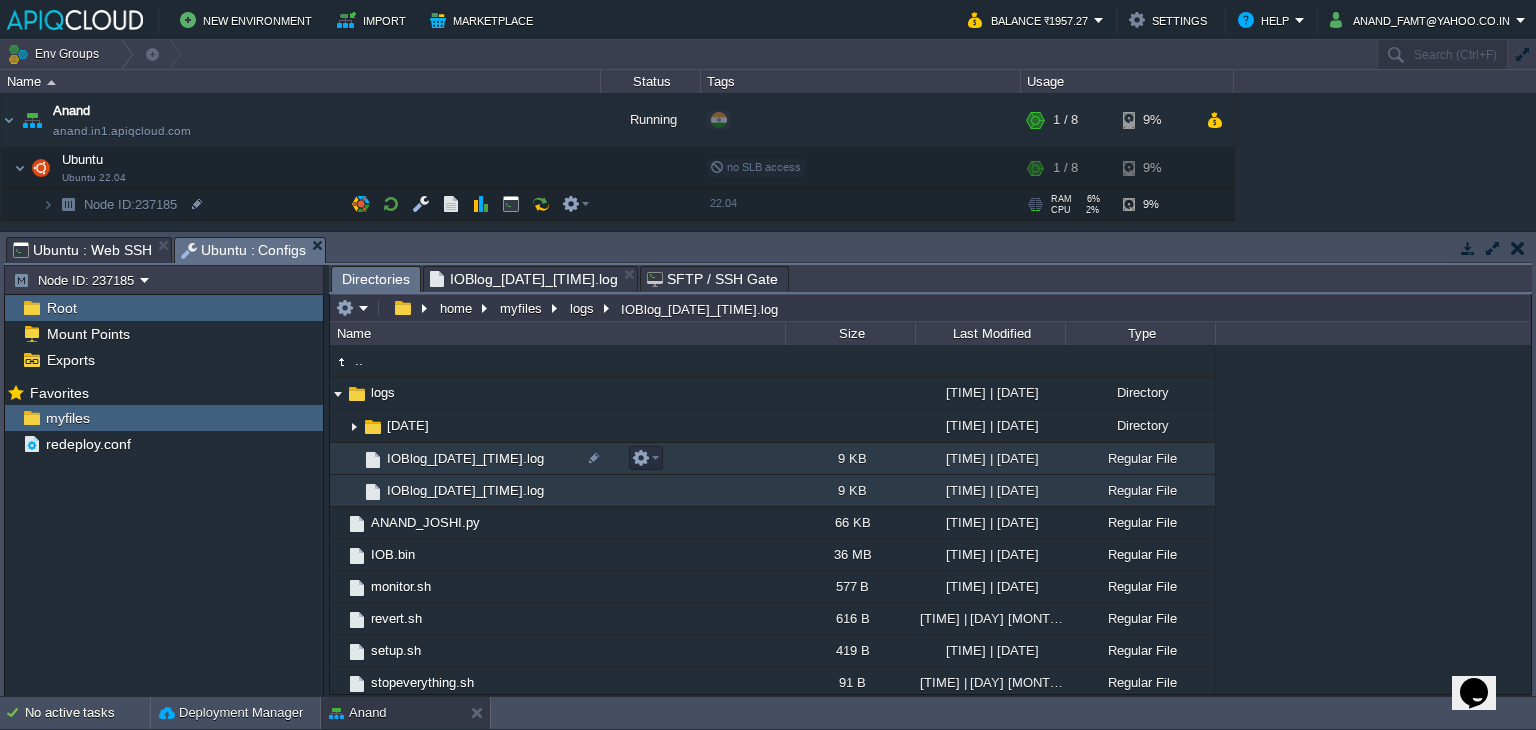 click on "IOBlog_[DATE]_[TIME].log" at bounding box center (465, 458) 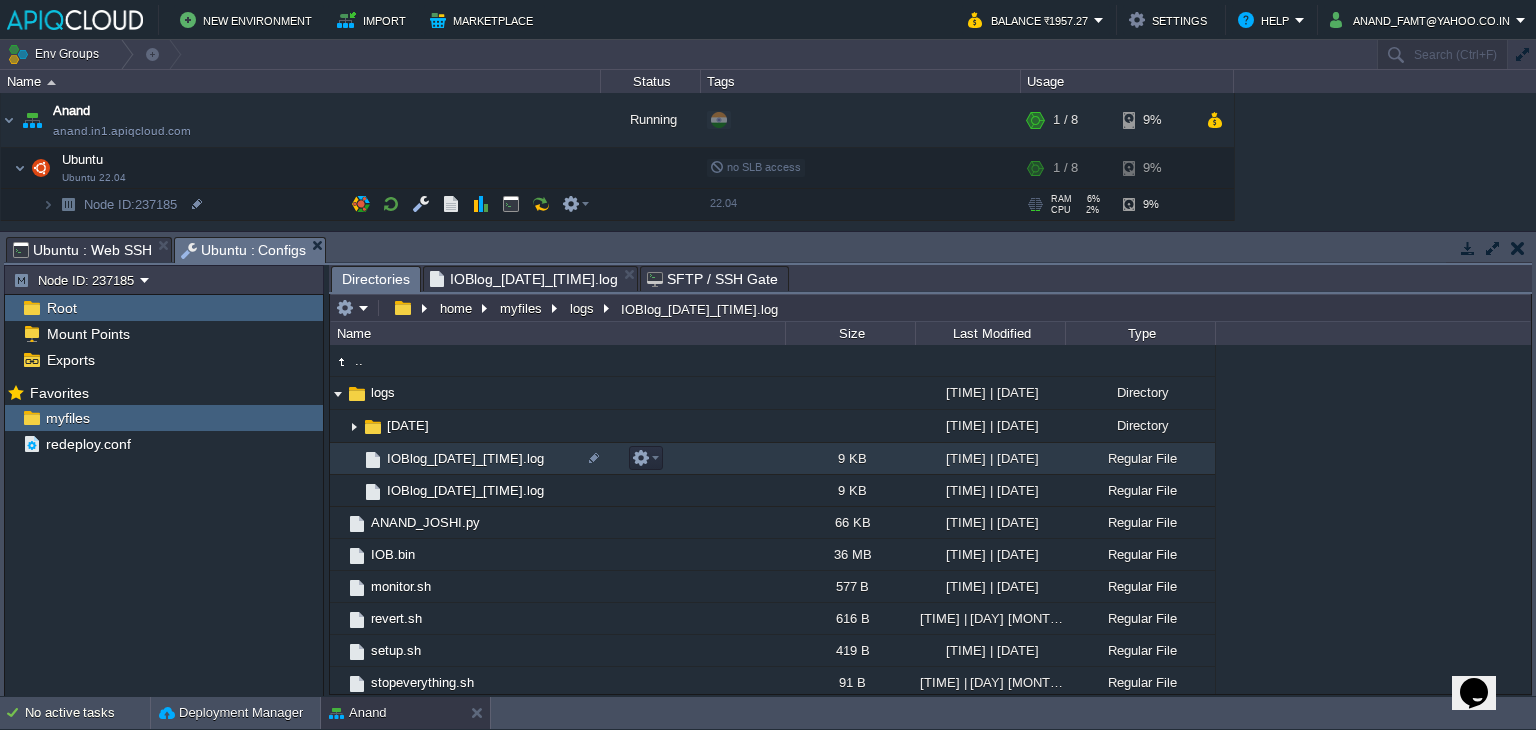click on "IOBlog_[DATE]_[TIME].log" at bounding box center [465, 458] 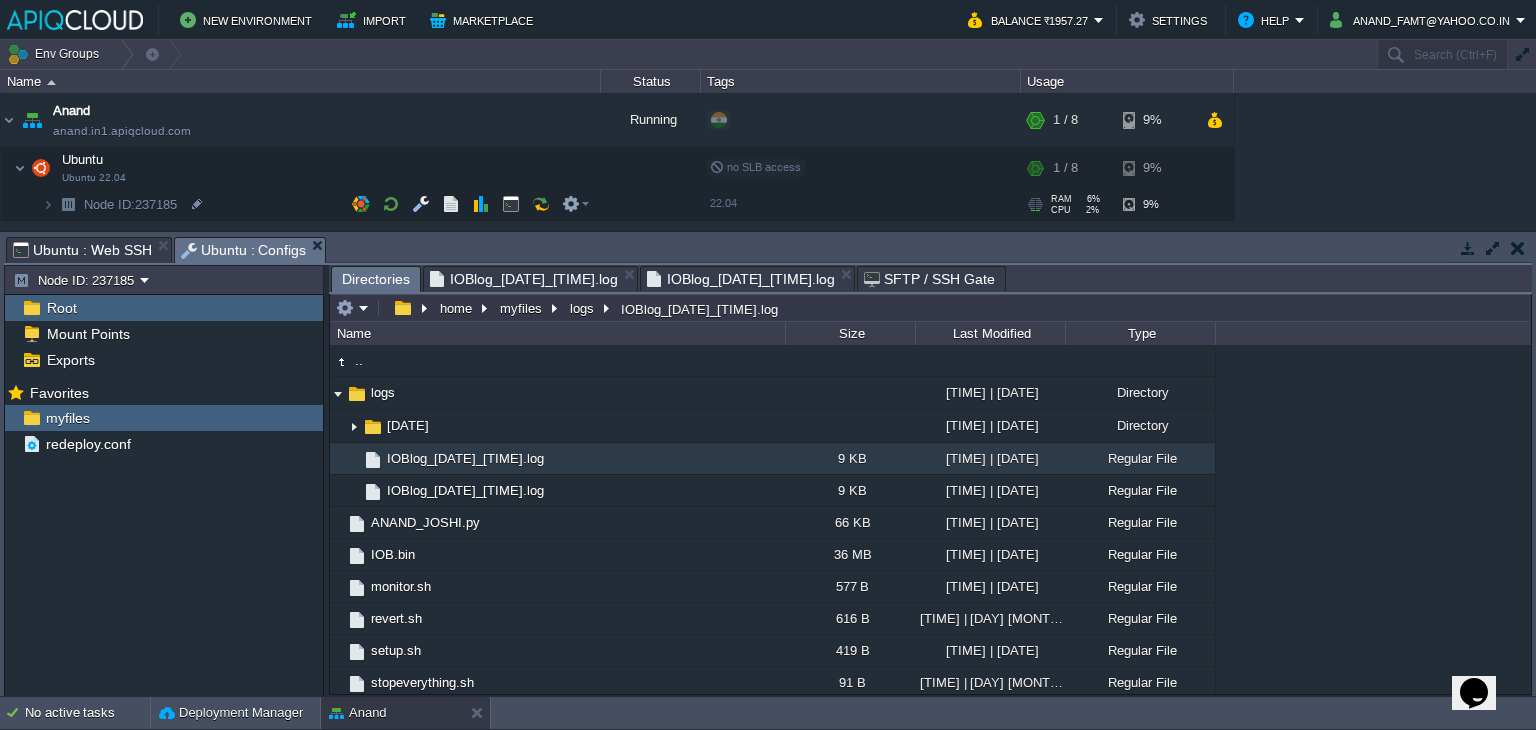 click on "Directories" at bounding box center (376, 279) 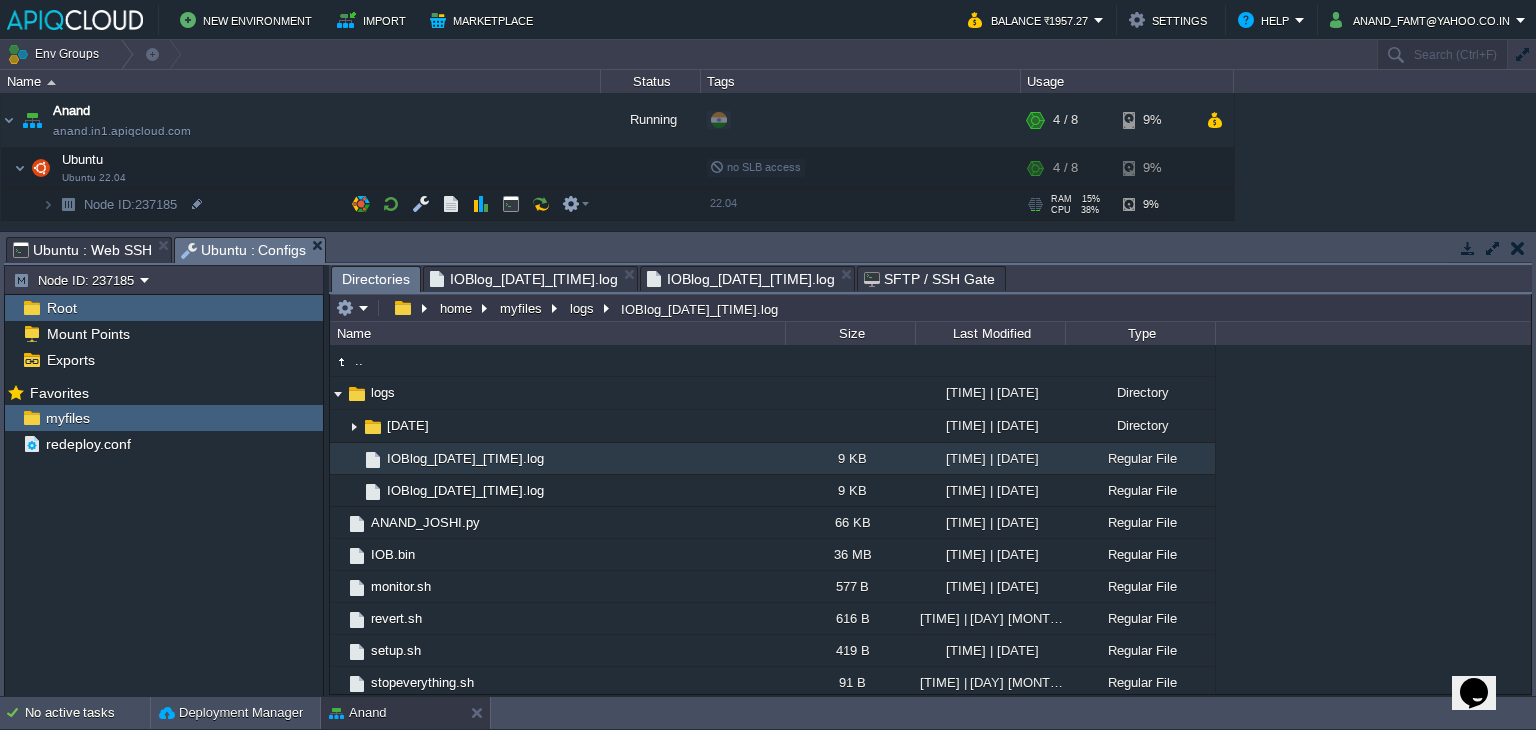 click on "IOBlog_[DATE]_[TIME].log" at bounding box center [524, 279] 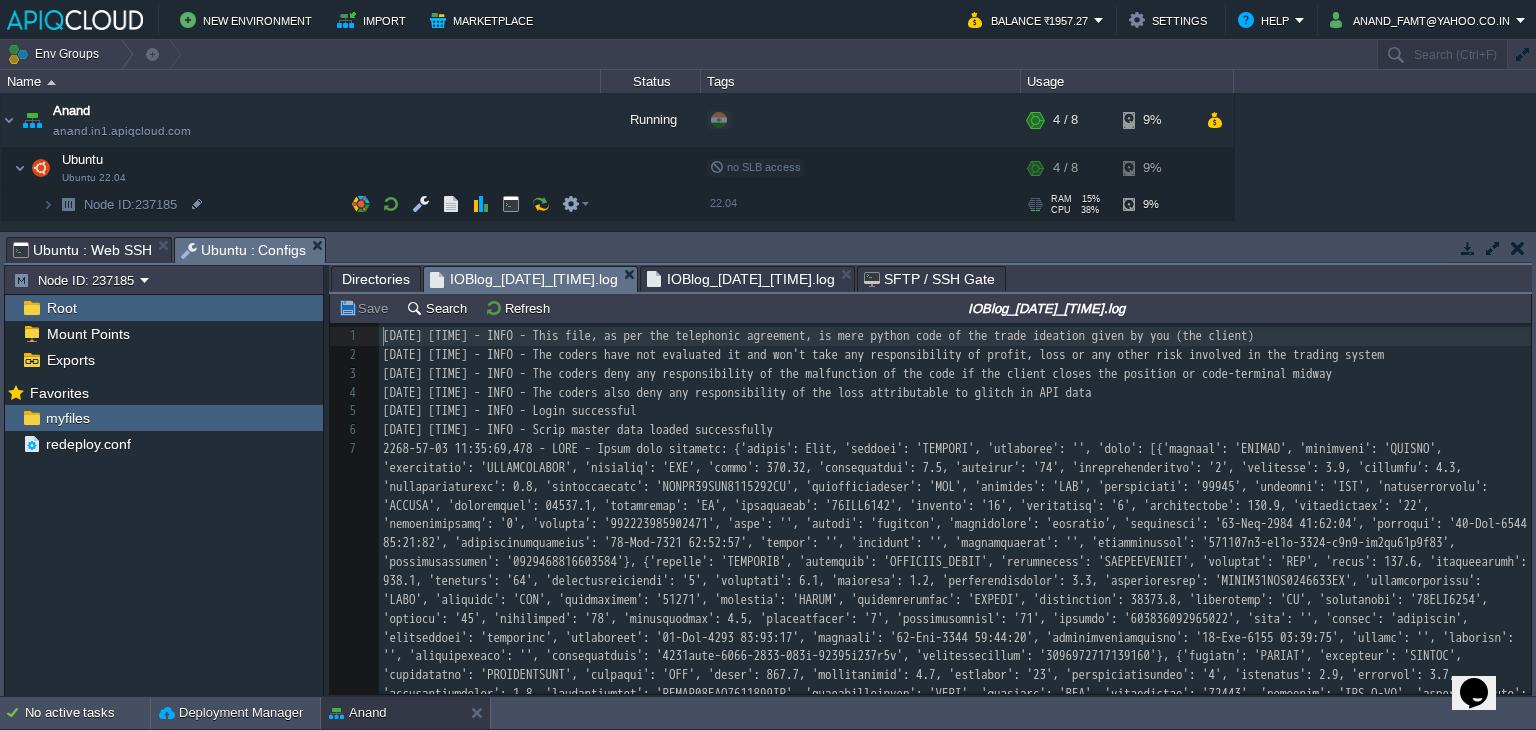 scroll, scrollTop: 6, scrollLeft: 0, axis: vertical 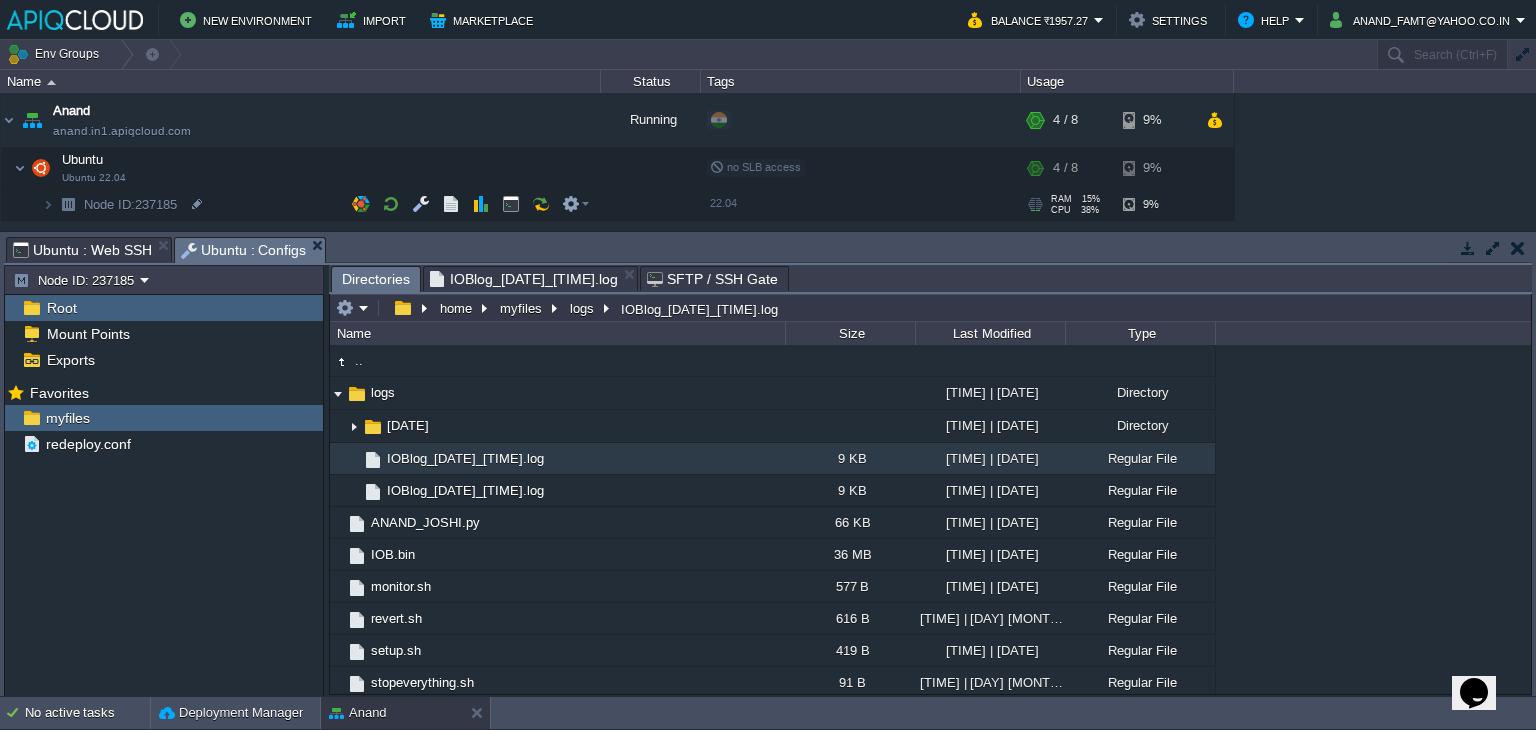 click on "IOBlog_[DATE]_[TIME].log" at bounding box center [524, 279] 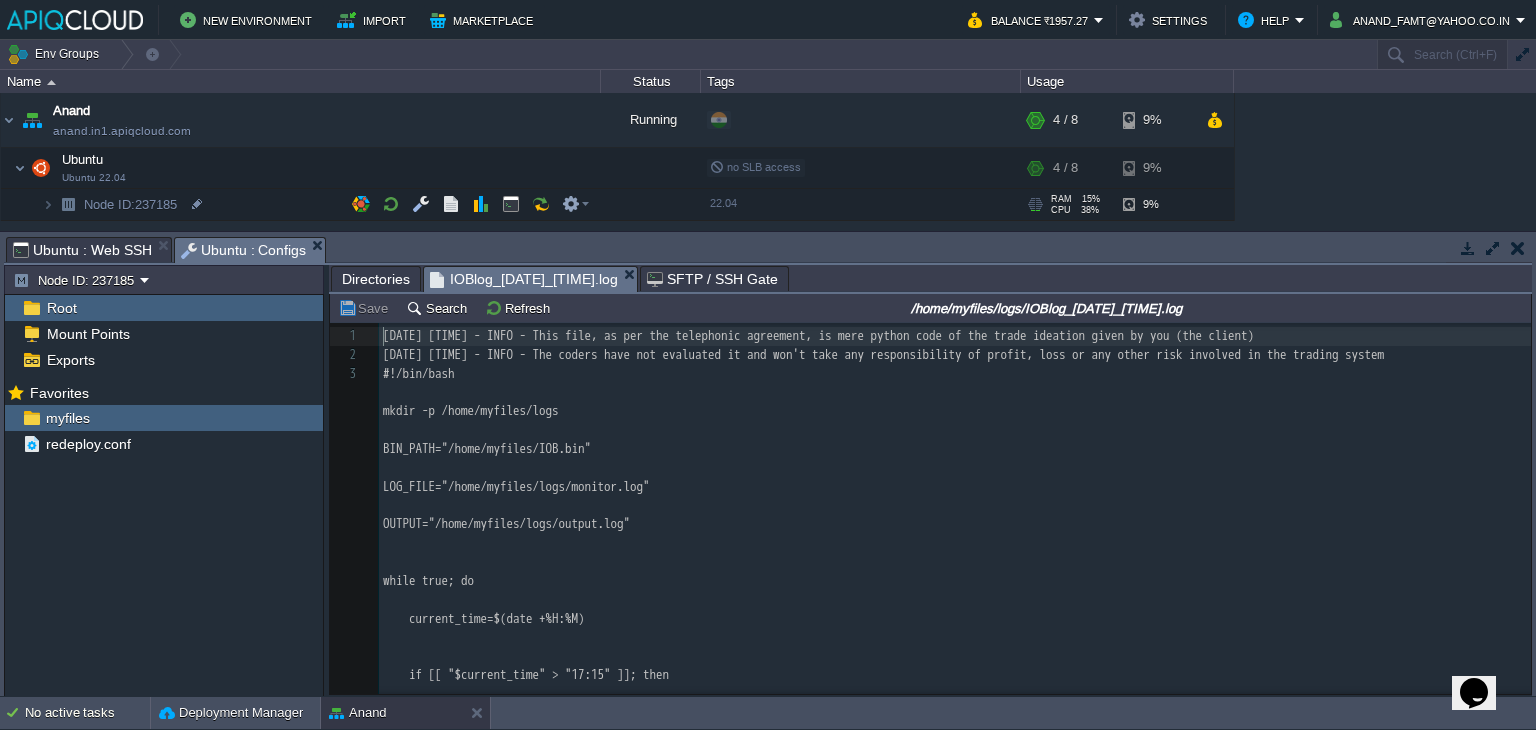 scroll, scrollTop: 6, scrollLeft: 0, axis: vertical 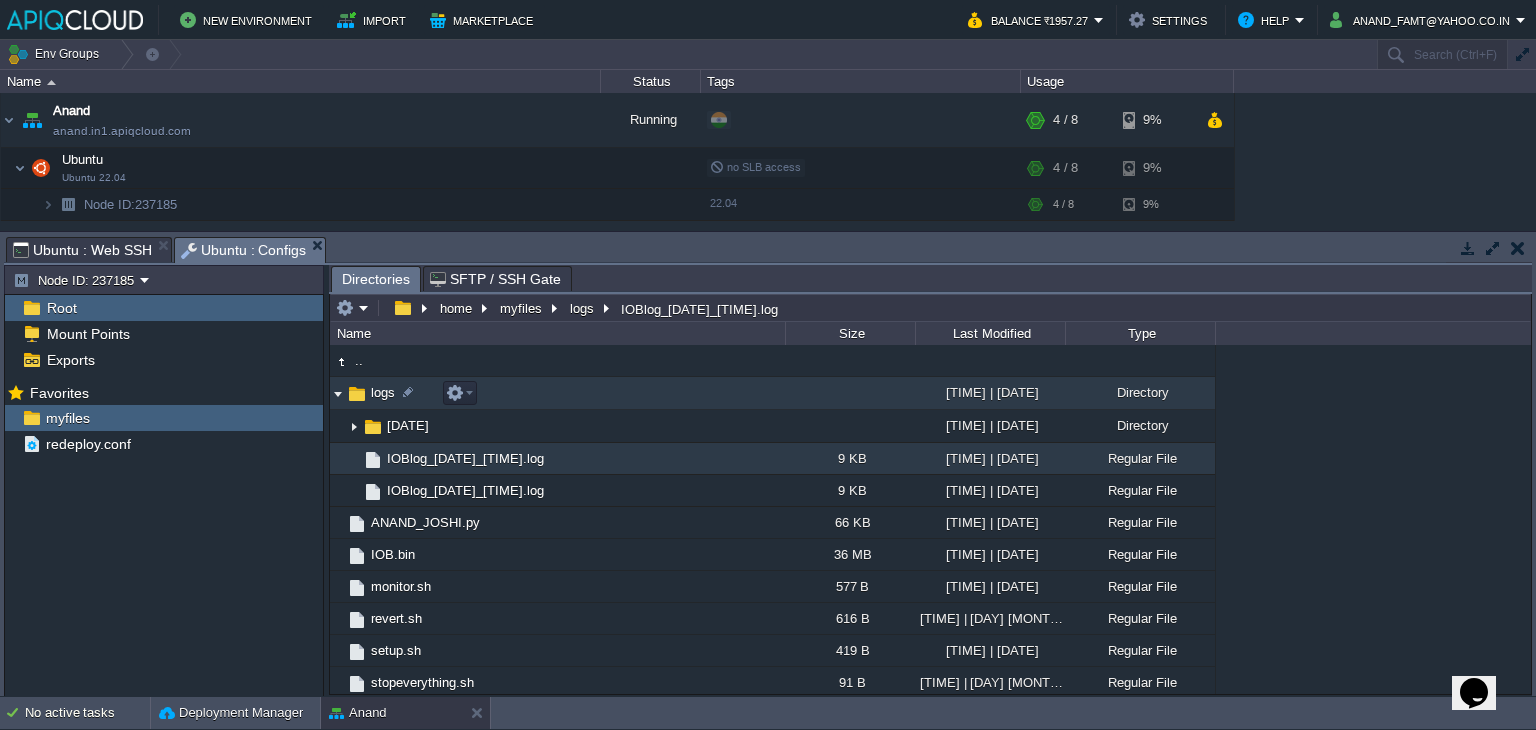 click at bounding box center (338, 393) 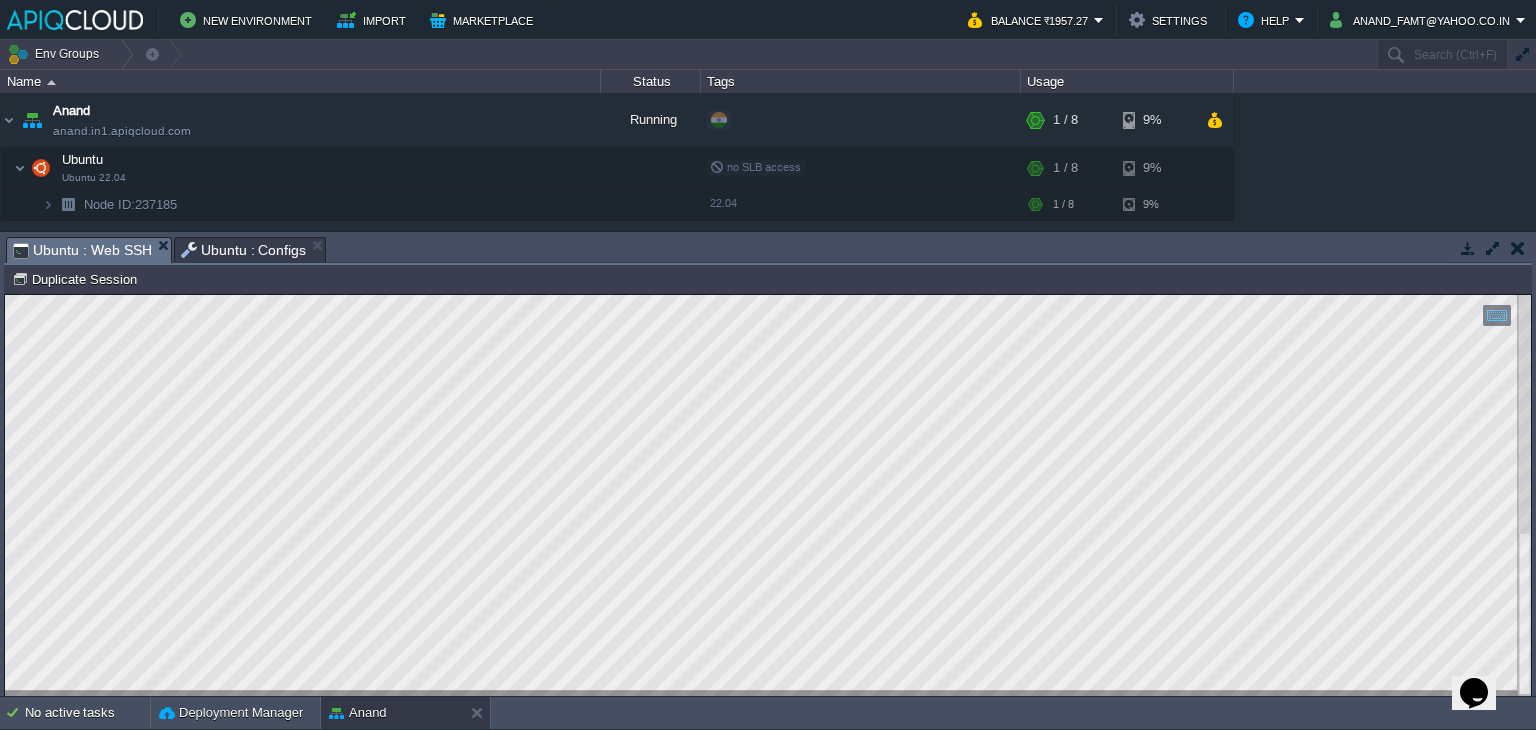 click on "Ubuntu : Web SSH" at bounding box center (82, 250) 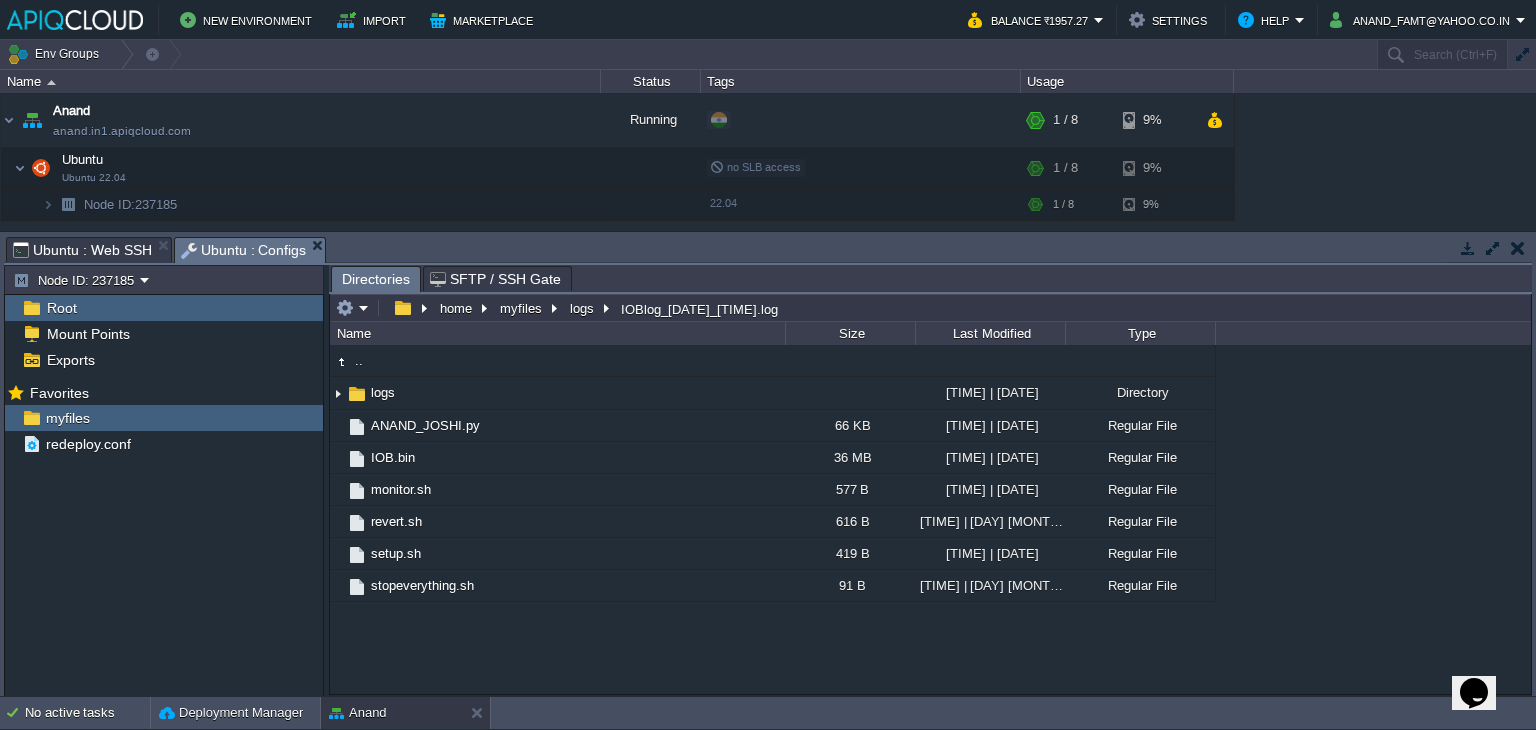 click on "Ubuntu : Configs" at bounding box center (244, 250) 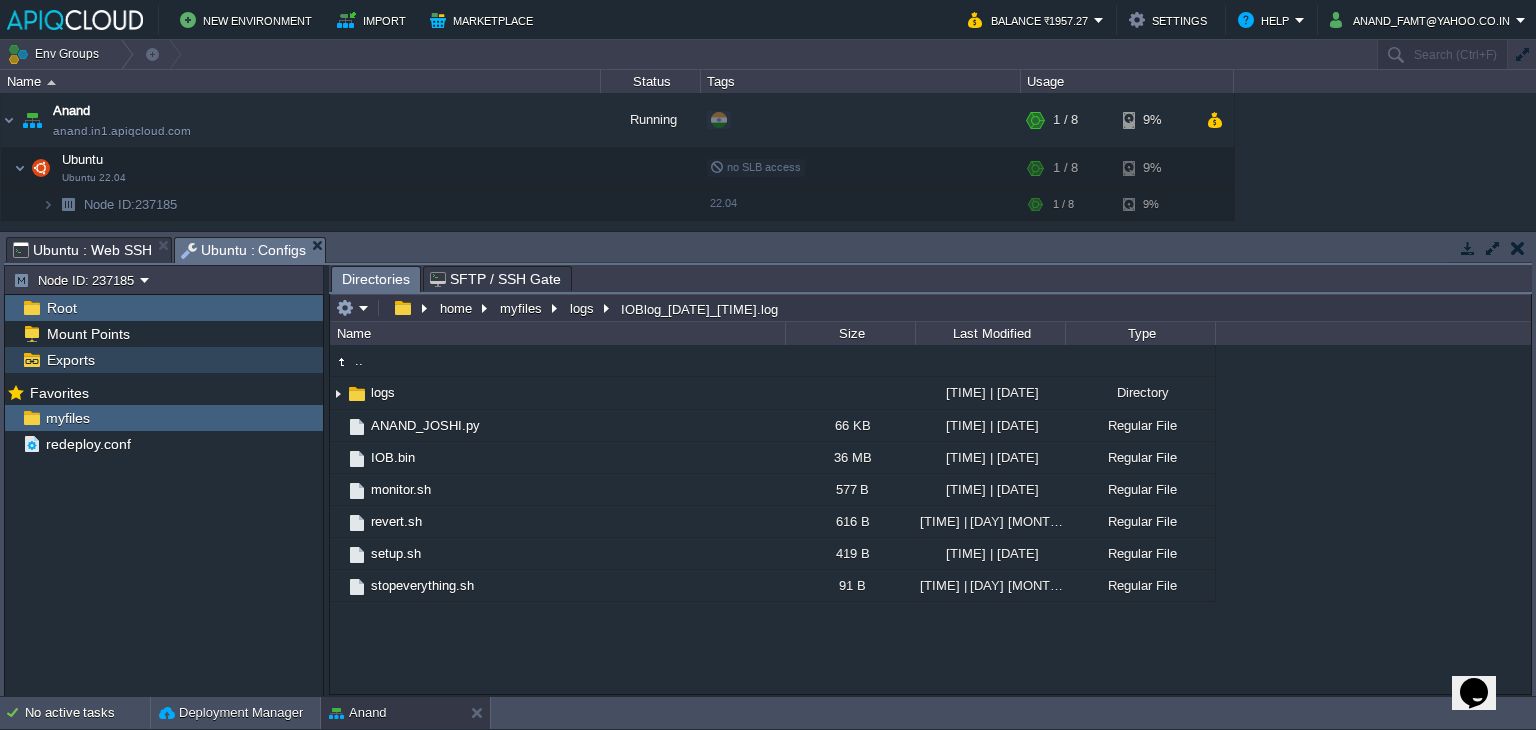 click on "Exports" at bounding box center (70, 360) 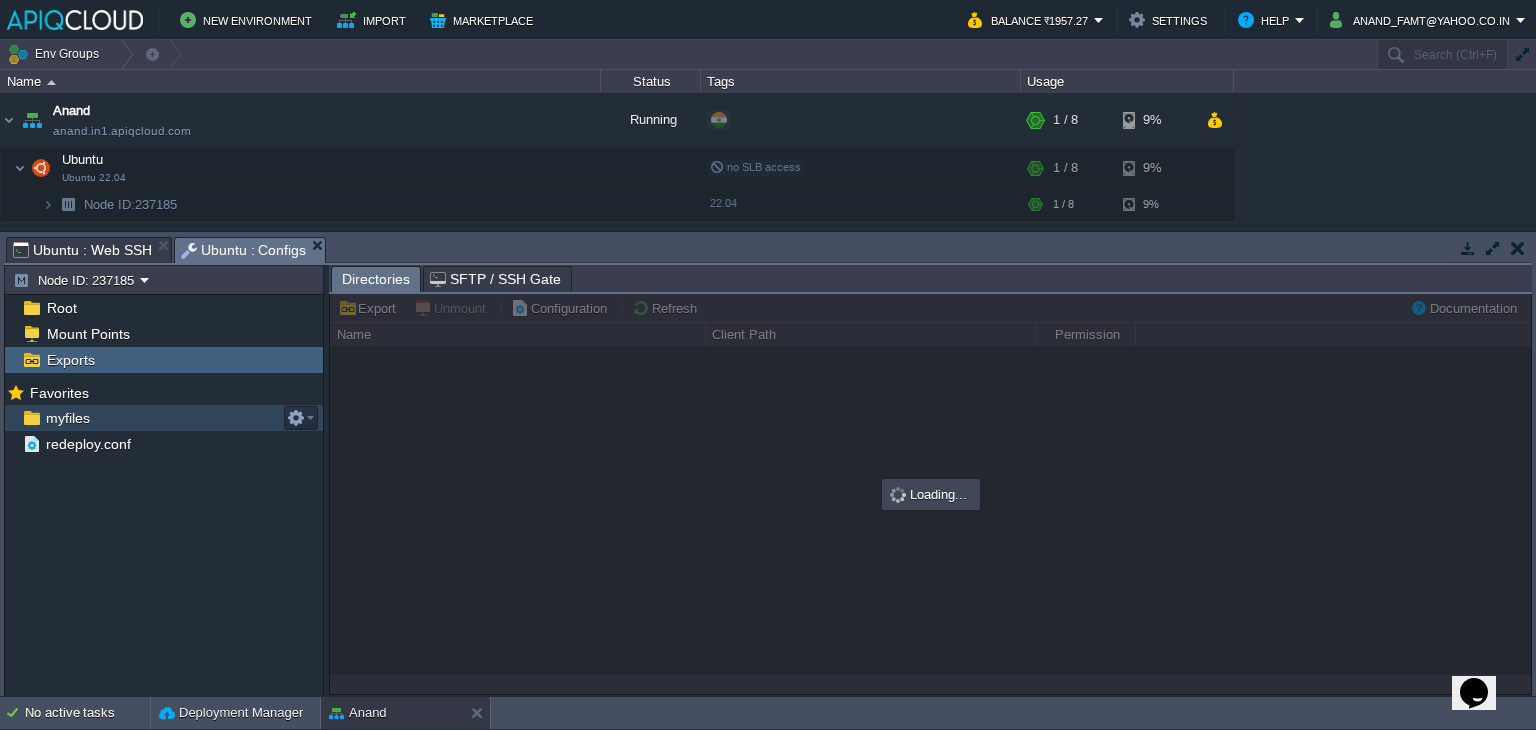 click on "myfiles" at bounding box center [67, 418] 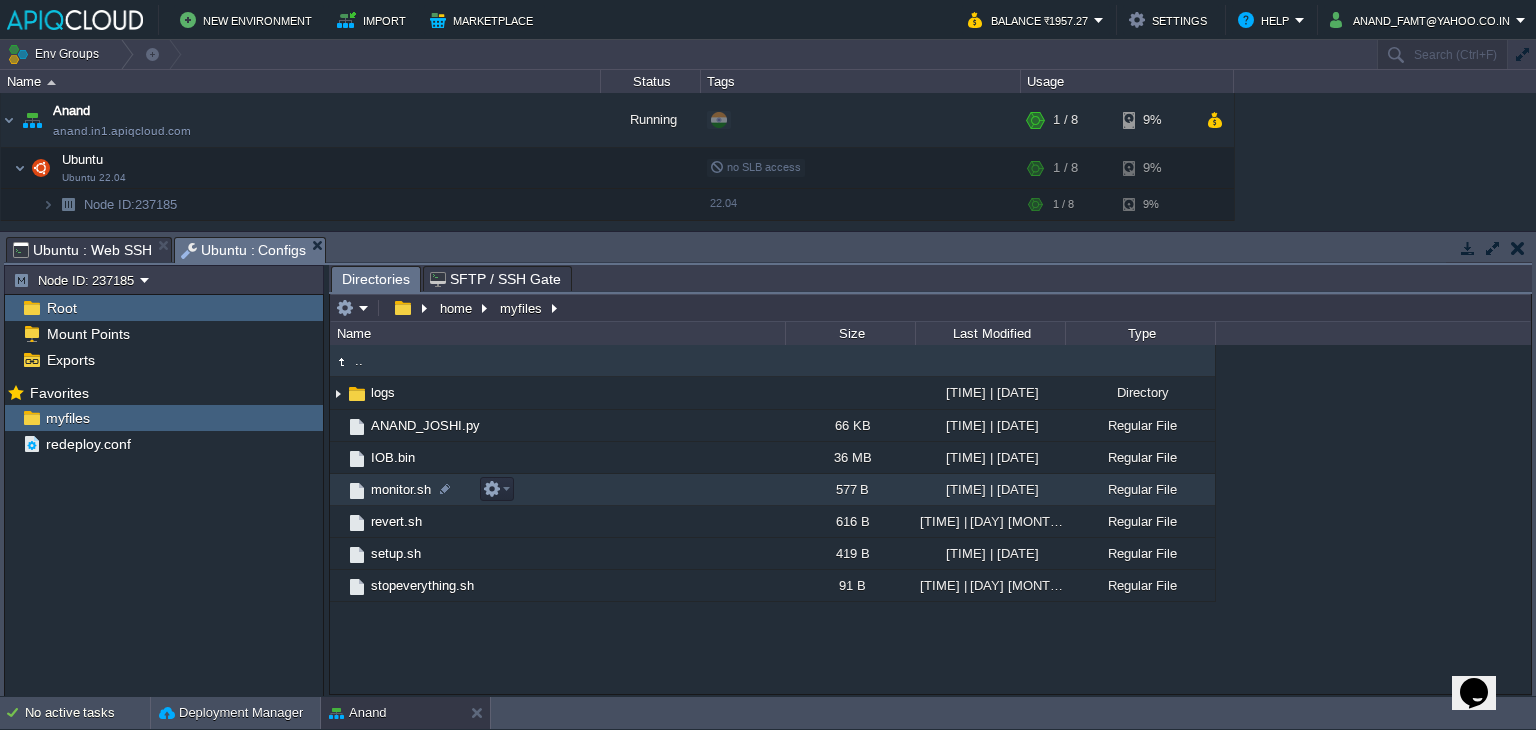 click on "monitor.sh" at bounding box center (401, 489) 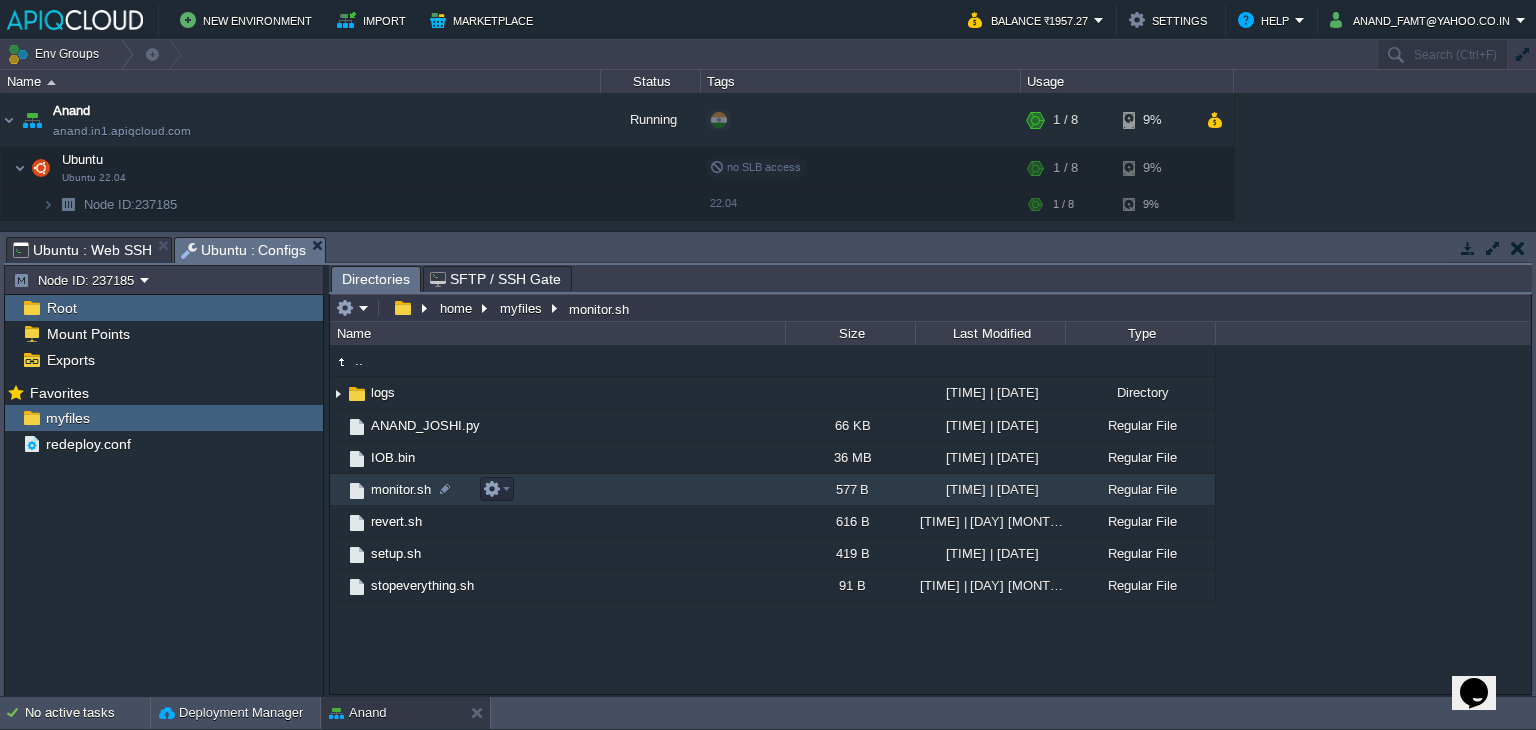 click on "monitor.sh" at bounding box center (401, 489) 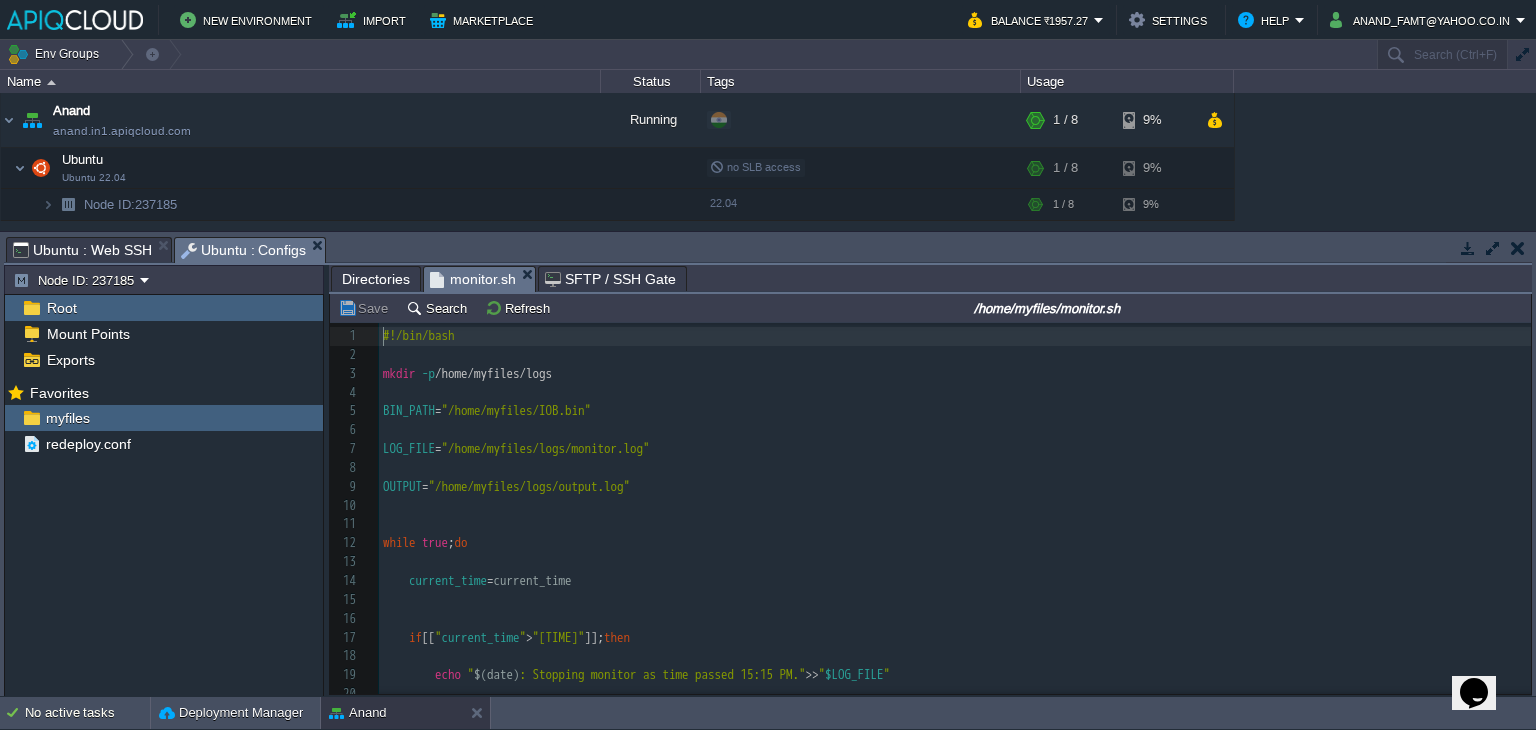 scroll, scrollTop: 6, scrollLeft: 0, axis: vertical 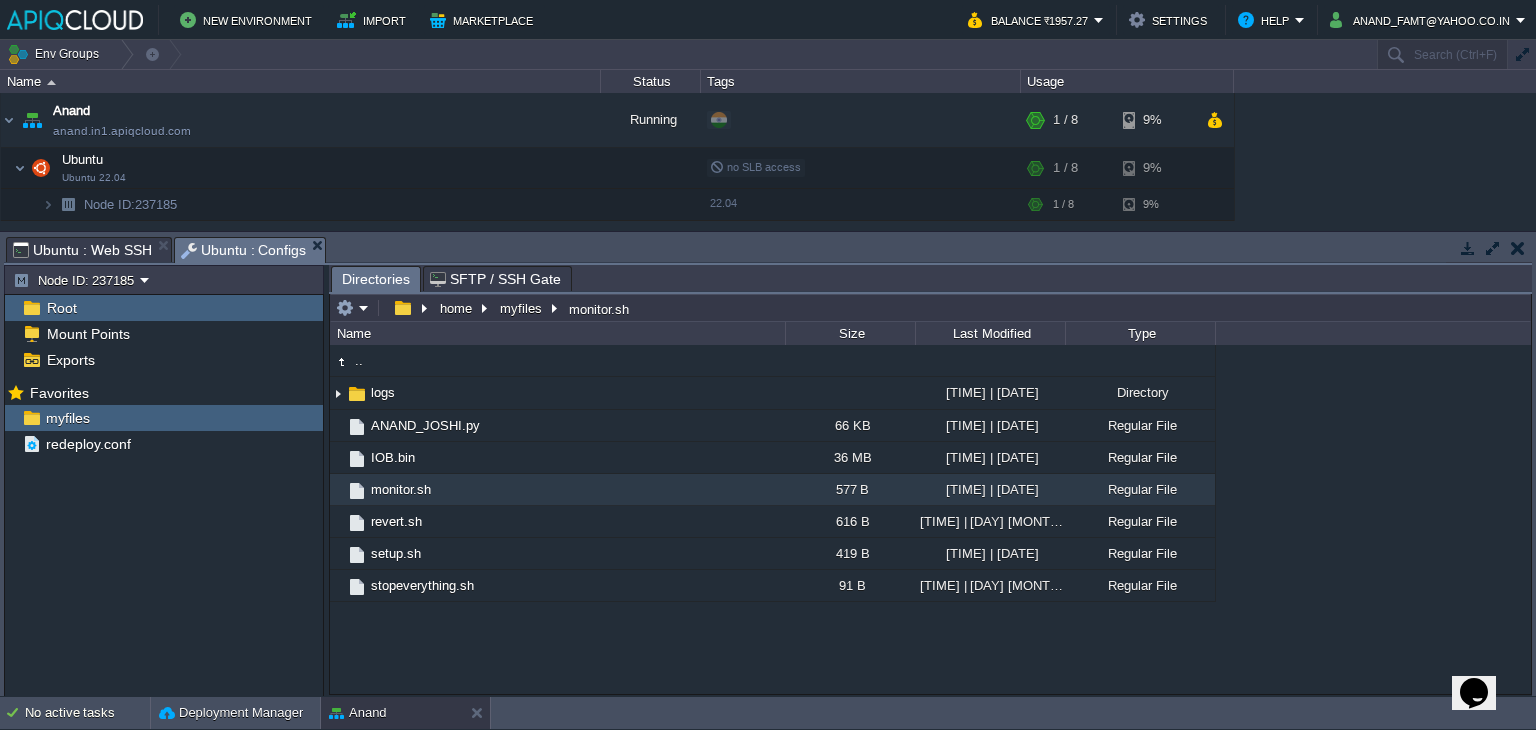 click on "Ubuntu : Web SSH" at bounding box center [82, 250] 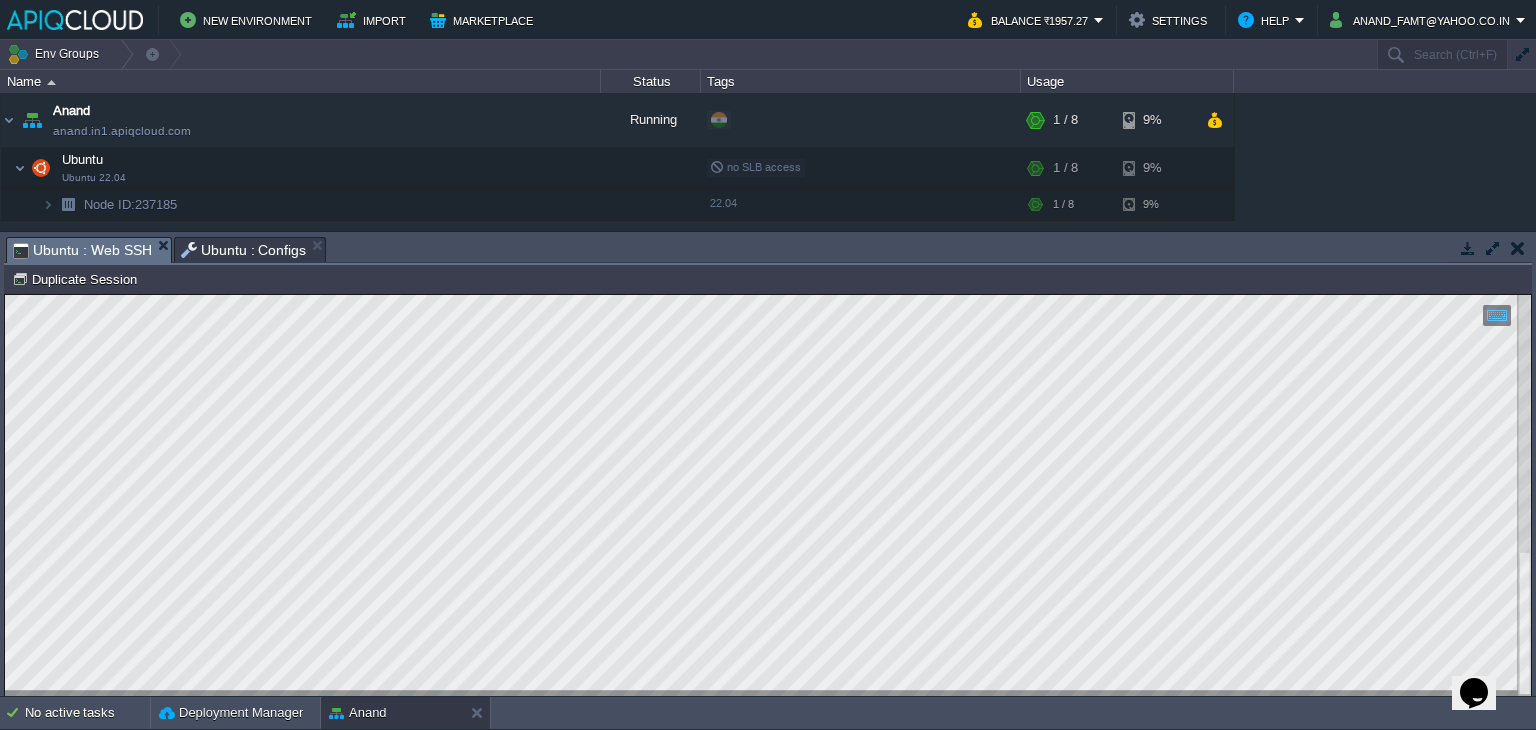 click on "Ubuntu : Configs" at bounding box center (244, 250) 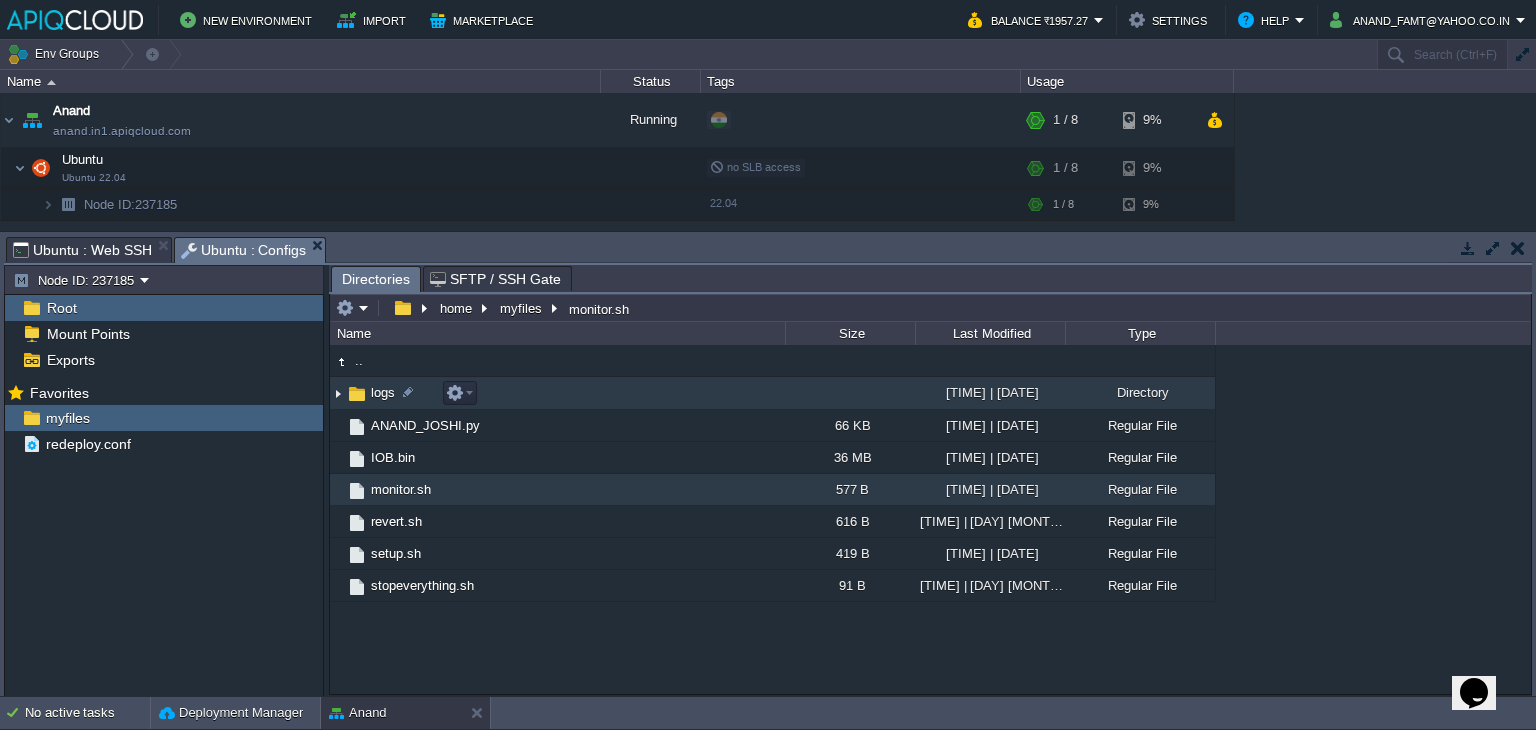 click at bounding box center (338, 393) 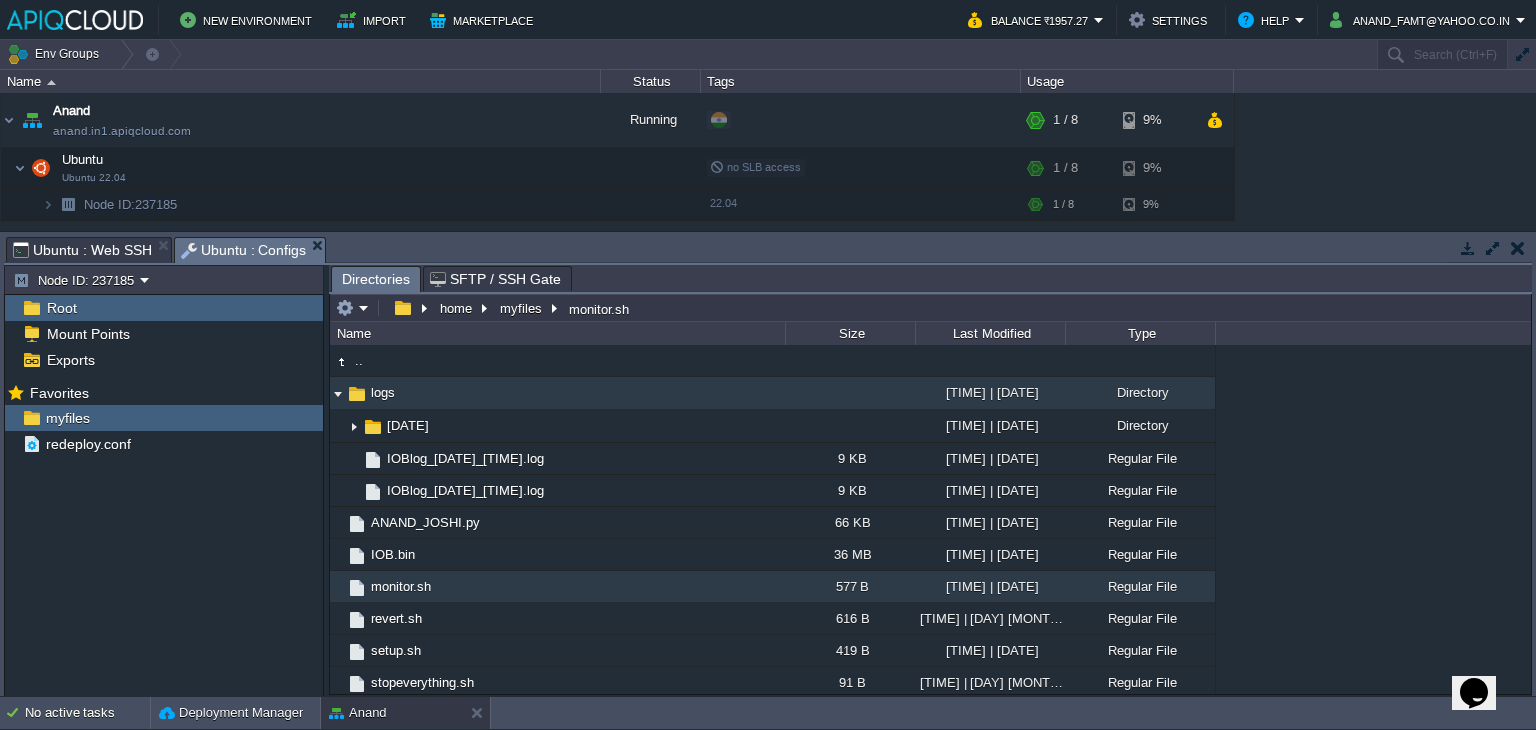 click at bounding box center (338, 393) 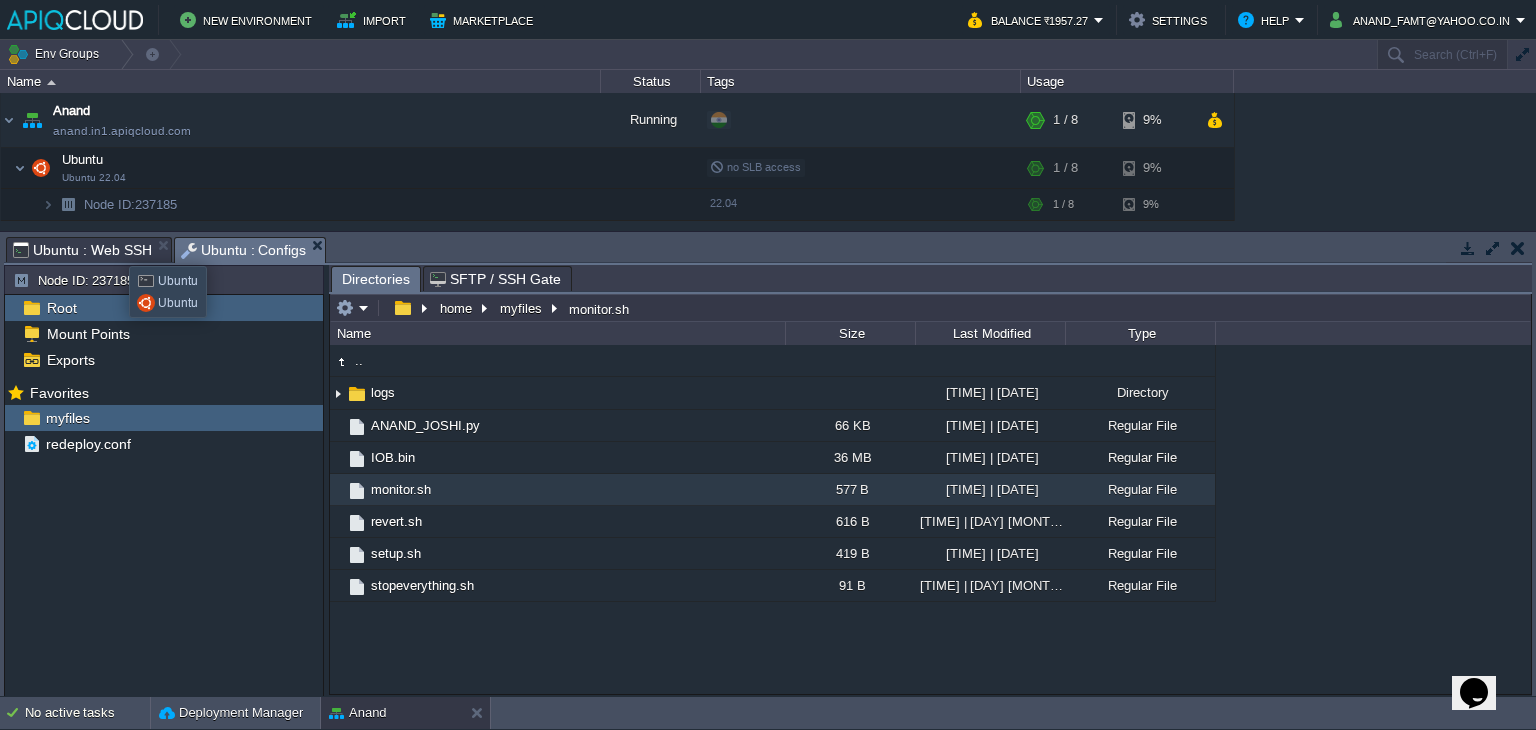 click on "Ubuntu : Web SSH" at bounding box center (82, 250) 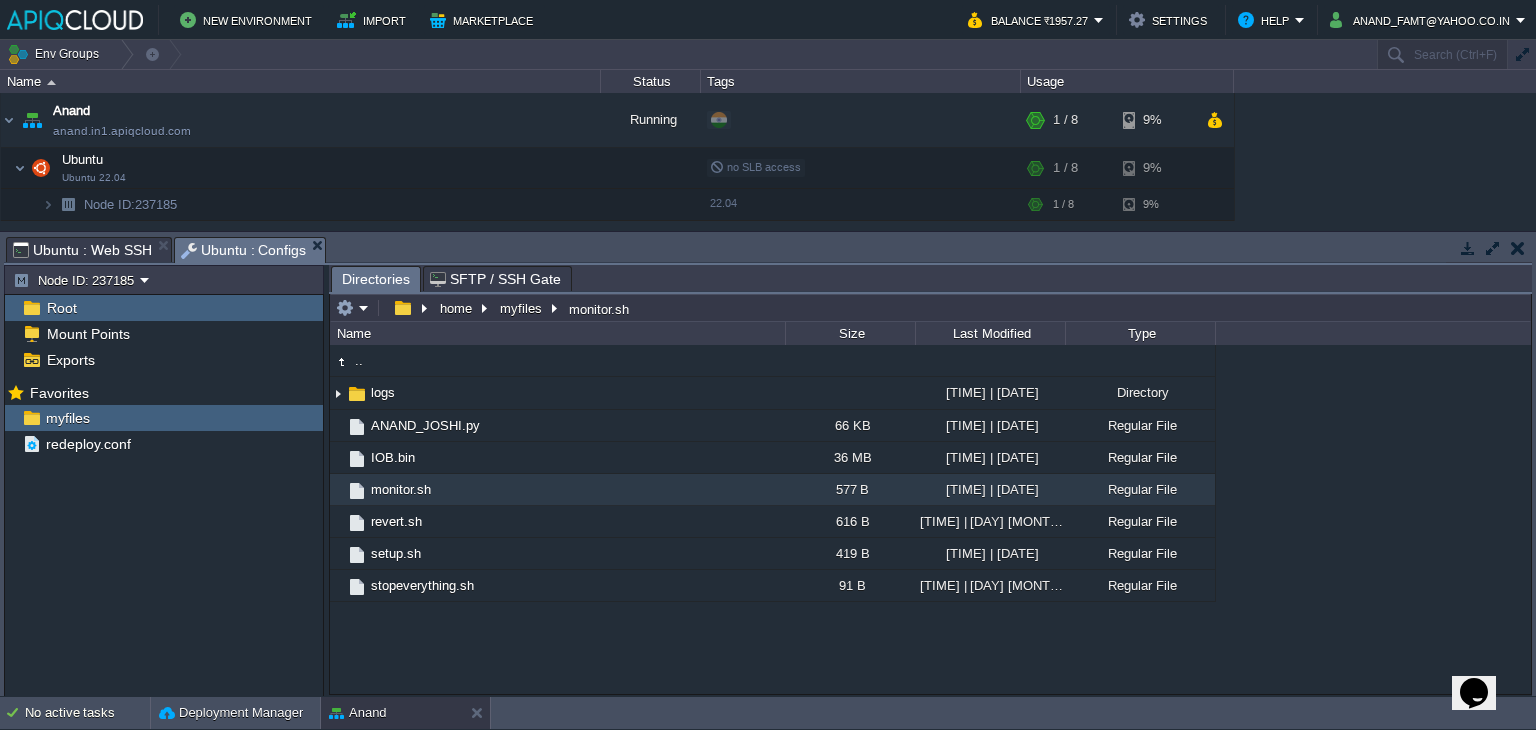 click on "Ubuntu : Configs" at bounding box center [250, 250] 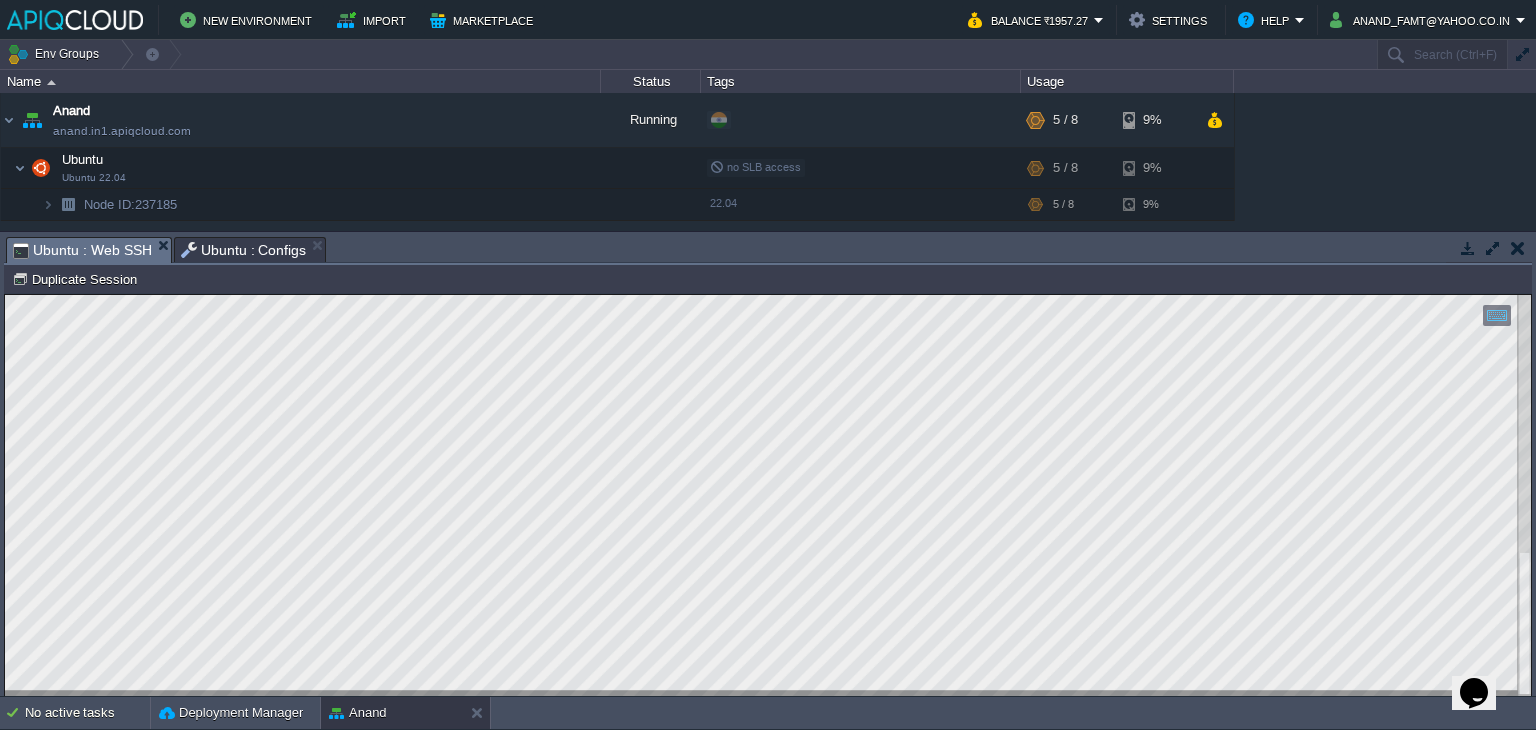 click on "Ubuntu : Web SSH" at bounding box center [82, 250] 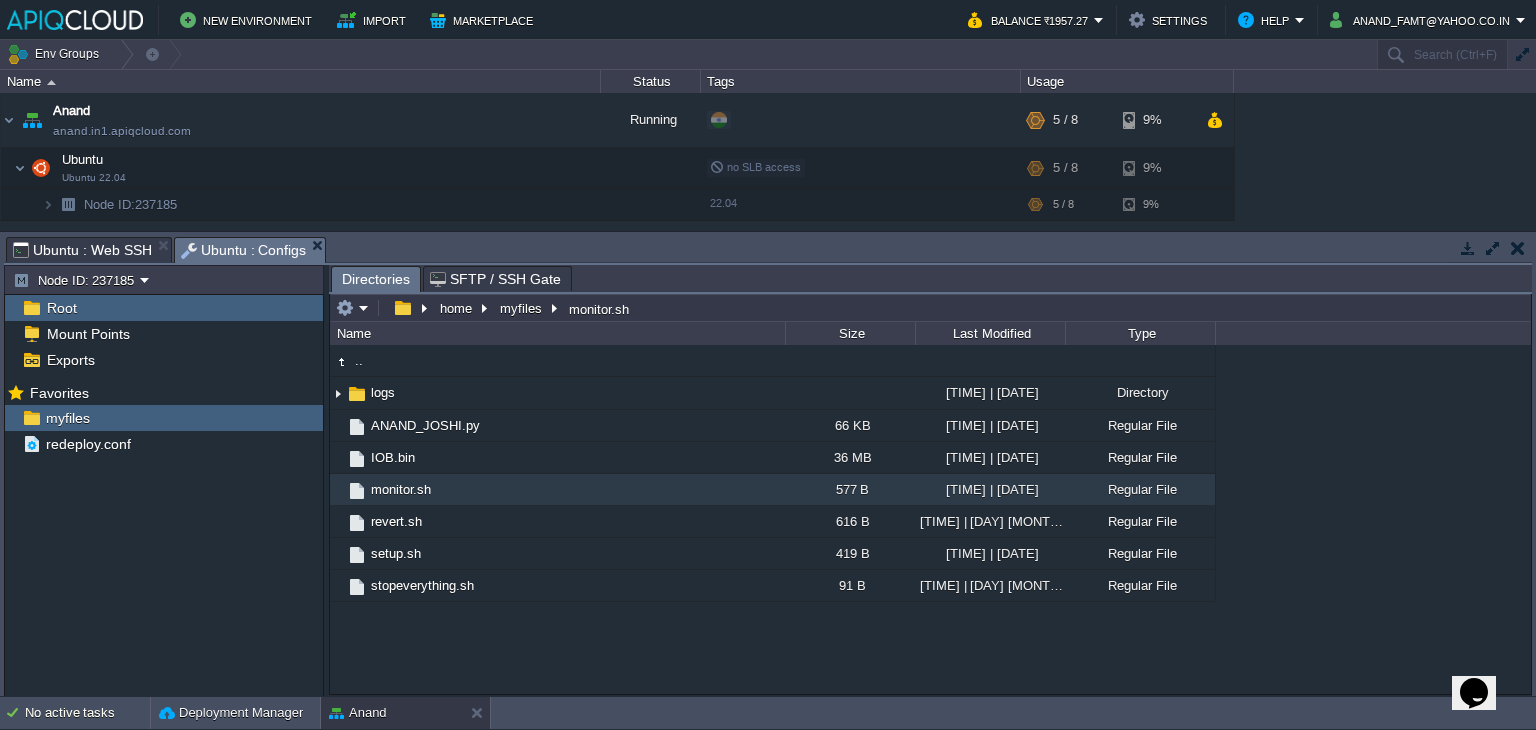 click on "Ubuntu : Configs" at bounding box center [244, 250] 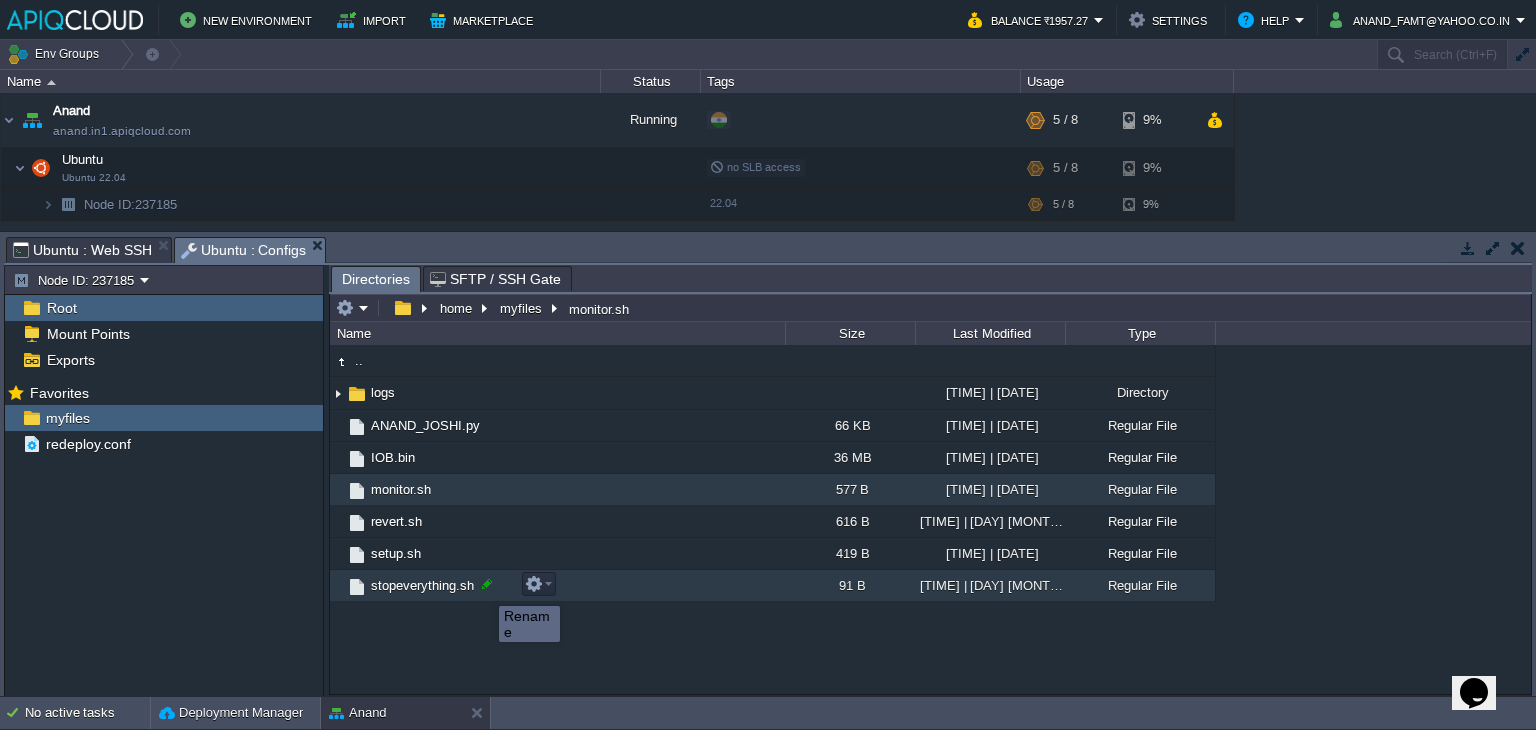 click at bounding box center [487, 584] 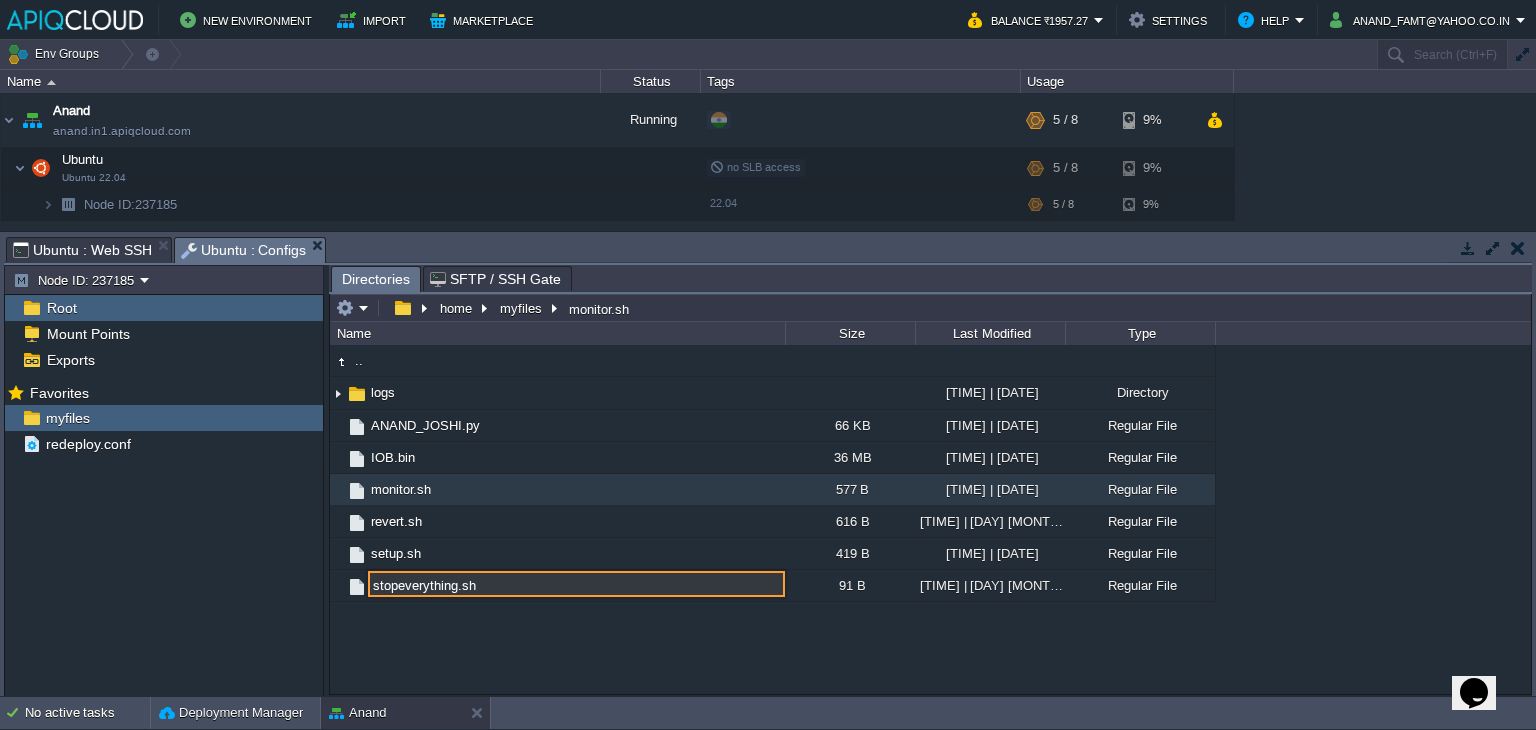 drag, startPoint x: 479, startPoint y: 587, endPoint x: 312, endPoint y: 587, distance: 167 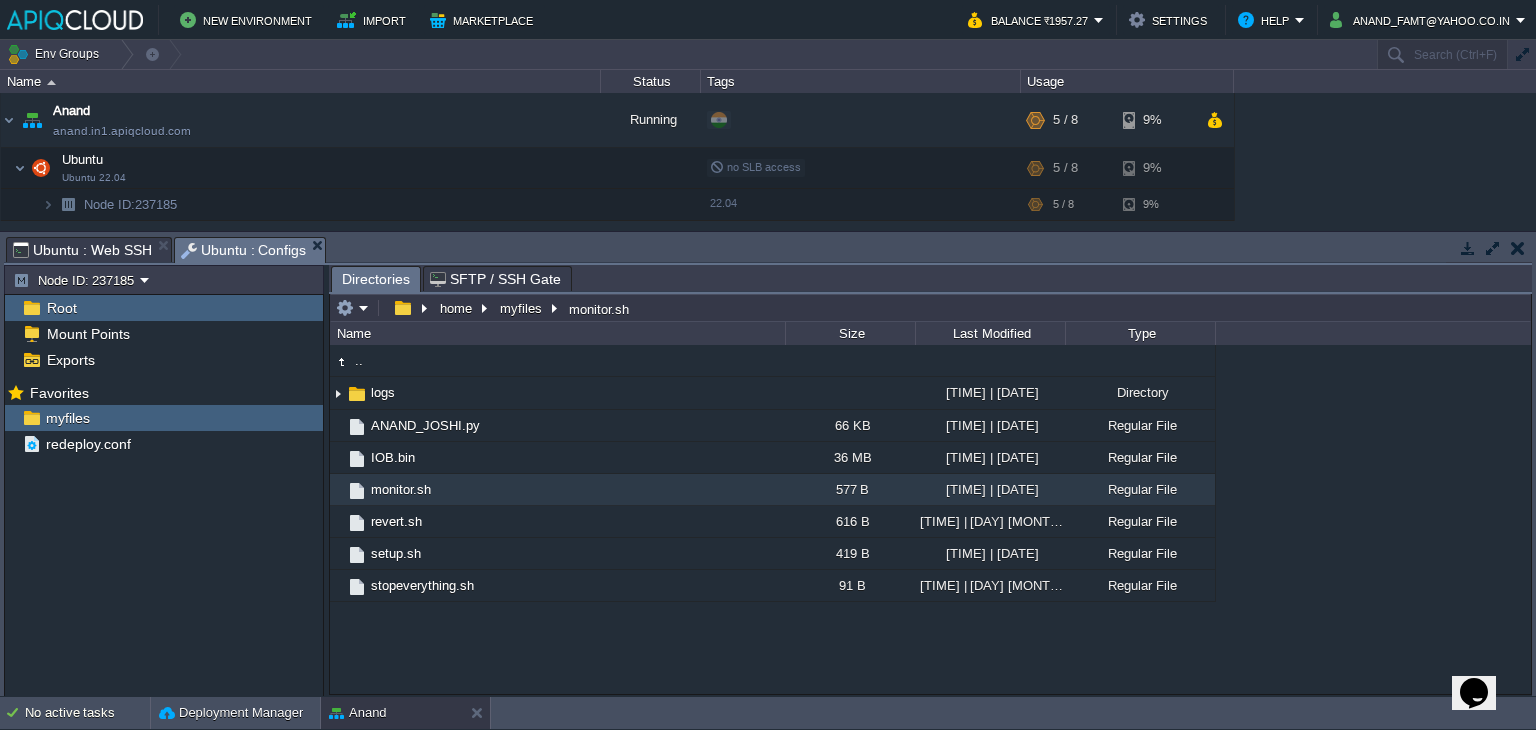 click on ".. logs [TIME] | [DAY] [MONTH] [YEAR] Directory .. [DATE] | [DAY] [MONTH] [YEAR] Directory IOBlog_[DATE]_[TIME].log 9 KB [TIME] | [DAY] [MONTH] [YEAR] Regular File IOBlog_[DATE]_[TIME].log 9 KB [TIME] | [DAY] [MONTH] [YEAR] Regular File ANAND_JOSHI.py 66 KB [TIME] | [DAY] [MONTH] [YEAR] Regular File IOB.bin 36 MB [TIME] | [DAY] [MONTH] [YEAR] Regular File monitor.sh 577 B [TIME] | [DAY] [MONTH] [YEAR] Regular File revert.sh 616 B [TIME] | [DAY] [MONTH] [YEAR] Regular File setup.sh 419 B [TIME] | [DAY] [MONTH] [YEAR] Regular File stopeverything.sh 91 B [TIME] | [DAY] [MONTH] [YEAR] Regular File  stopeverything.sh" at bounding box center (930, 519) 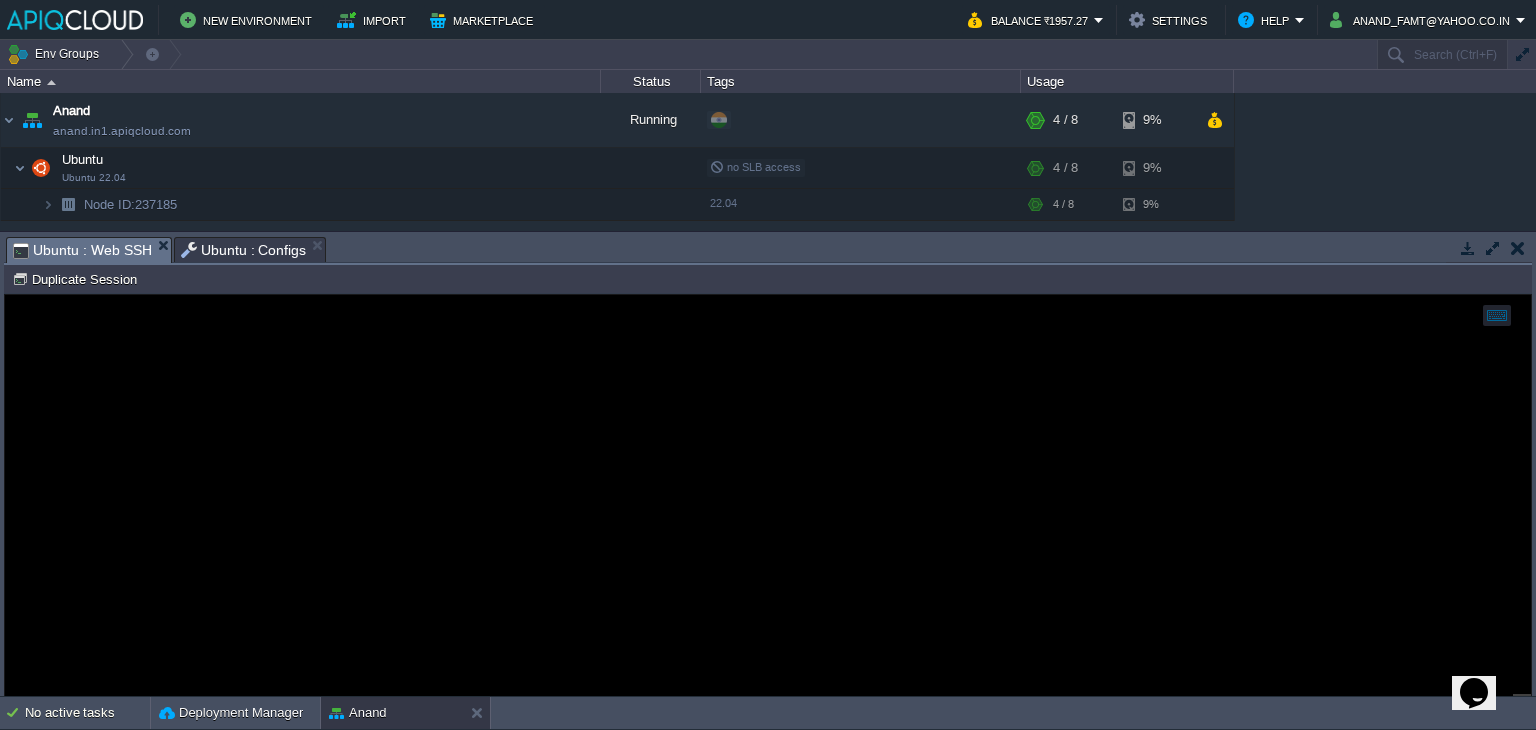 click on "Ubuntu : Web SSH" at bounding box center [82, 250] 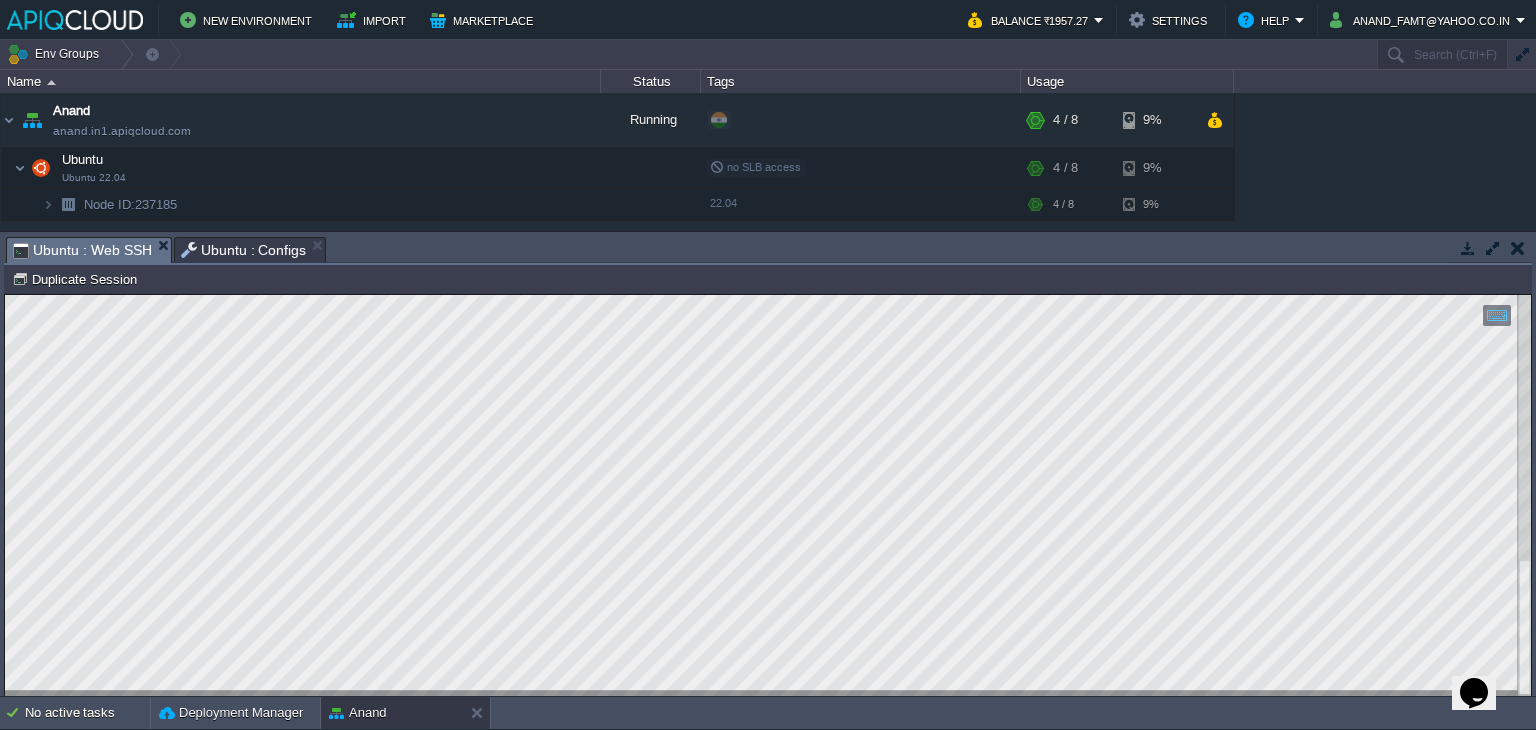 click on "Copy:                  Ctrl + Shift + C                                          Paste:                  Ctrl + V                                         Settings:                  Ctrl + Shift + Alt
0" at bounding box center (768, 295) 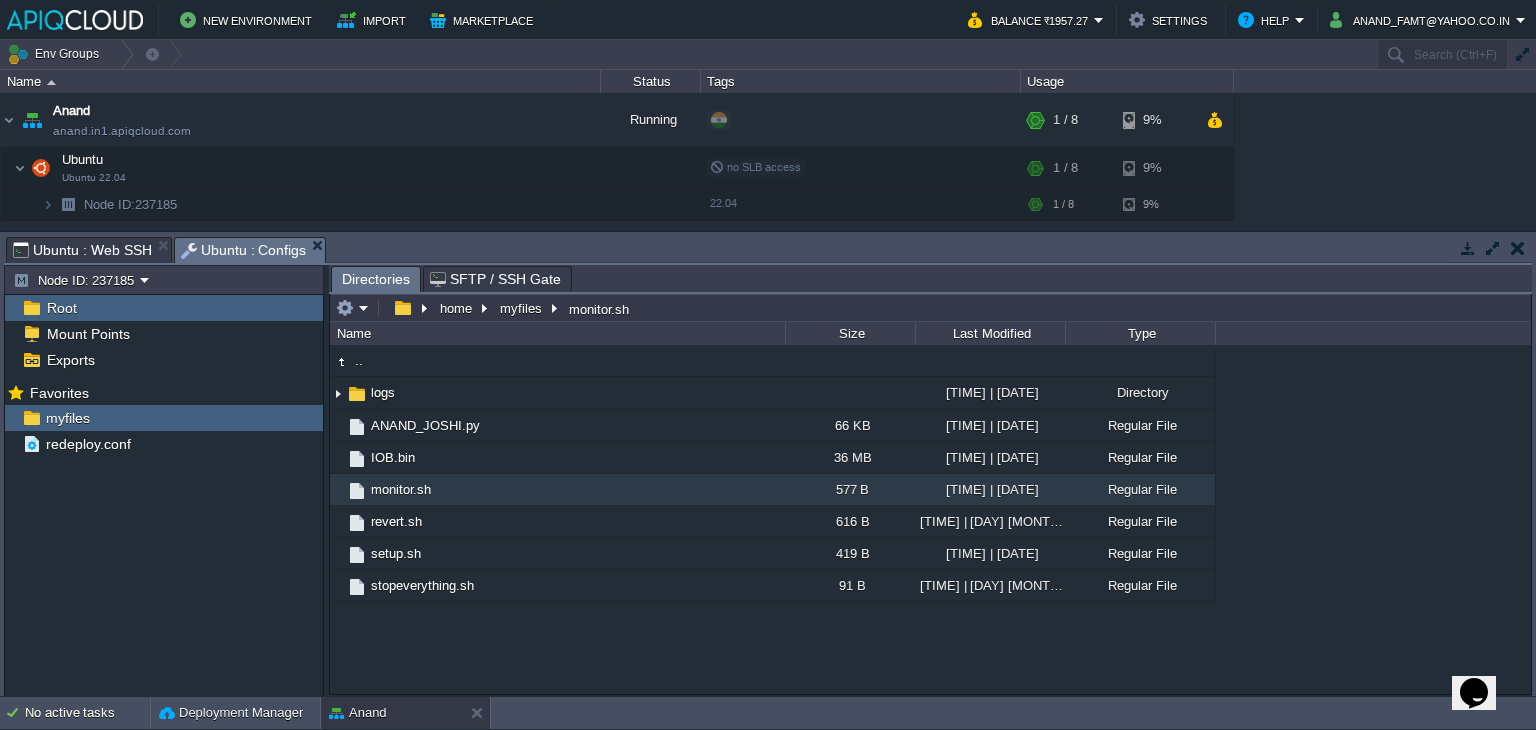 click on "Ubuntu : Configs" at bounding box center (244, 250) 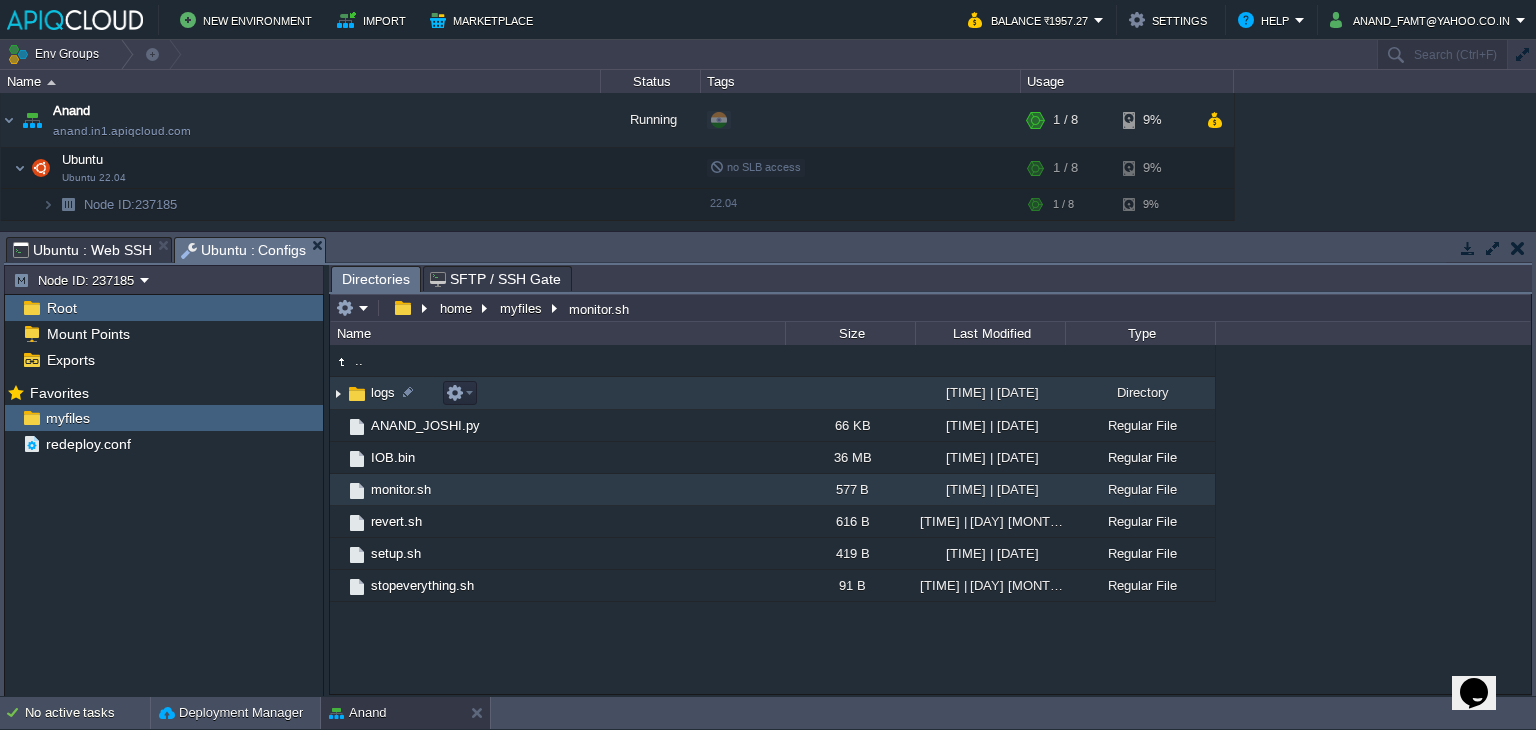 click at bounding box center (338, 393) 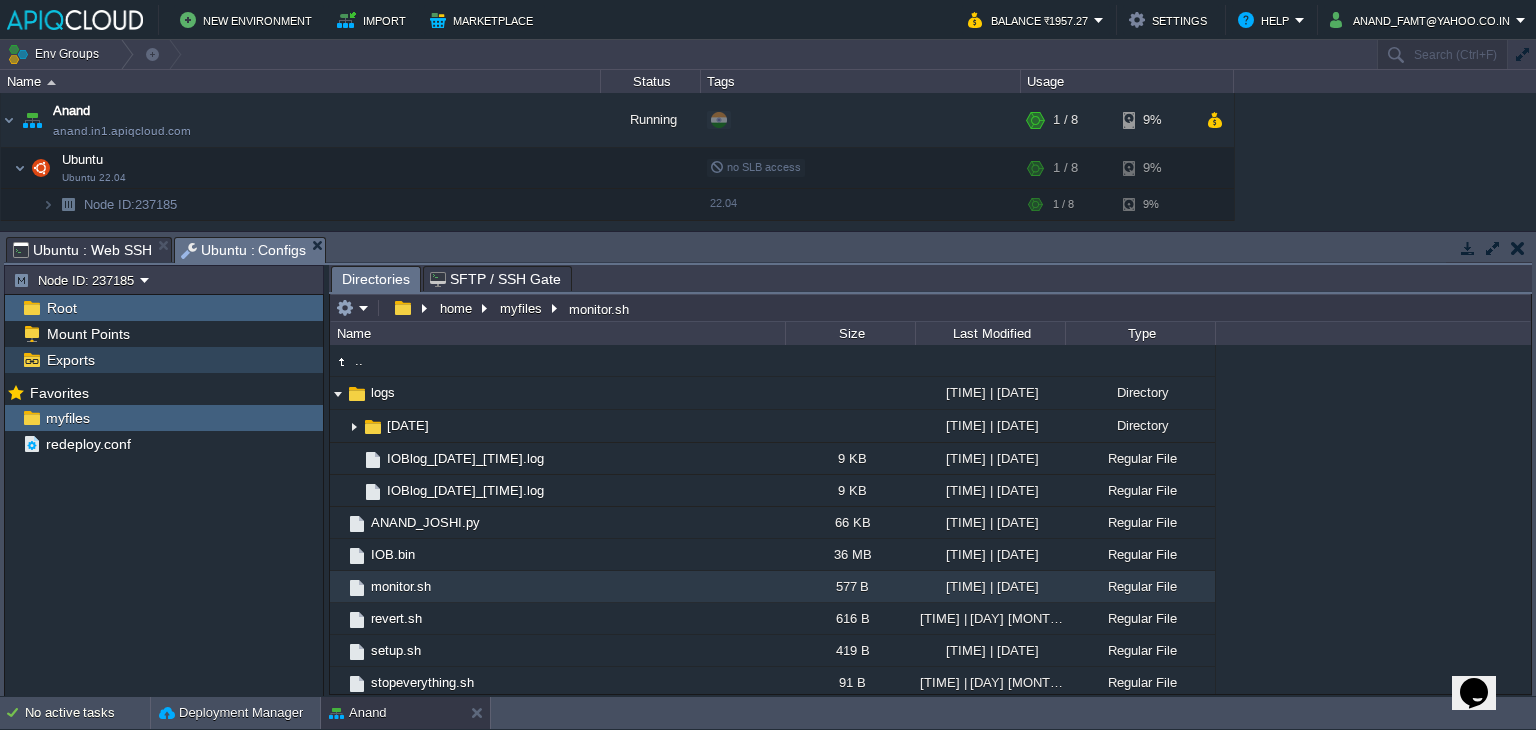 click on "Exports" at bounding box center (70, 360) 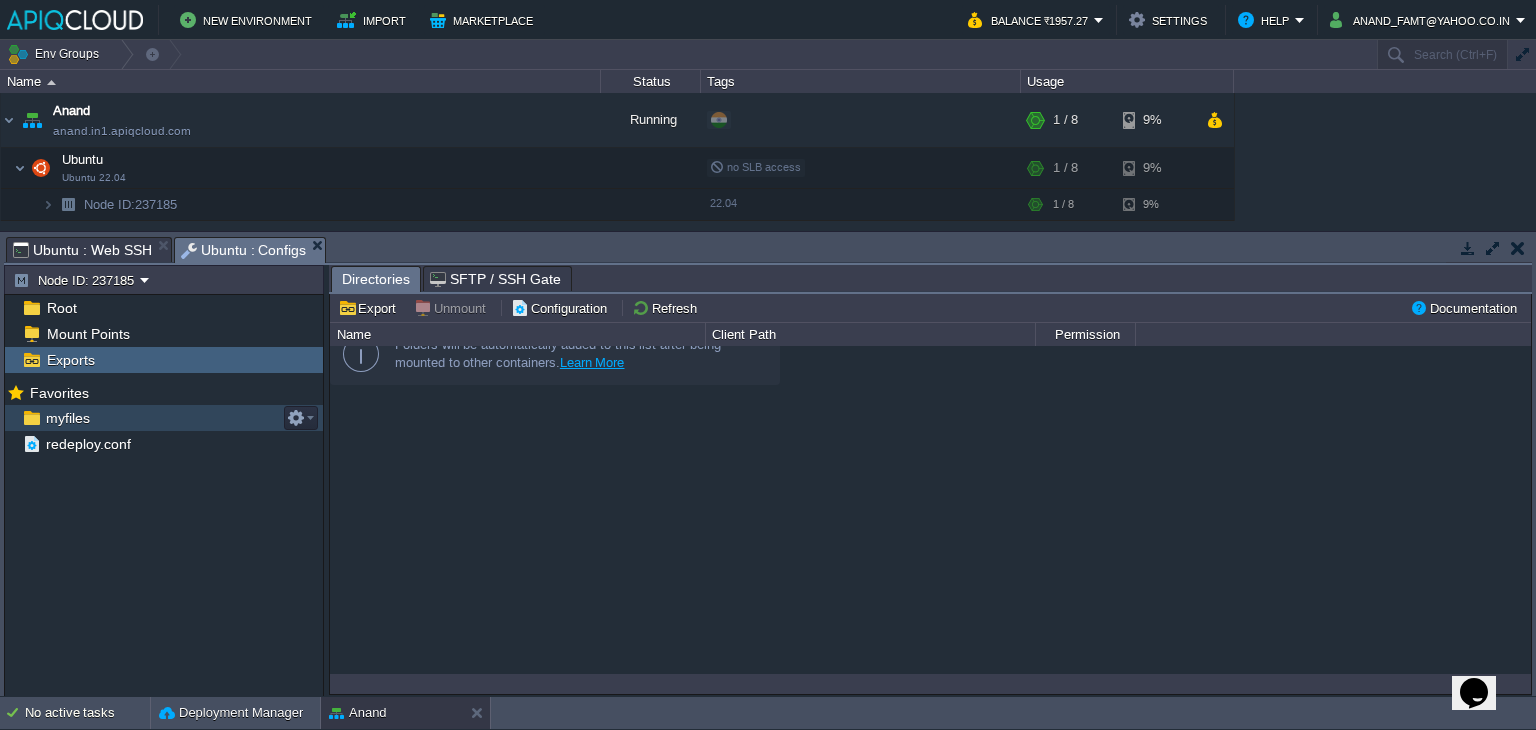 click on "myfiles" at bounding box center [67, 418] 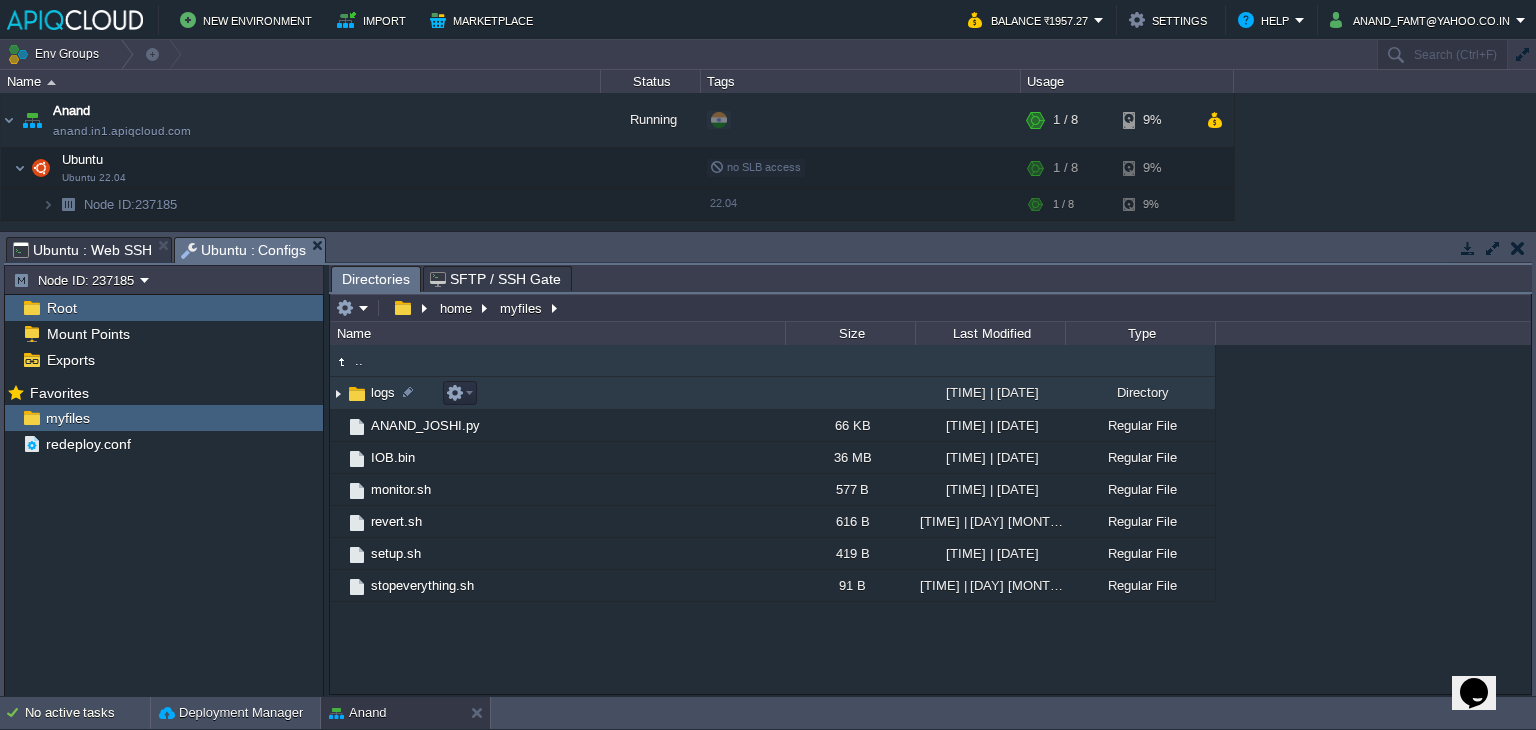 click at bounding box center (338, 393) 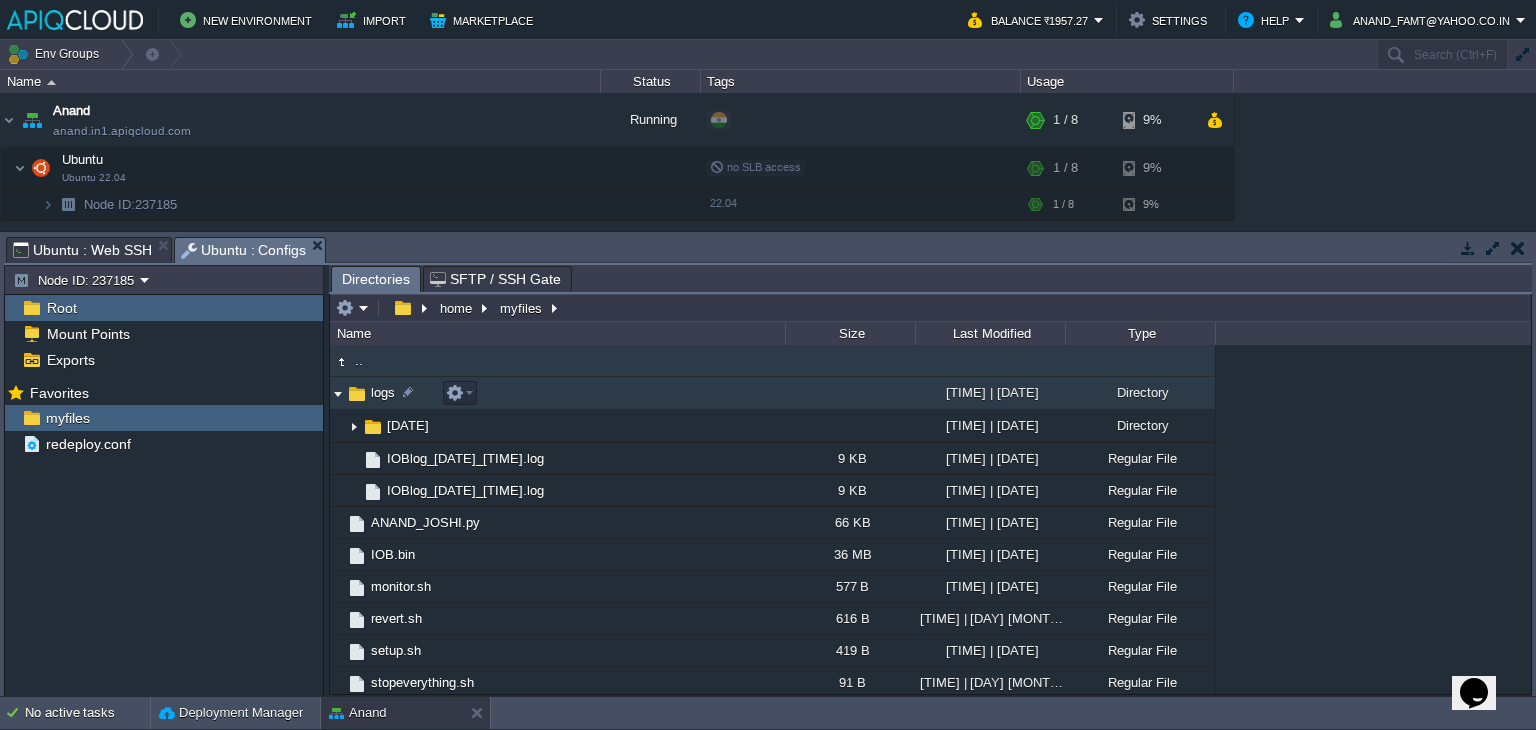 click at bounding box center (338, 393) 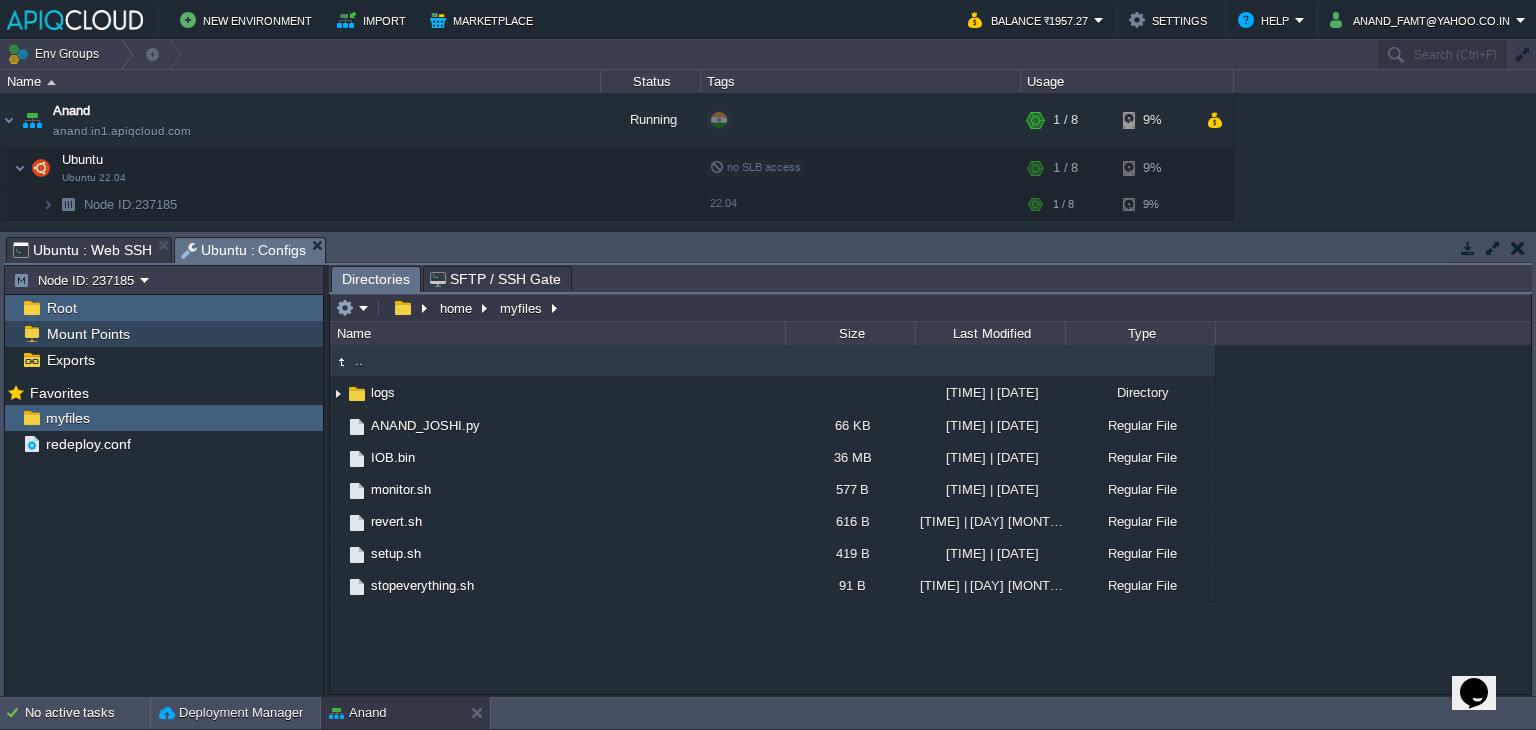 click on "Mount Points" at bounding box center (88, 334) 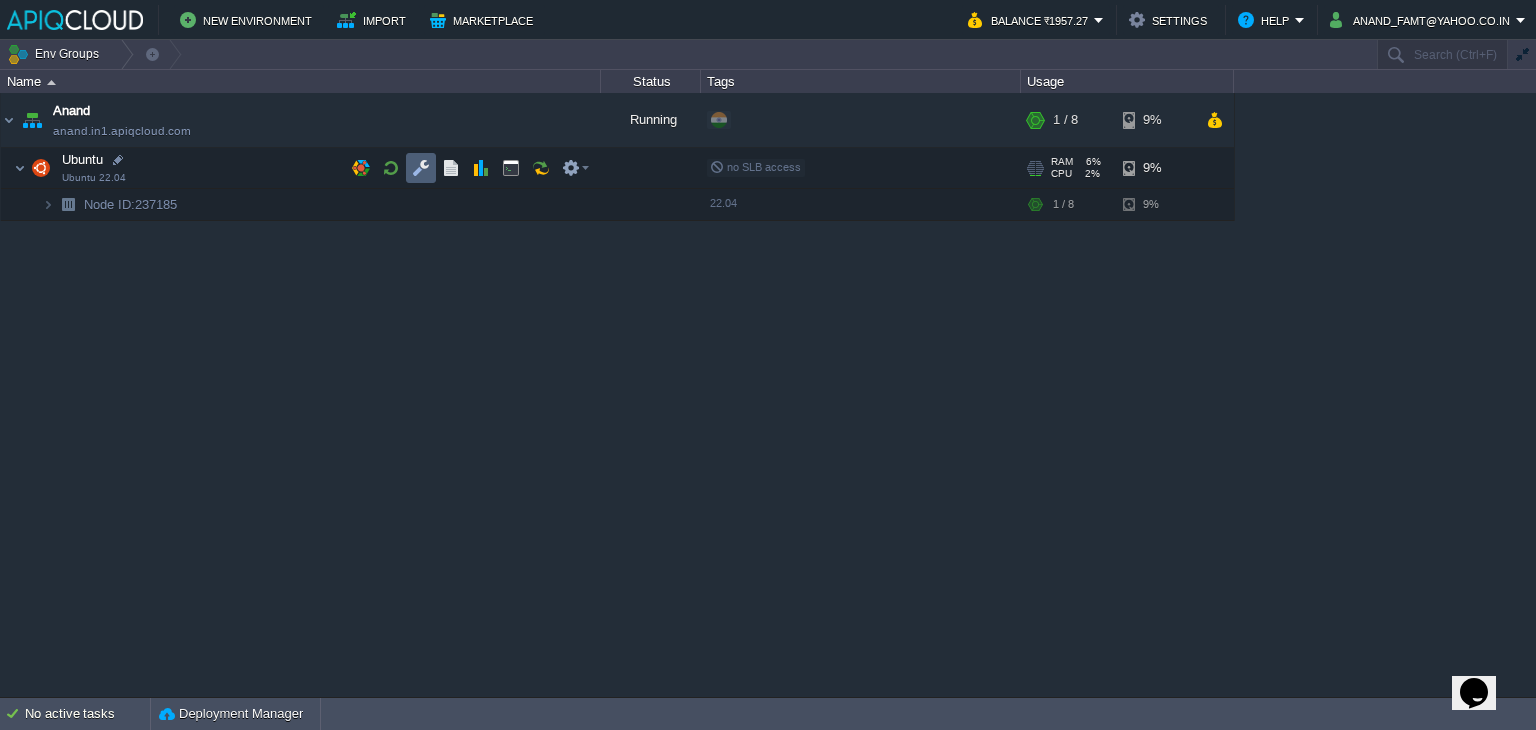 click at bounding box center (421, 168) 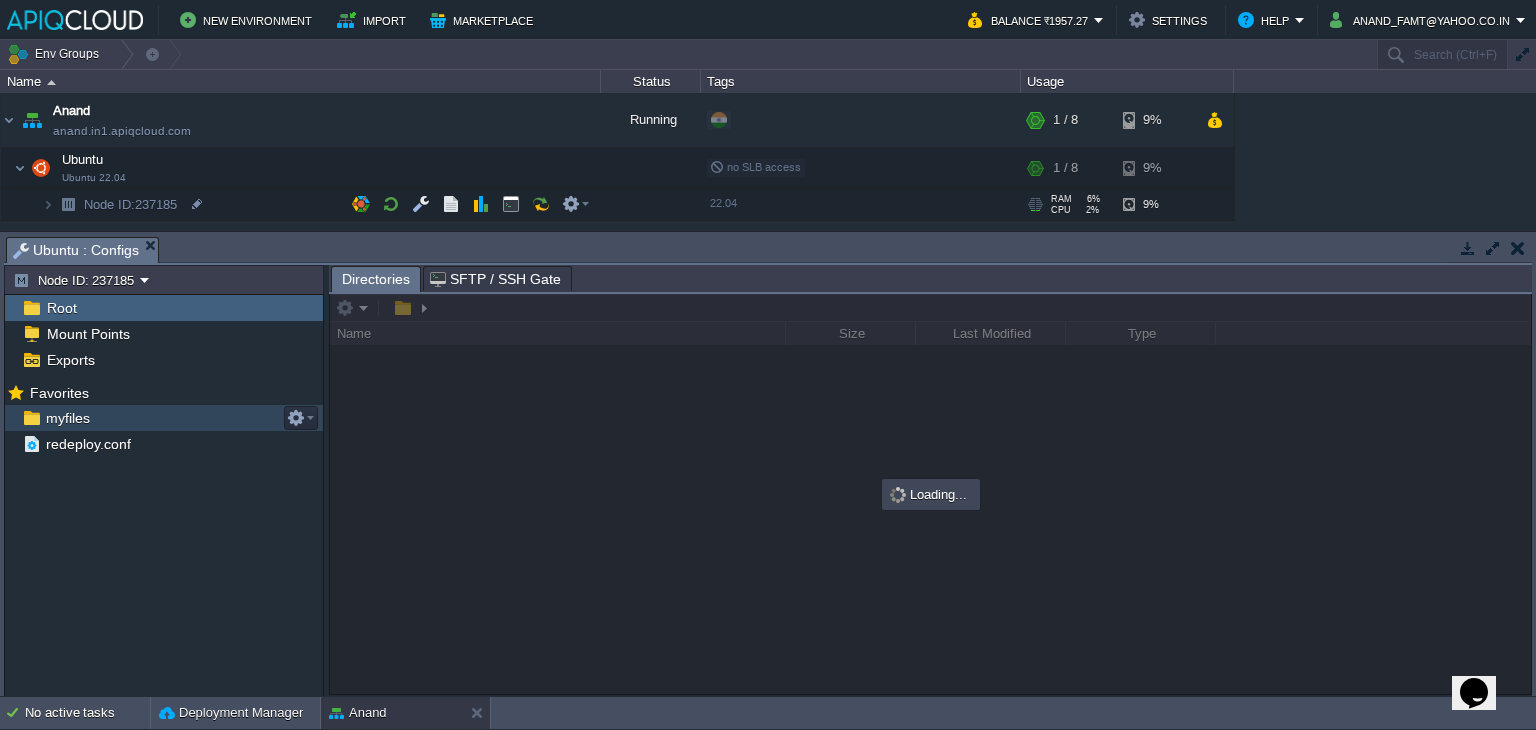 click on "myfiles" at bounding box center [67, 418] 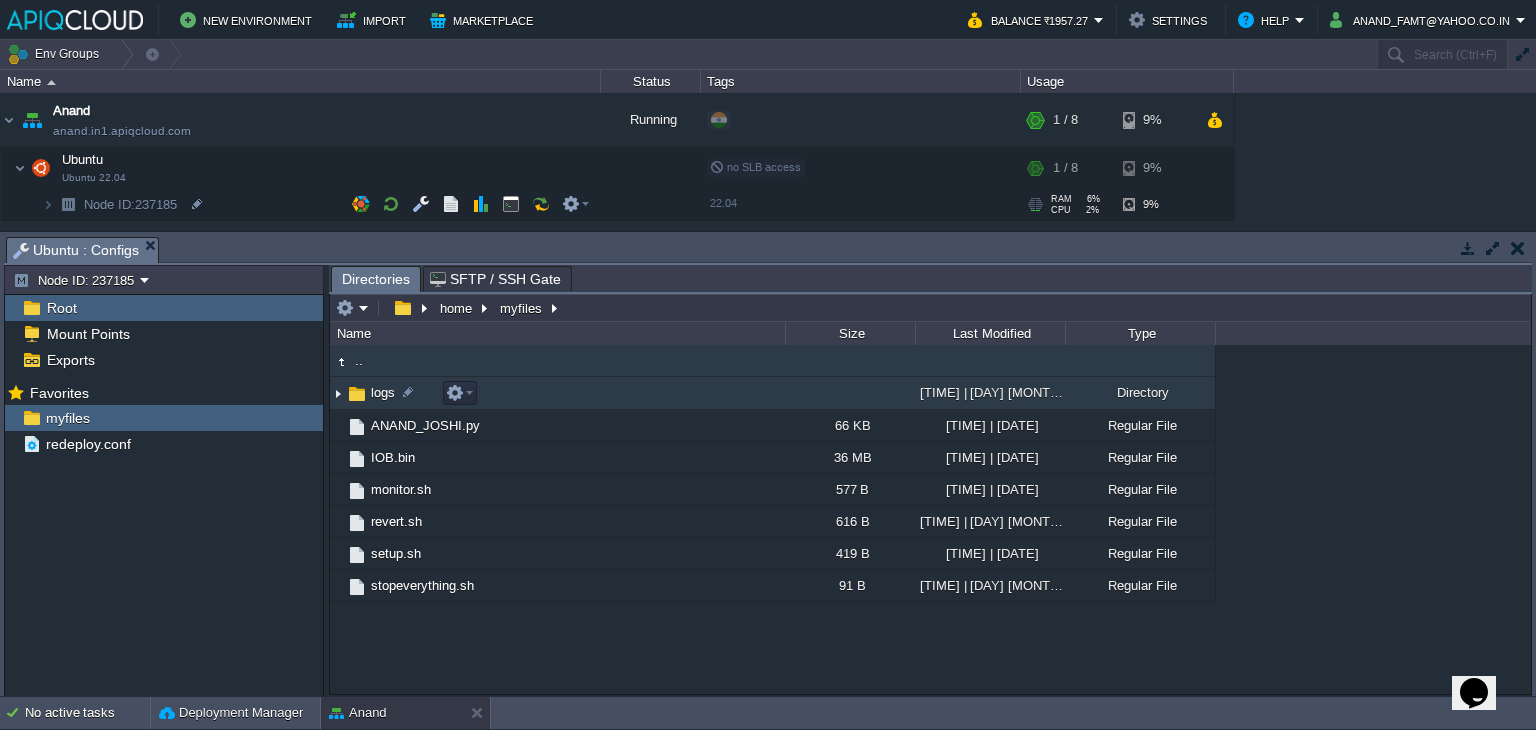 click at bounding box center (338, 393) 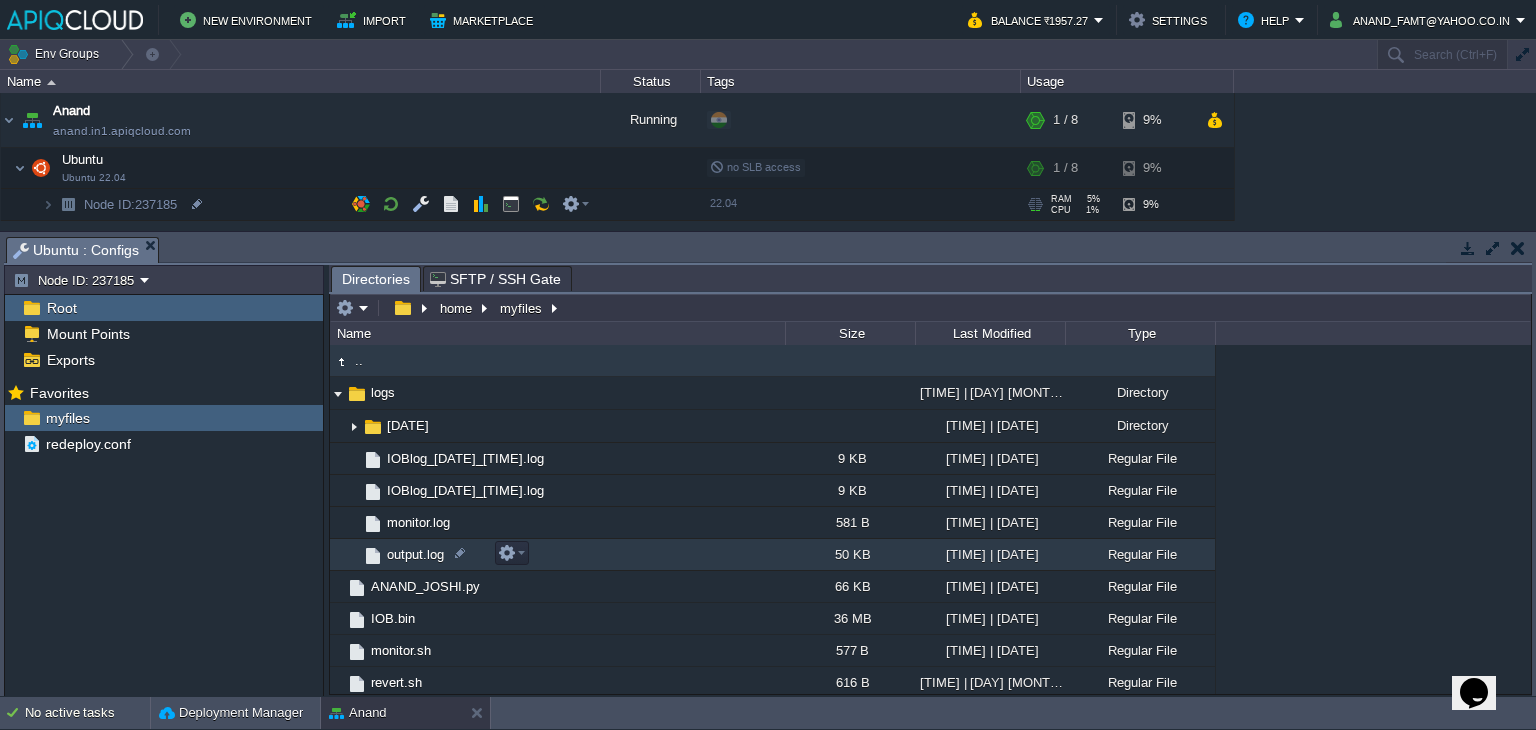 click on "output.log" at bounding box center [415, 554] 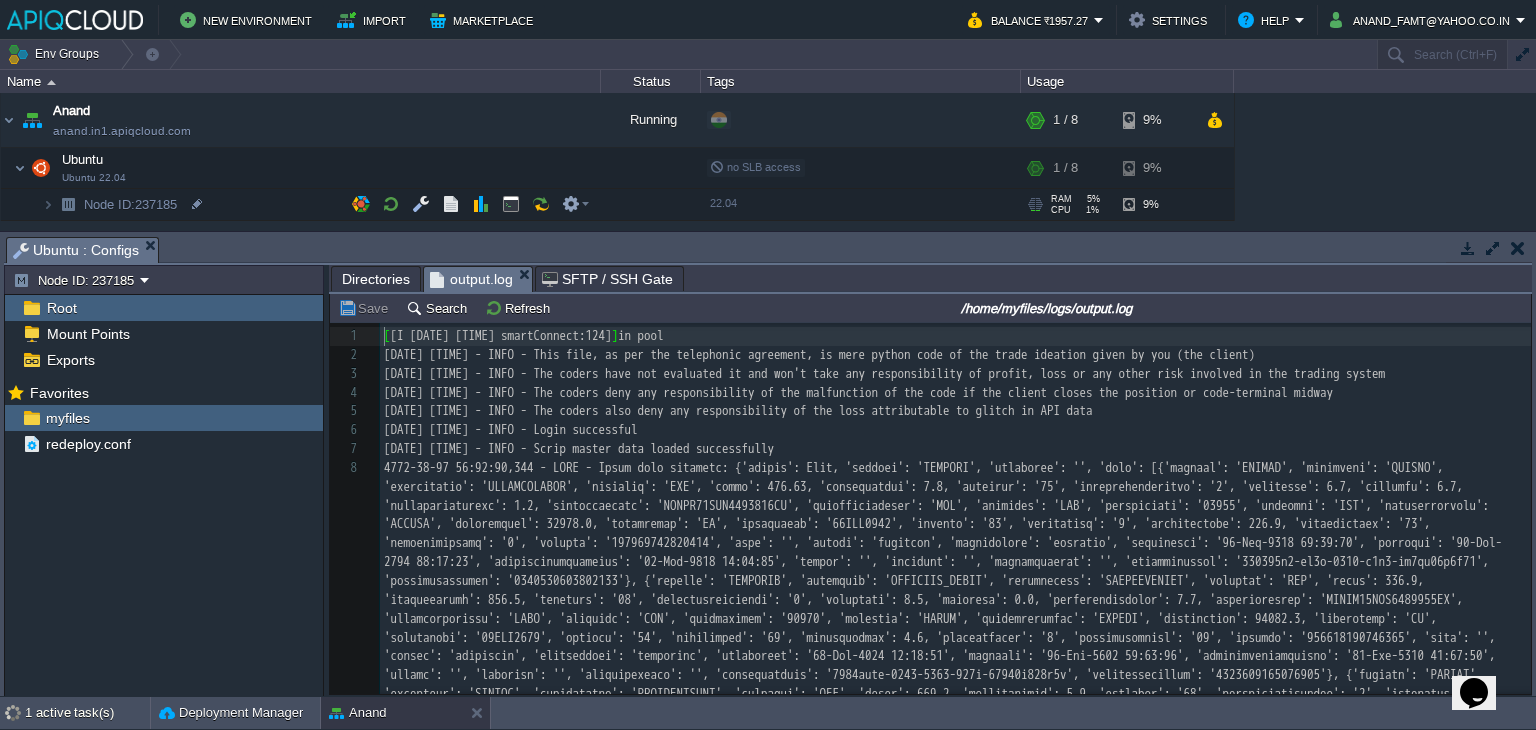 scroll, scrollTop: 6, scrollLeft: 0, axis: vertical 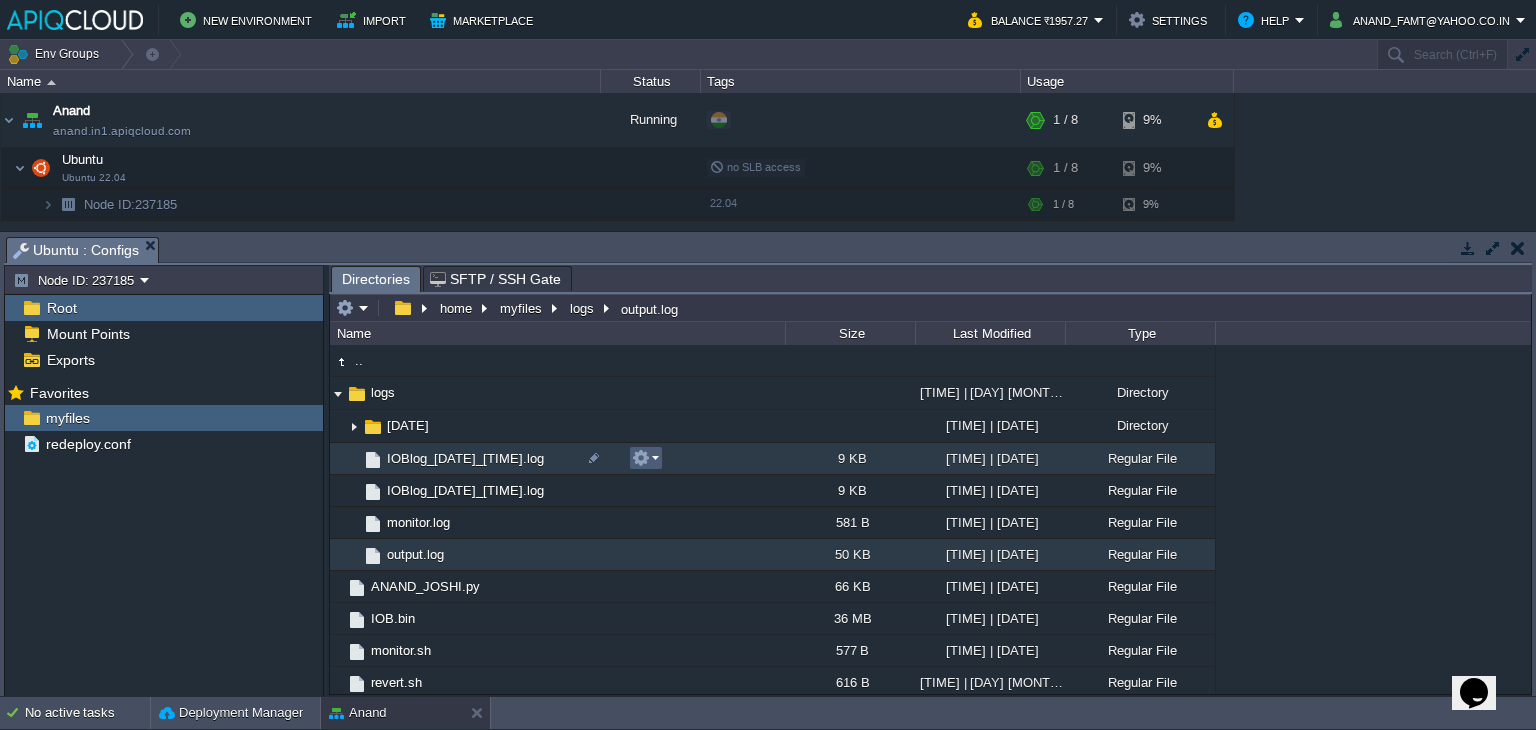click at bounding box center [645, 458] 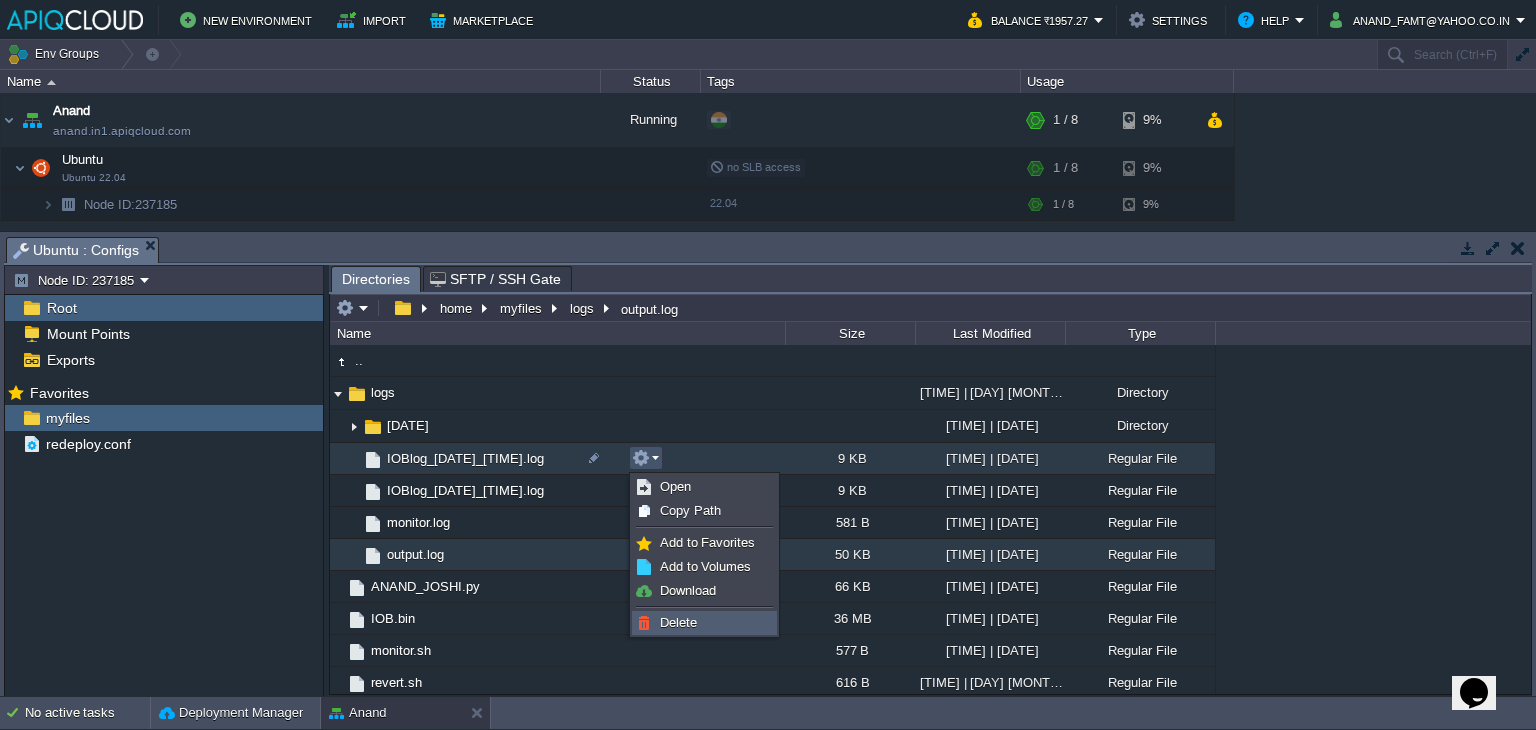 click on "Delete" at bounding box center [678, 622] 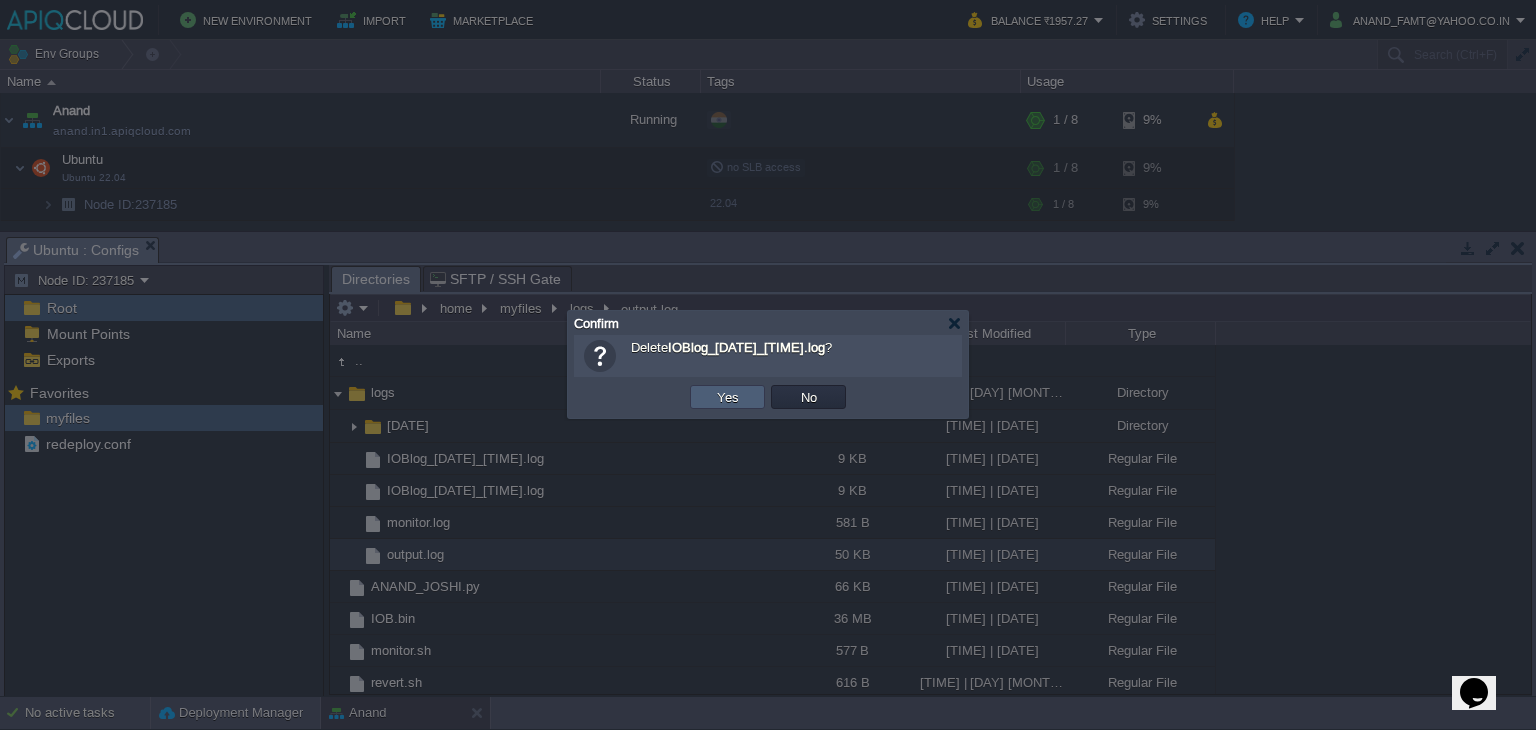 click on "Yes" at bounding box center (728, 397) 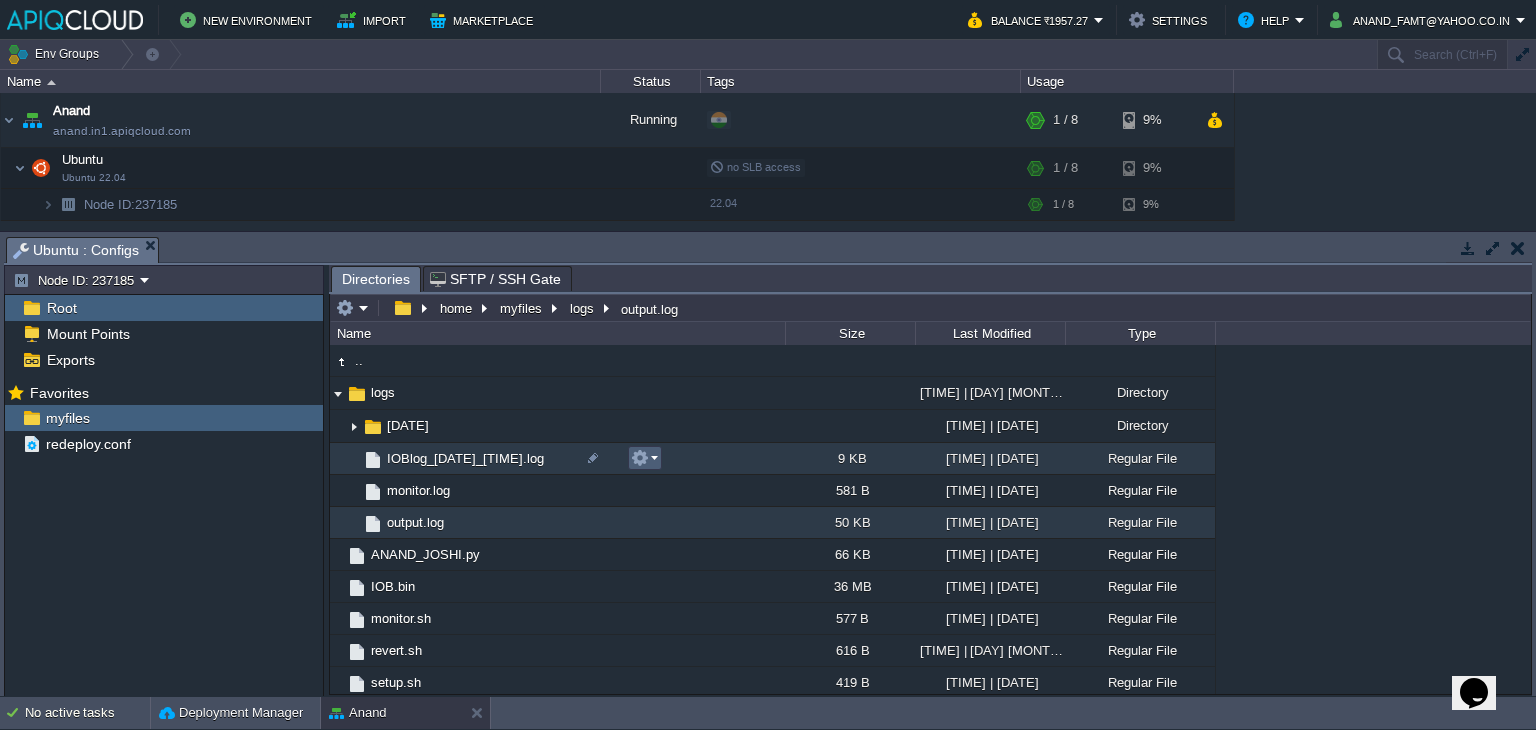 click at bounding box center [644, 458] 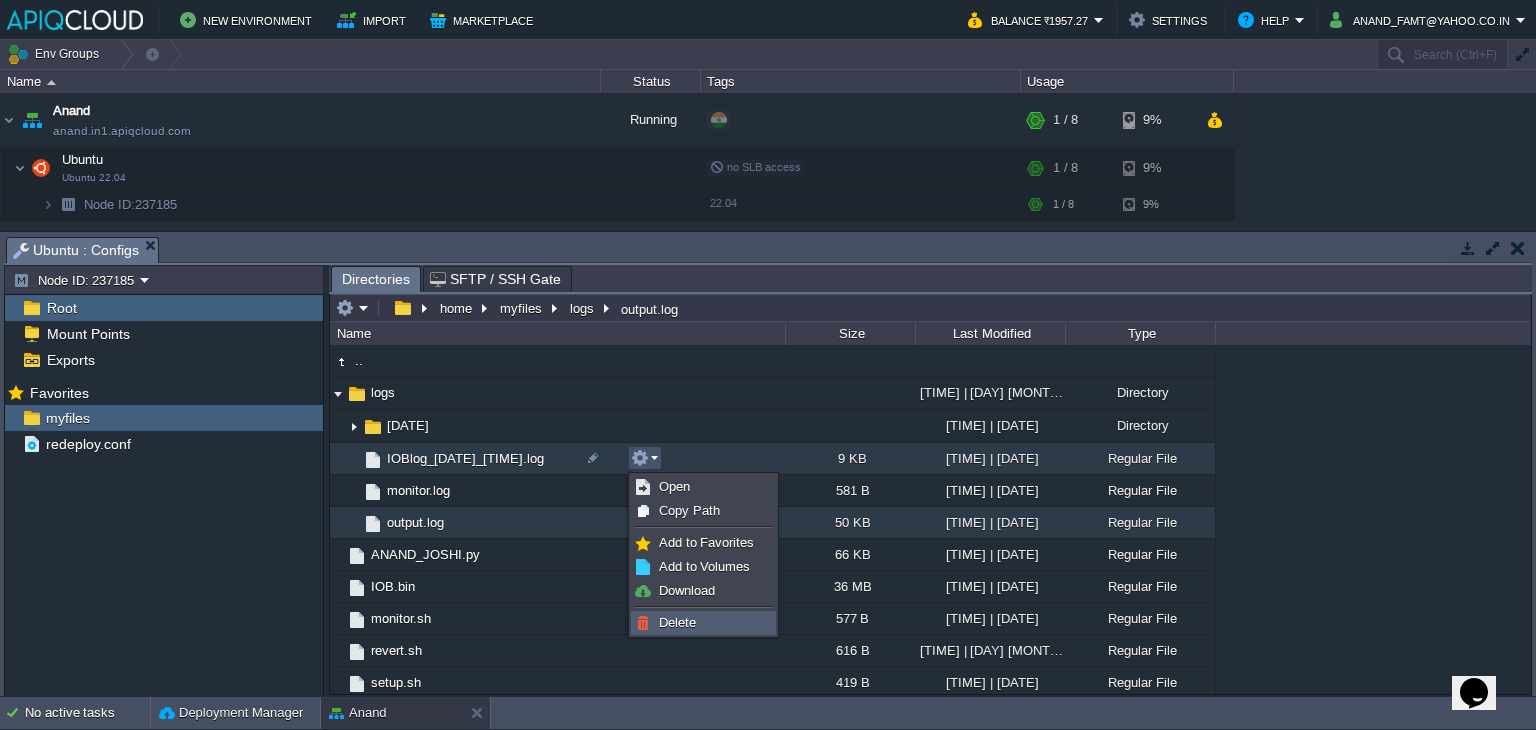 click on "Delete" at bounding box center (677, 622) 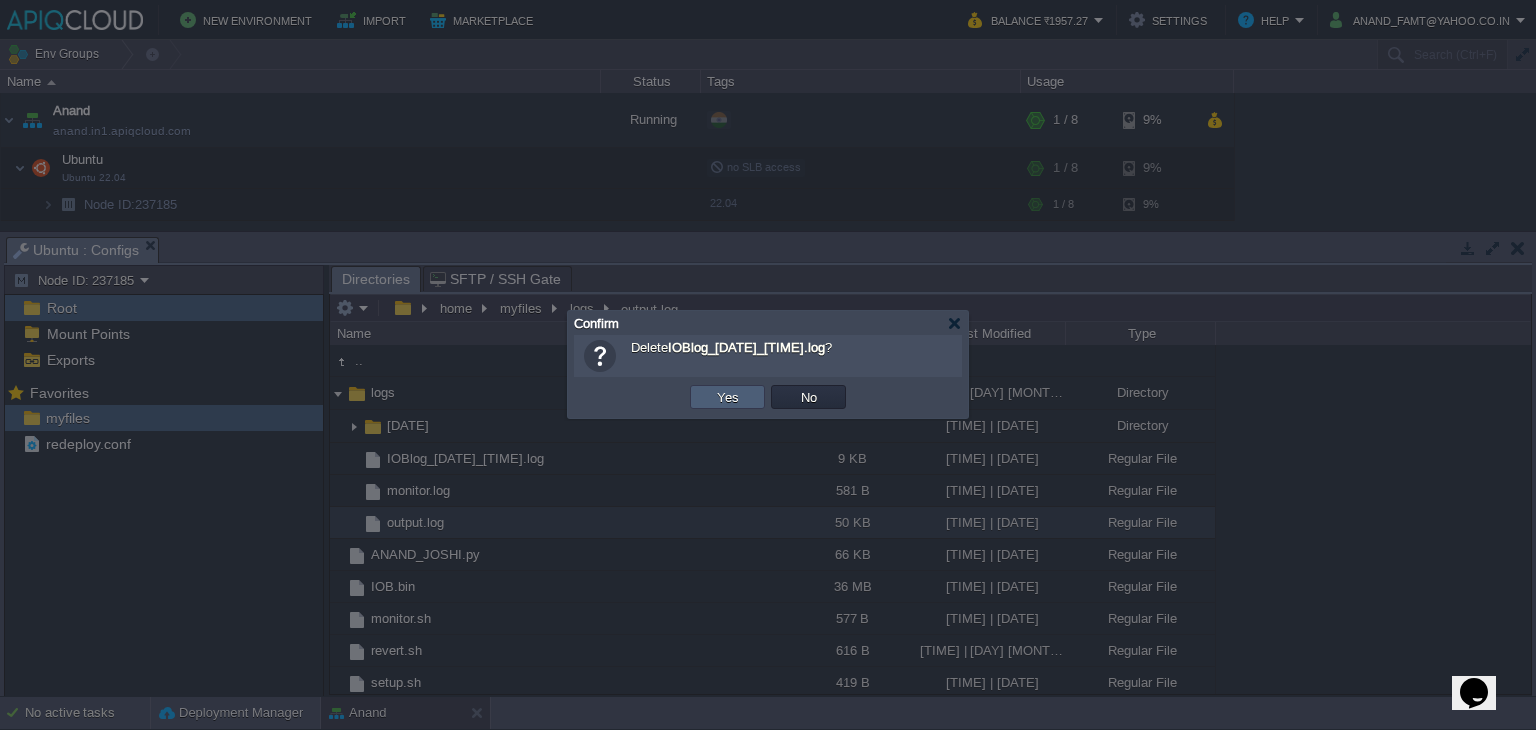 click on "Yes" at bounding box center [728, 397] 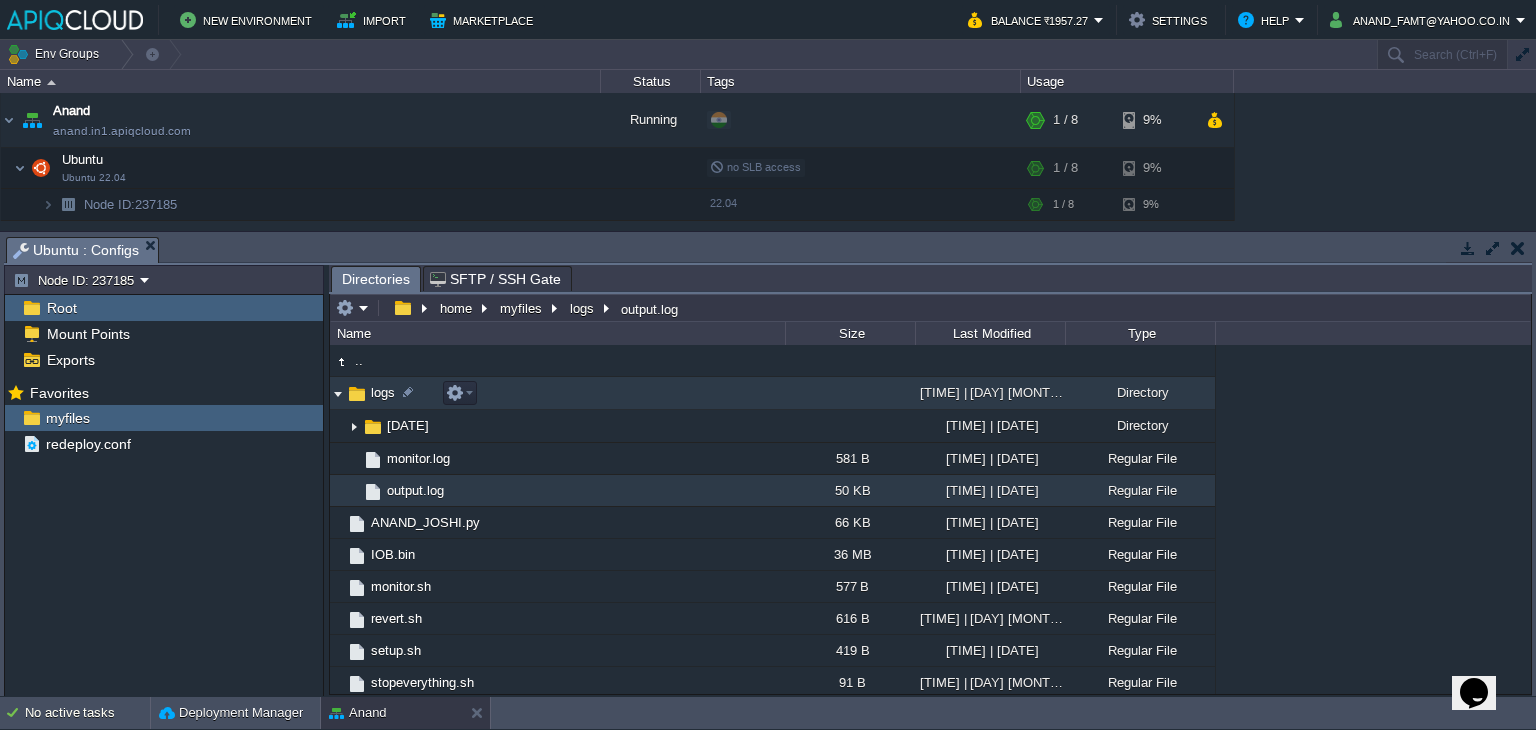 click at bounding box center [338, 393] 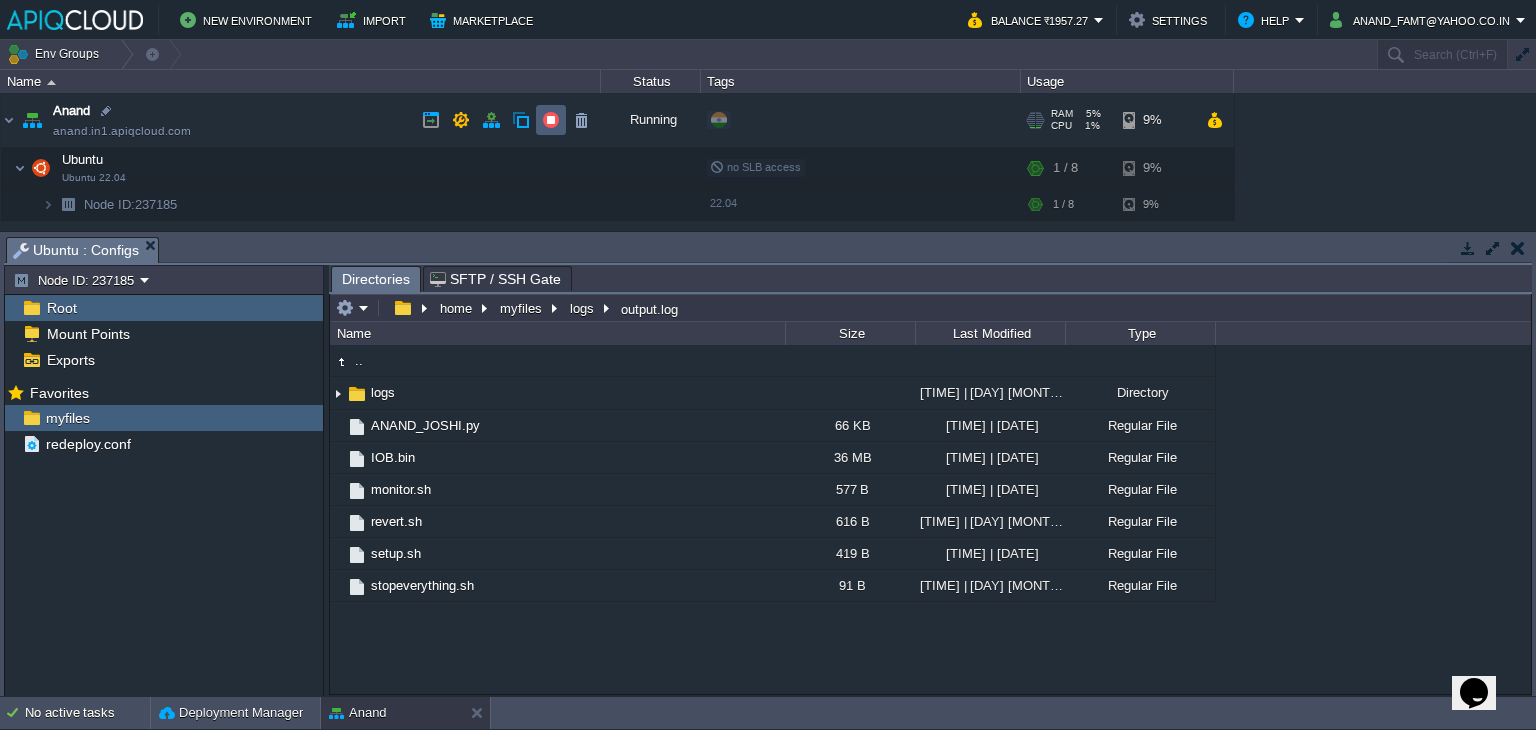 click at bounding box center (551, 120) 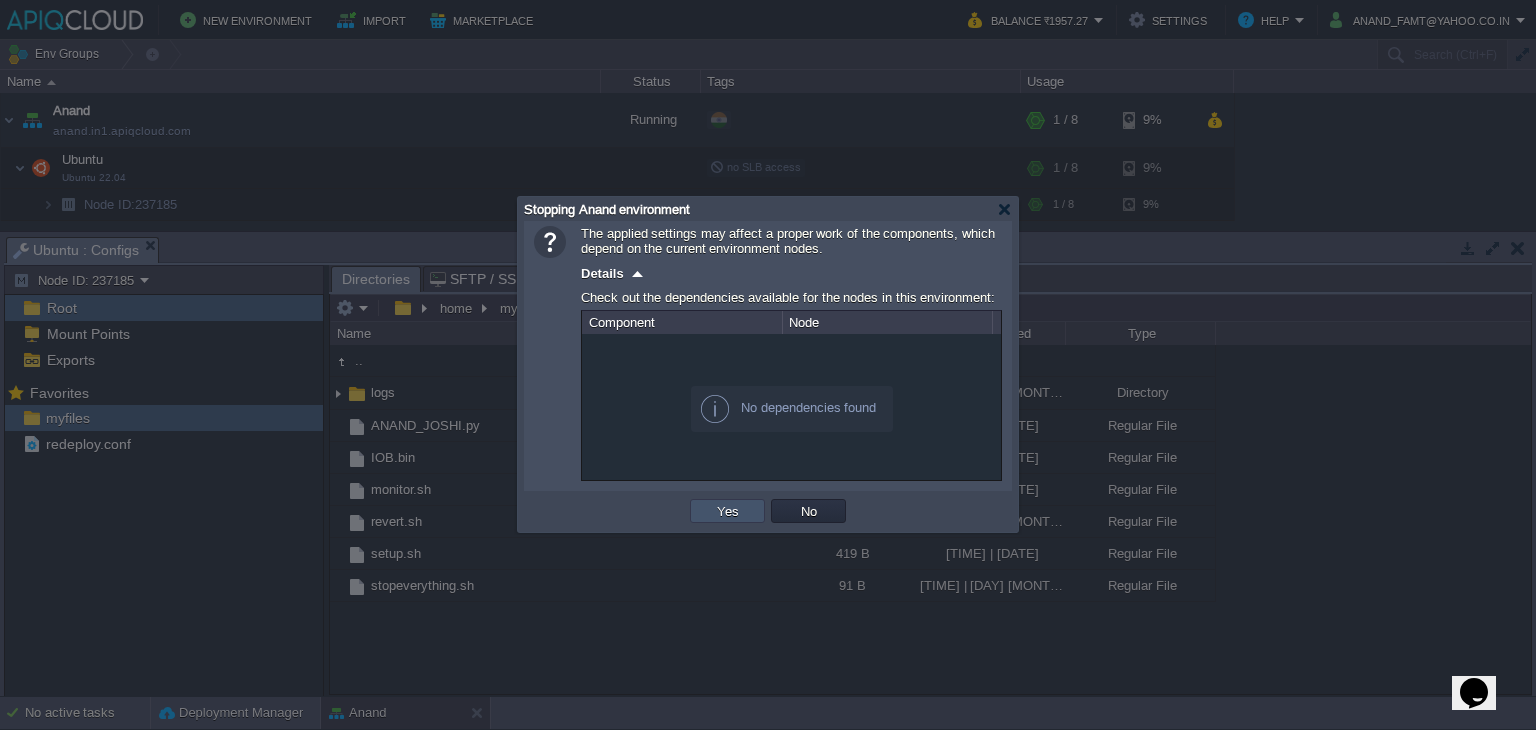 click on "Yes" at bounding box center [728, 511] 